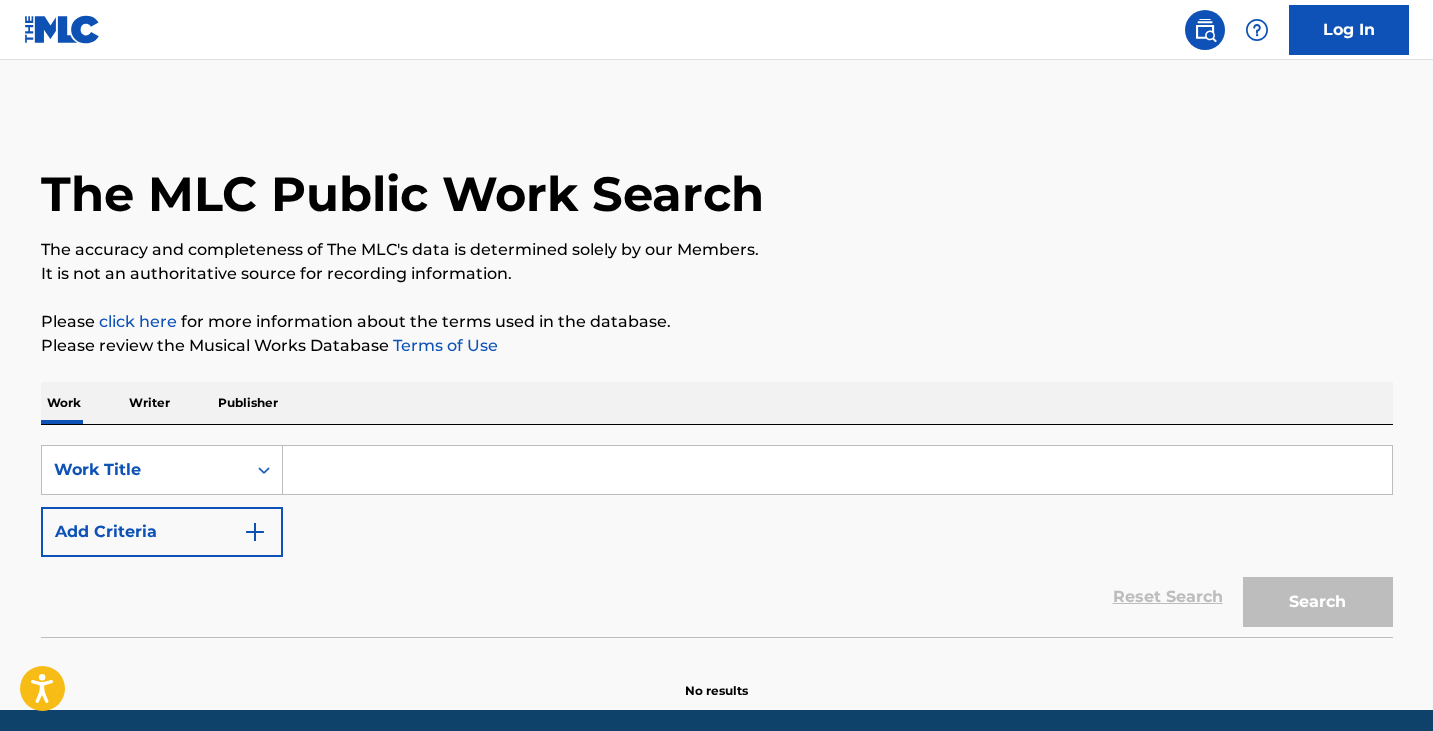 scroll, scrollTop: 0, scrollLeft: 0, axis: both 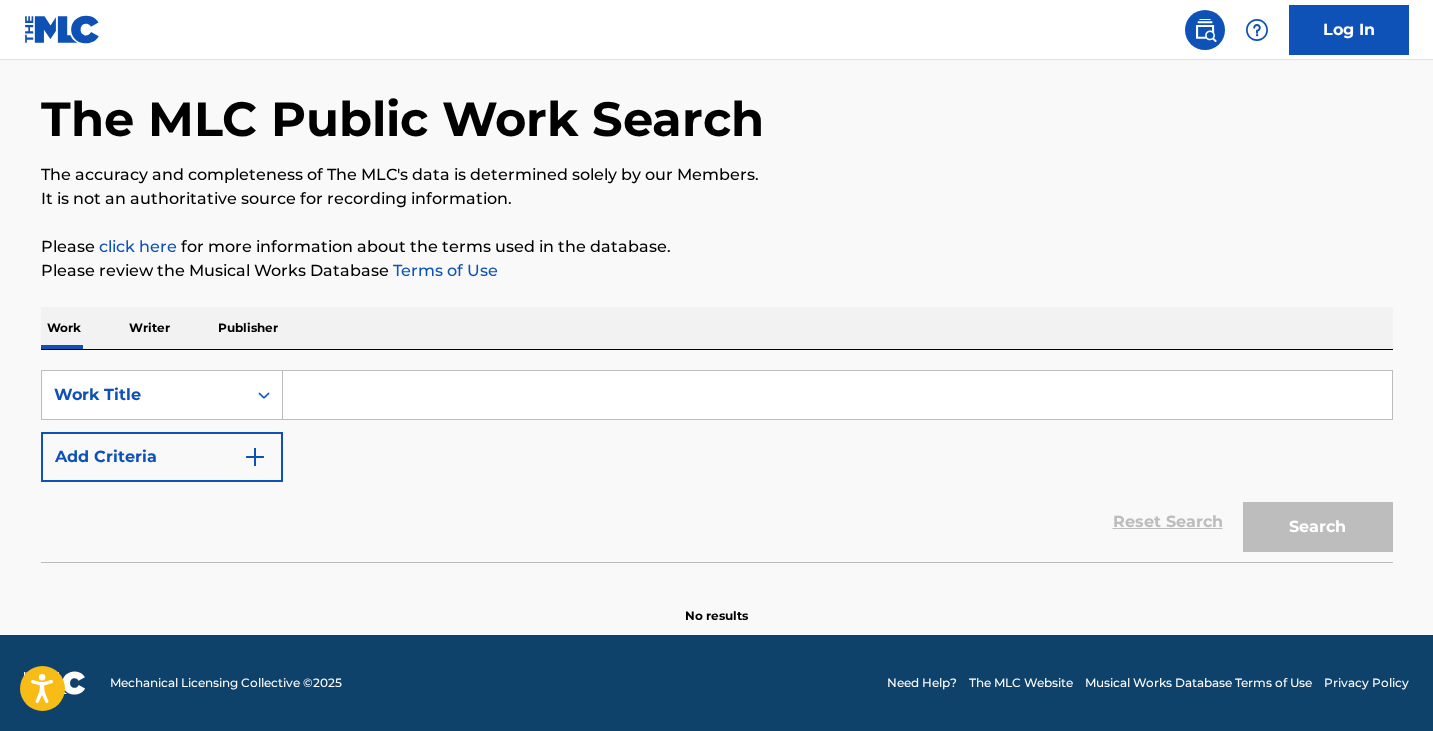 click on "Log In" at bounding box center [1349, 30] 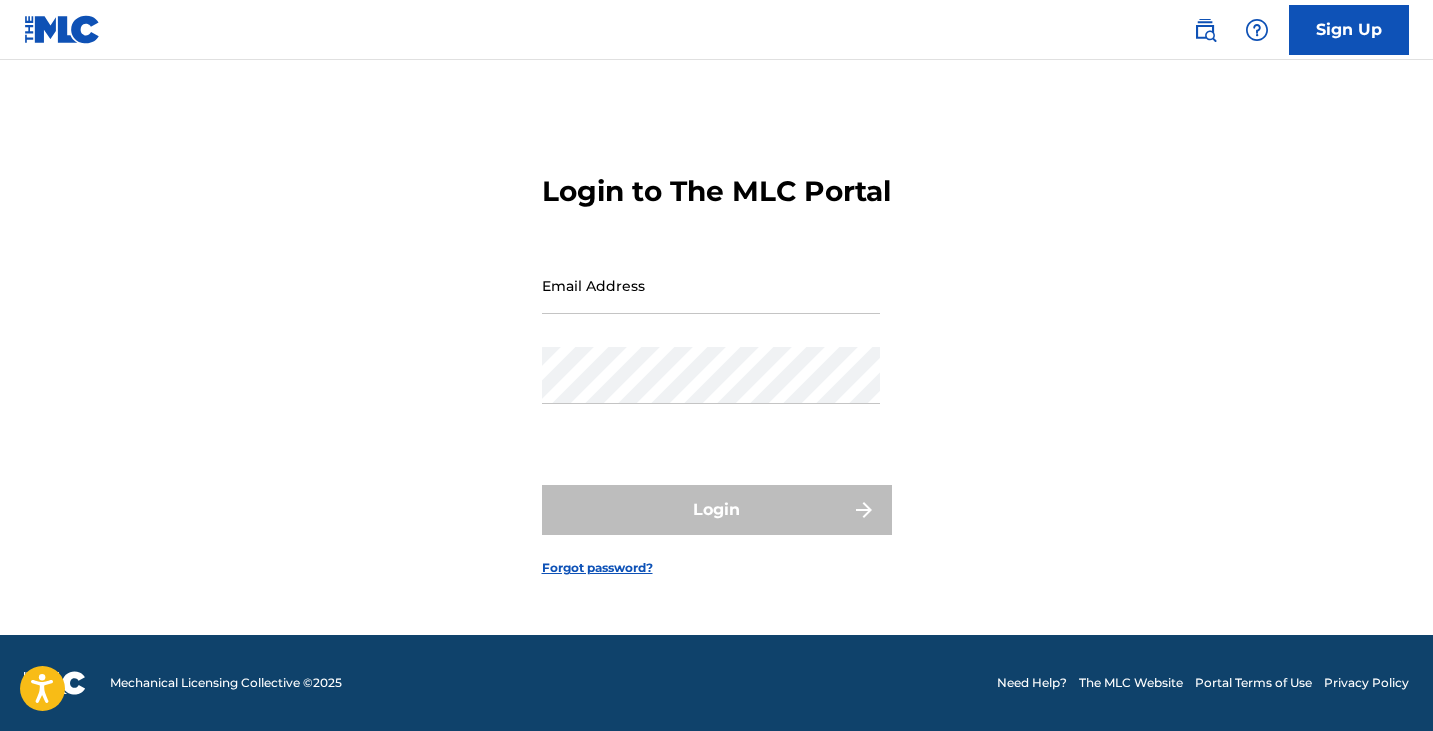scroll, scrollTop: 0, scrollLeft: 0, axis: both 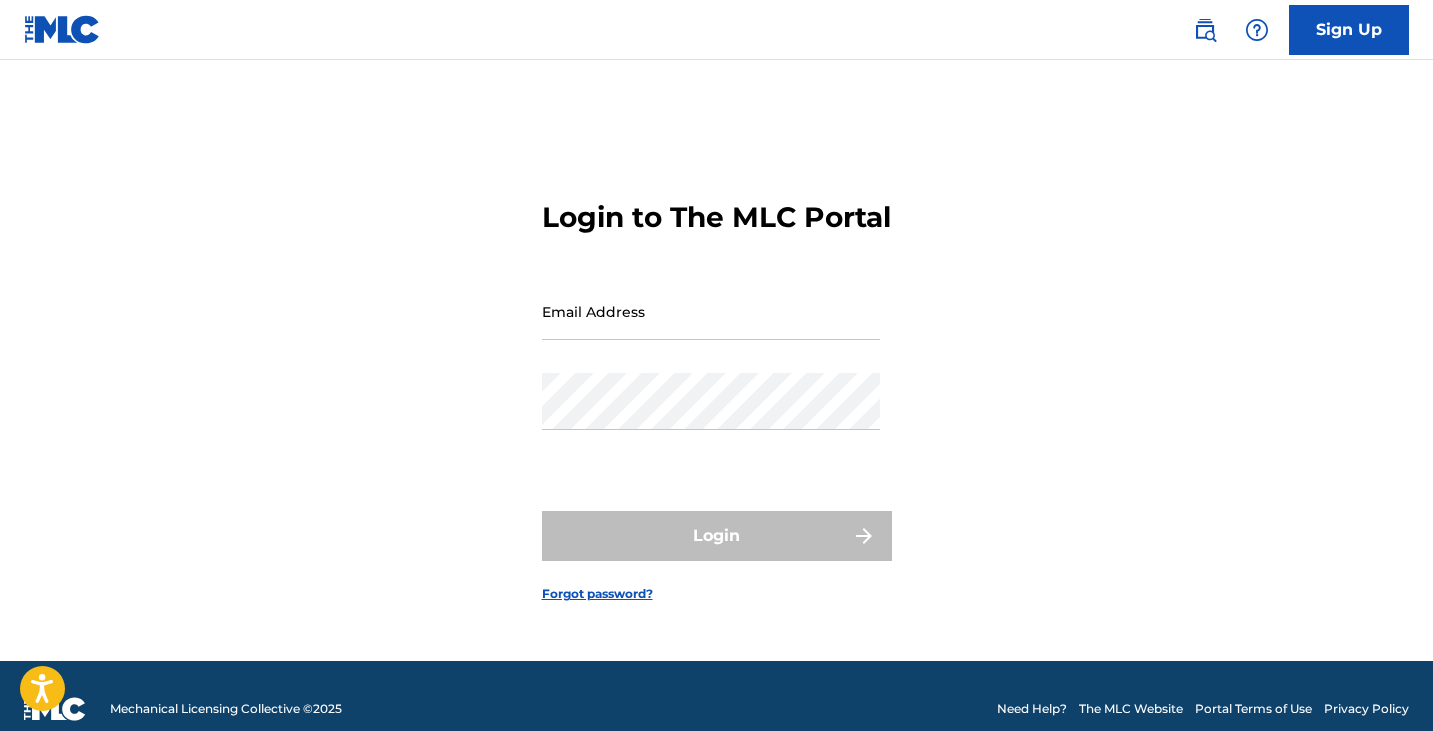 click on "Email Address" at bounding box center (711, 311) 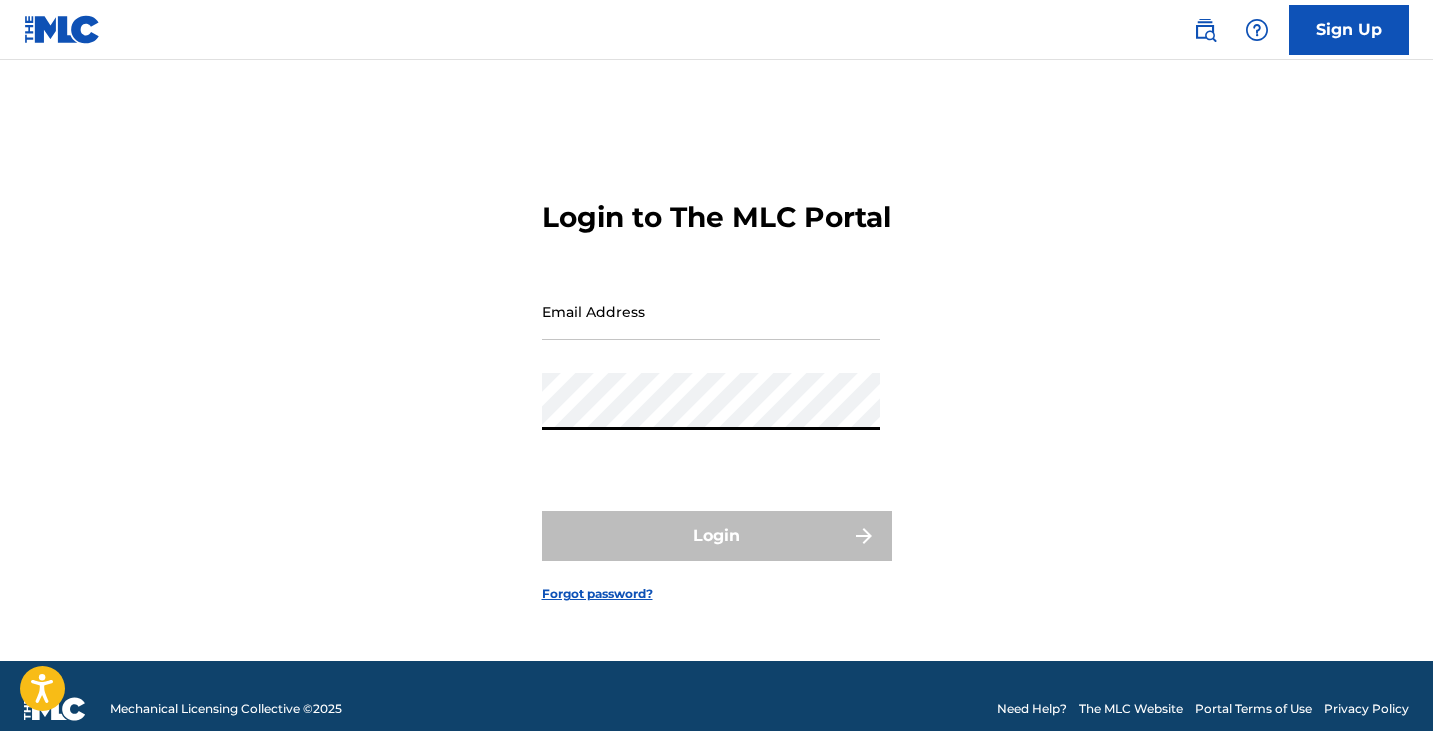 type on "[EMAIL_ADDRESS][DOMAIN_NAME]" 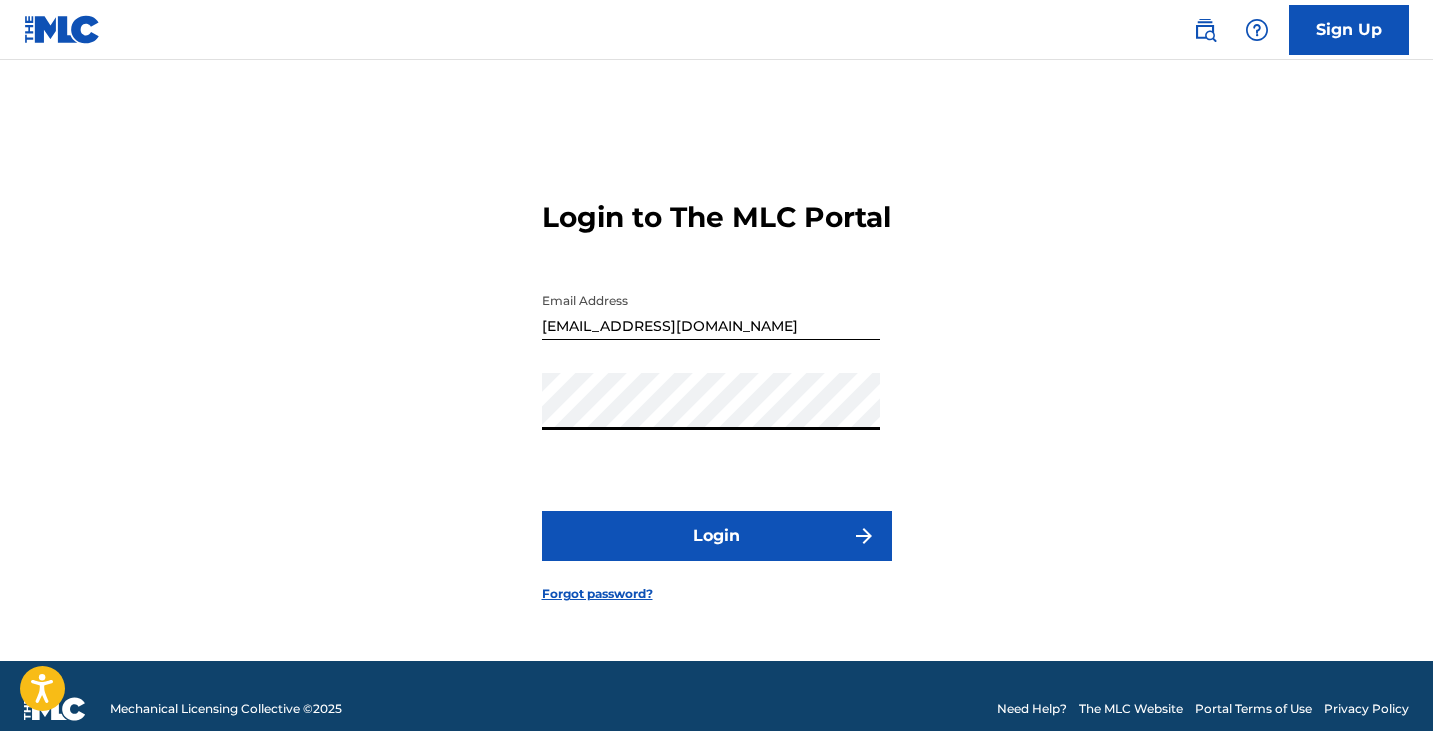 click on "Login" at bounding box center (717, 536) 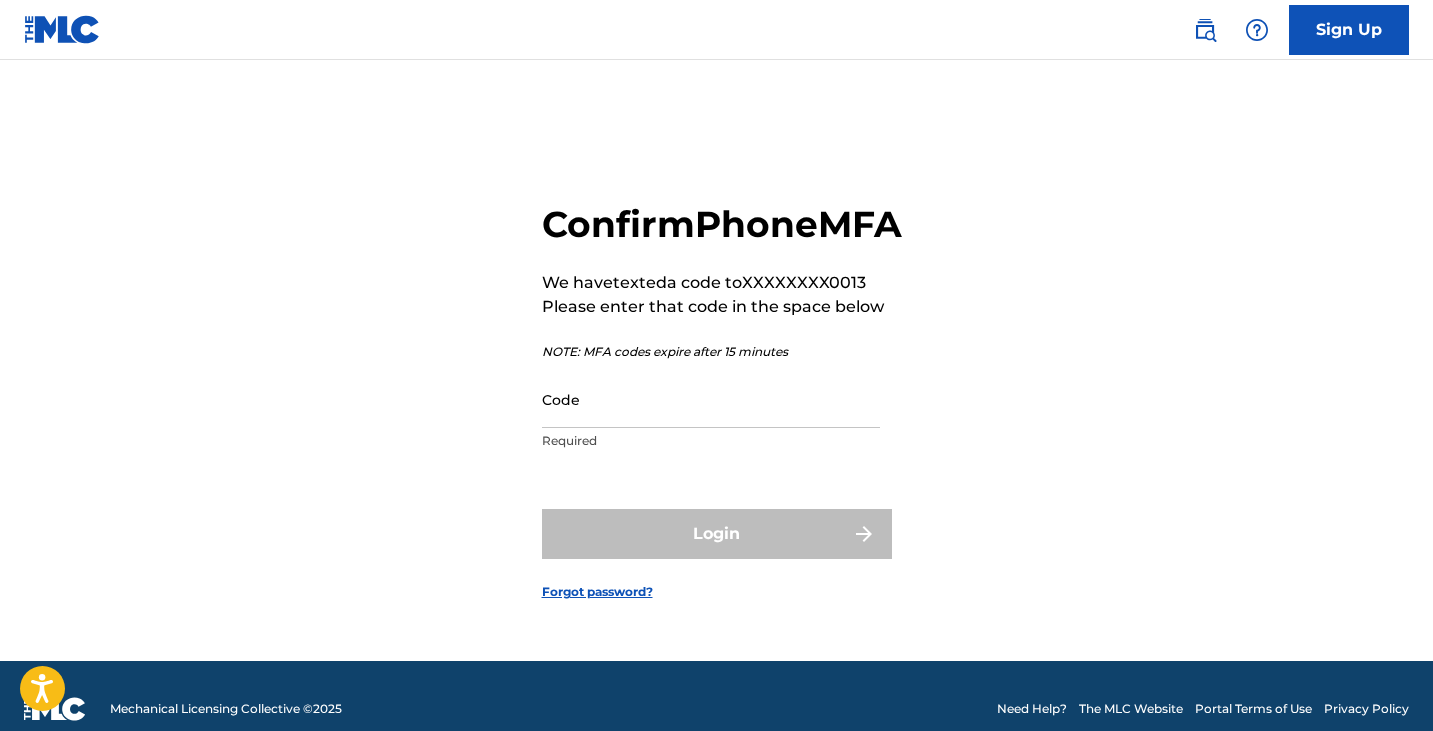 drag, startPoint x: 732, startPoint y: 438, endPoint x: 750, endPoint y: 439, distance: 18.027756 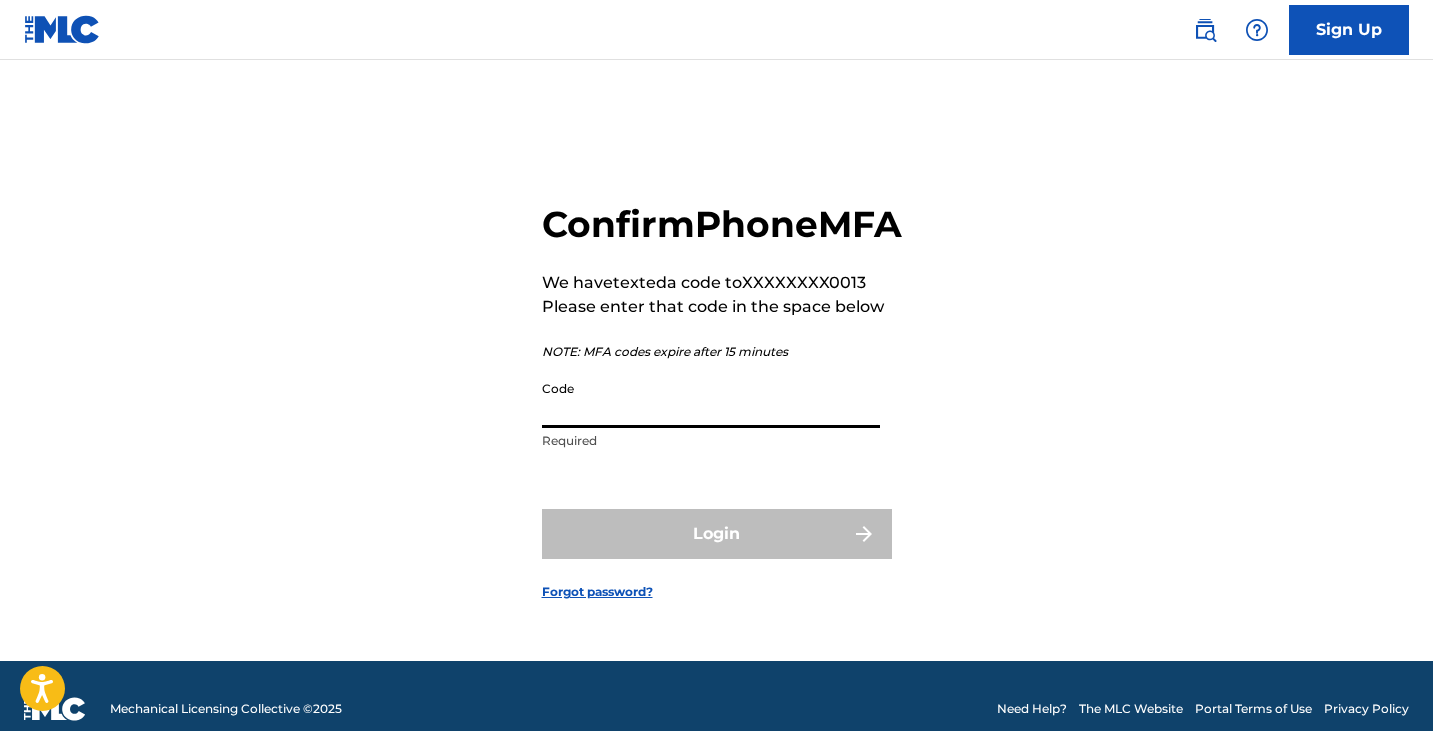 click on "Code" at bounding box center [711, 399] 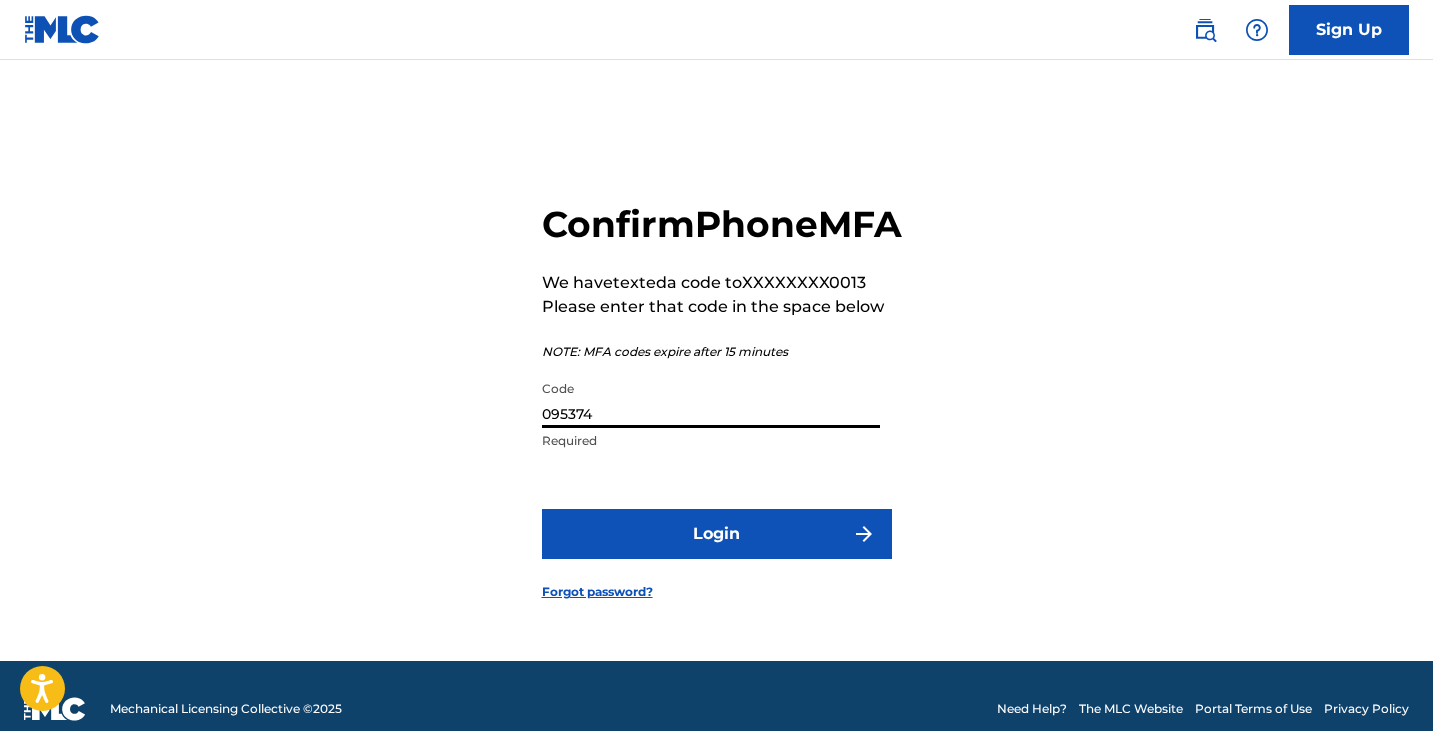 type on "095374" 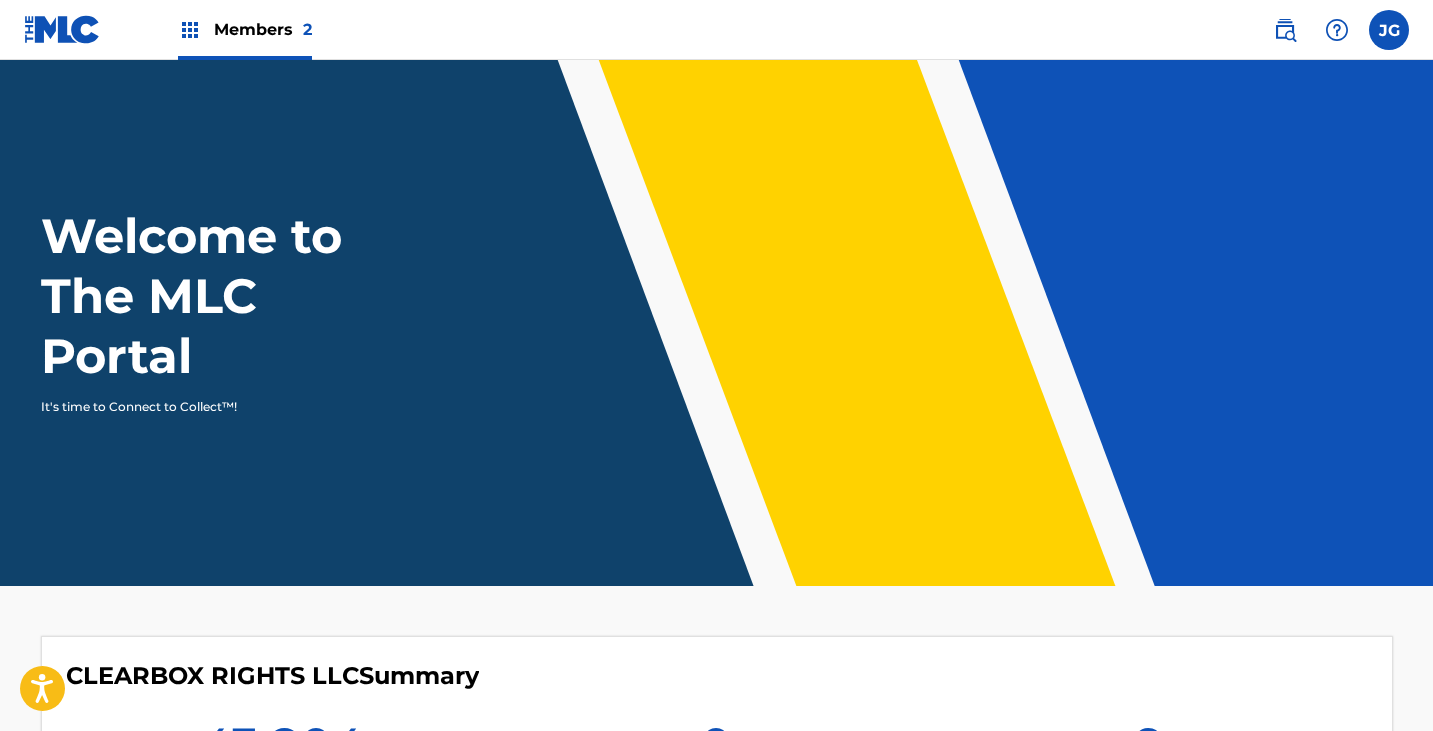 scroll, scrollTop: 0, scrollLeft: 0, axis: both 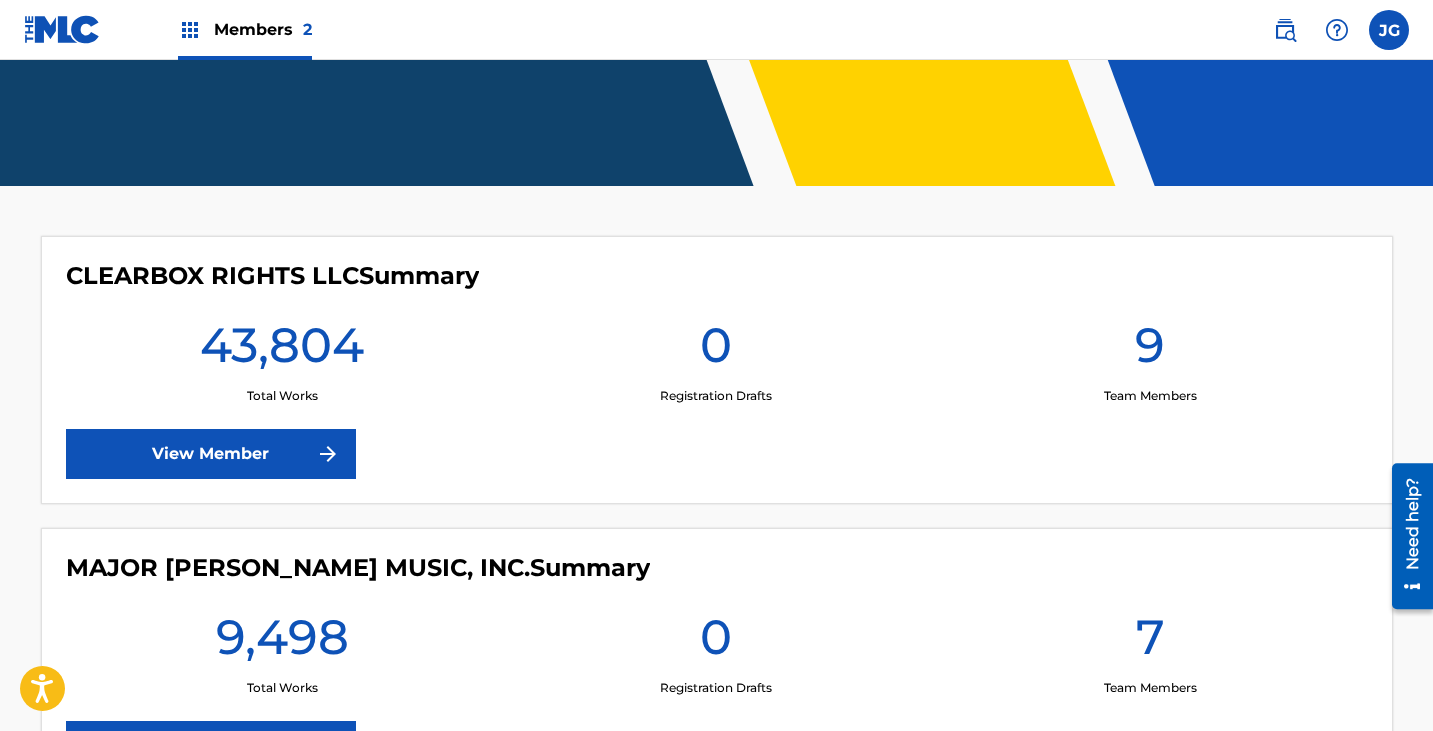 click on "View Member" at bounding box center [211, 454] 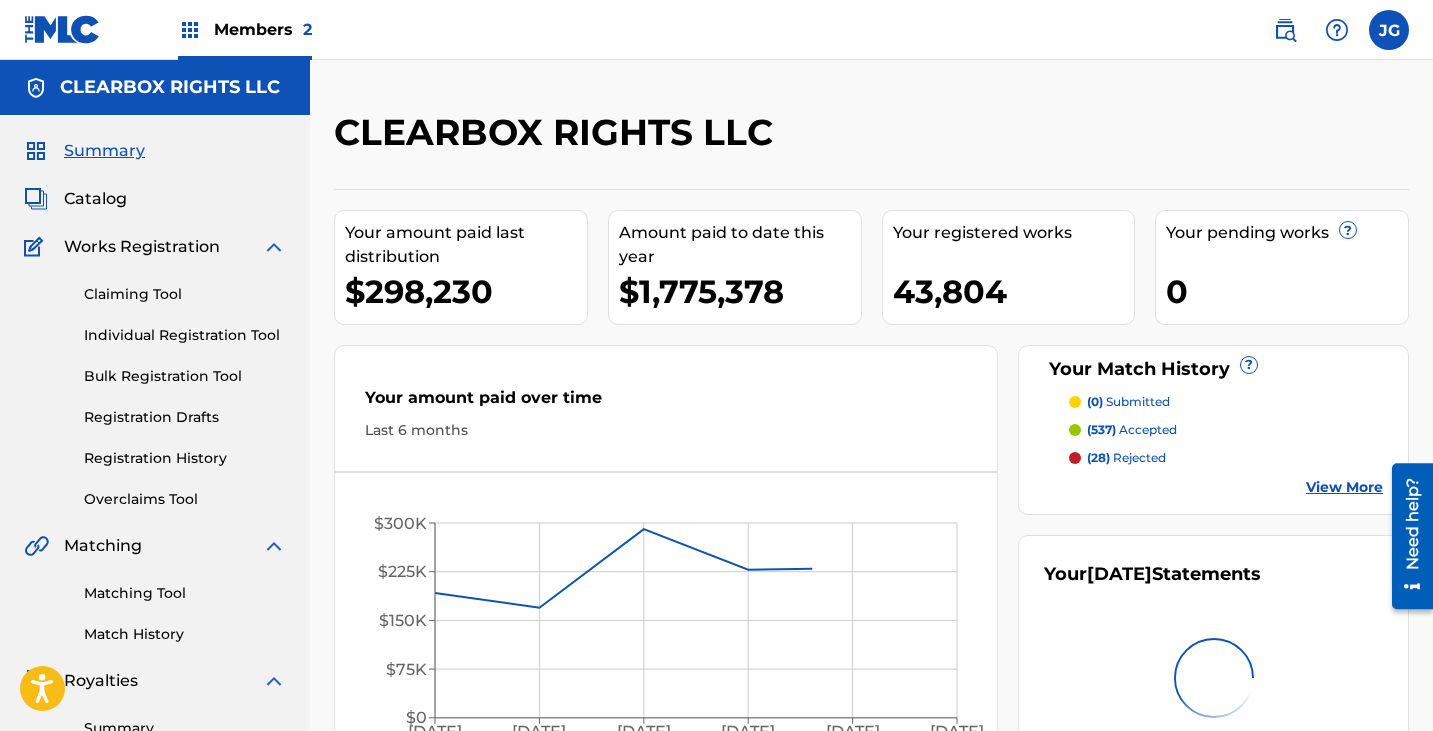 click on "Catalog" at bounding box center [95, 199] 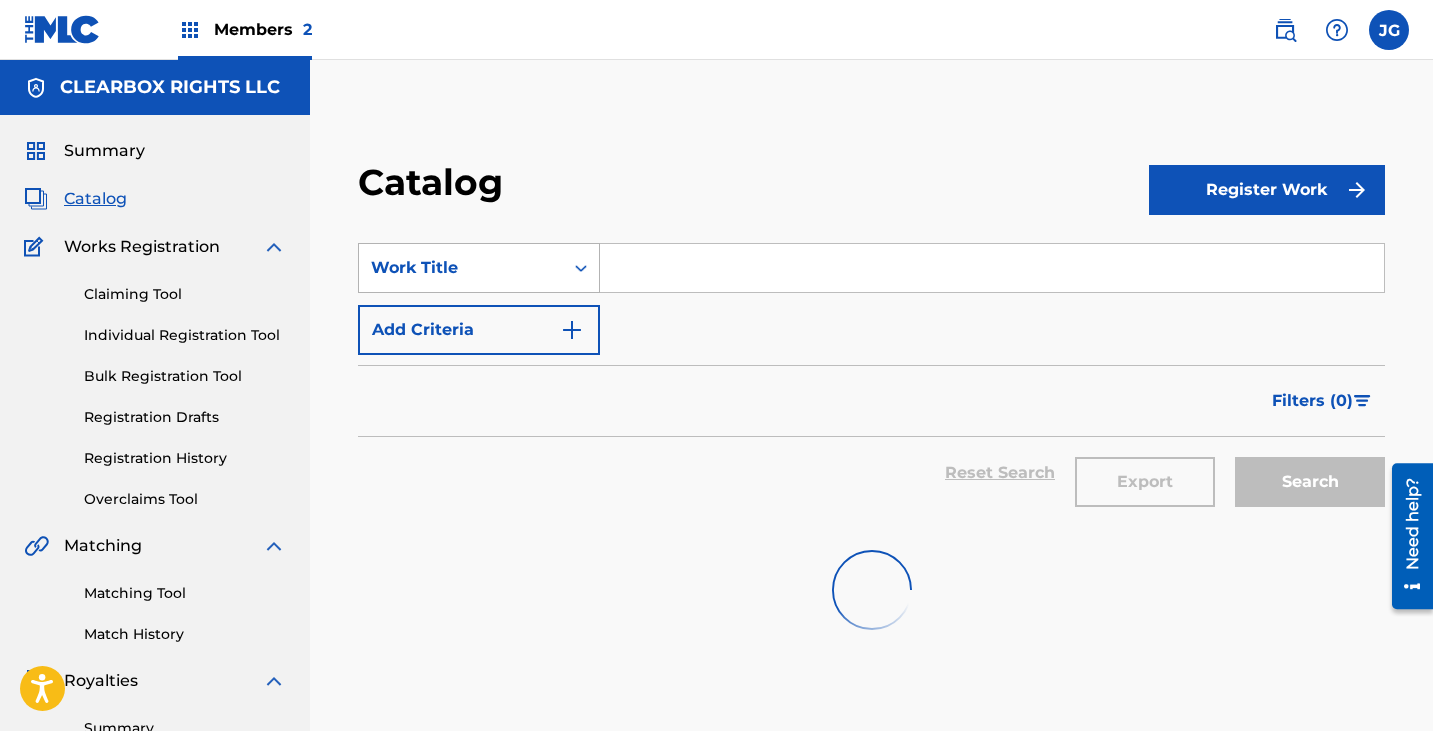 click on "Work Title" at bounding box center [461, 268] 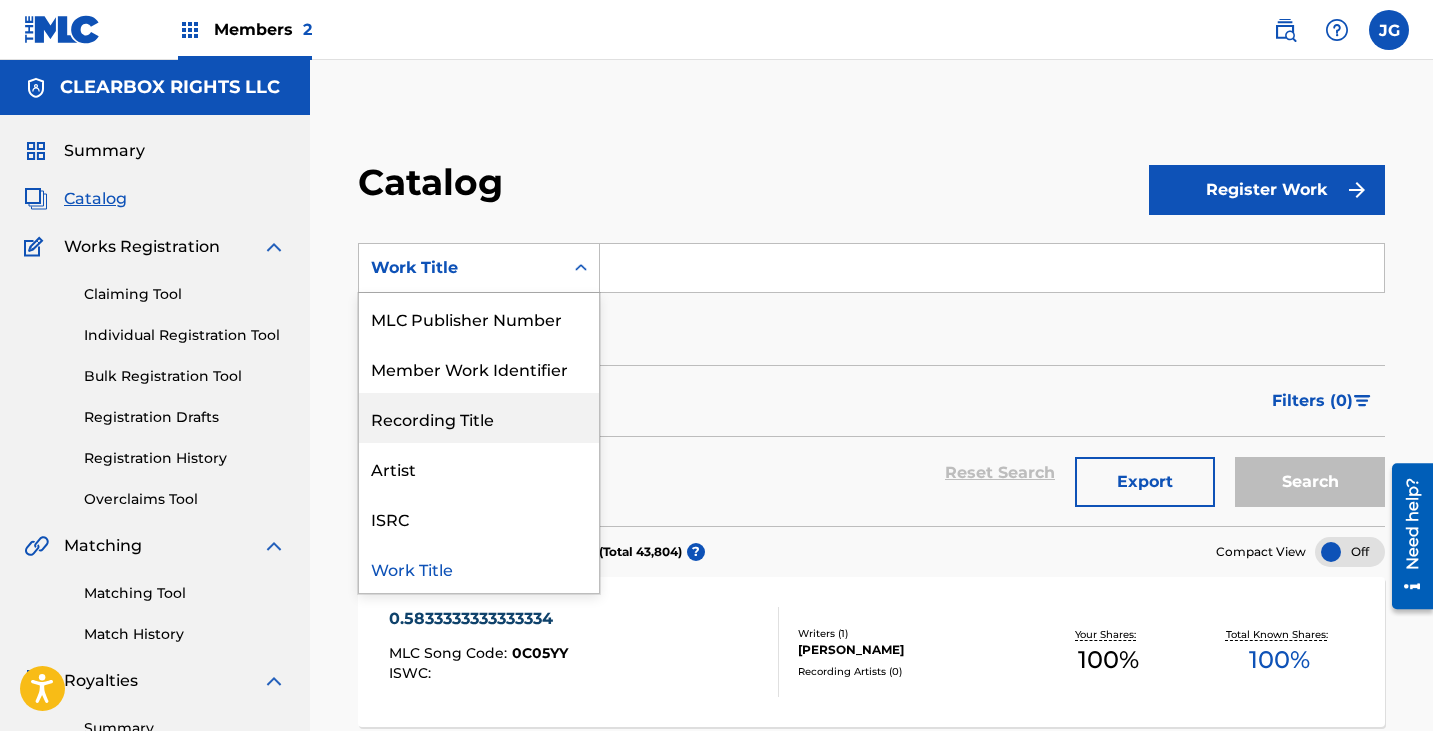scroll, scrollTop: 0, scrollLeft: 0, axis: both 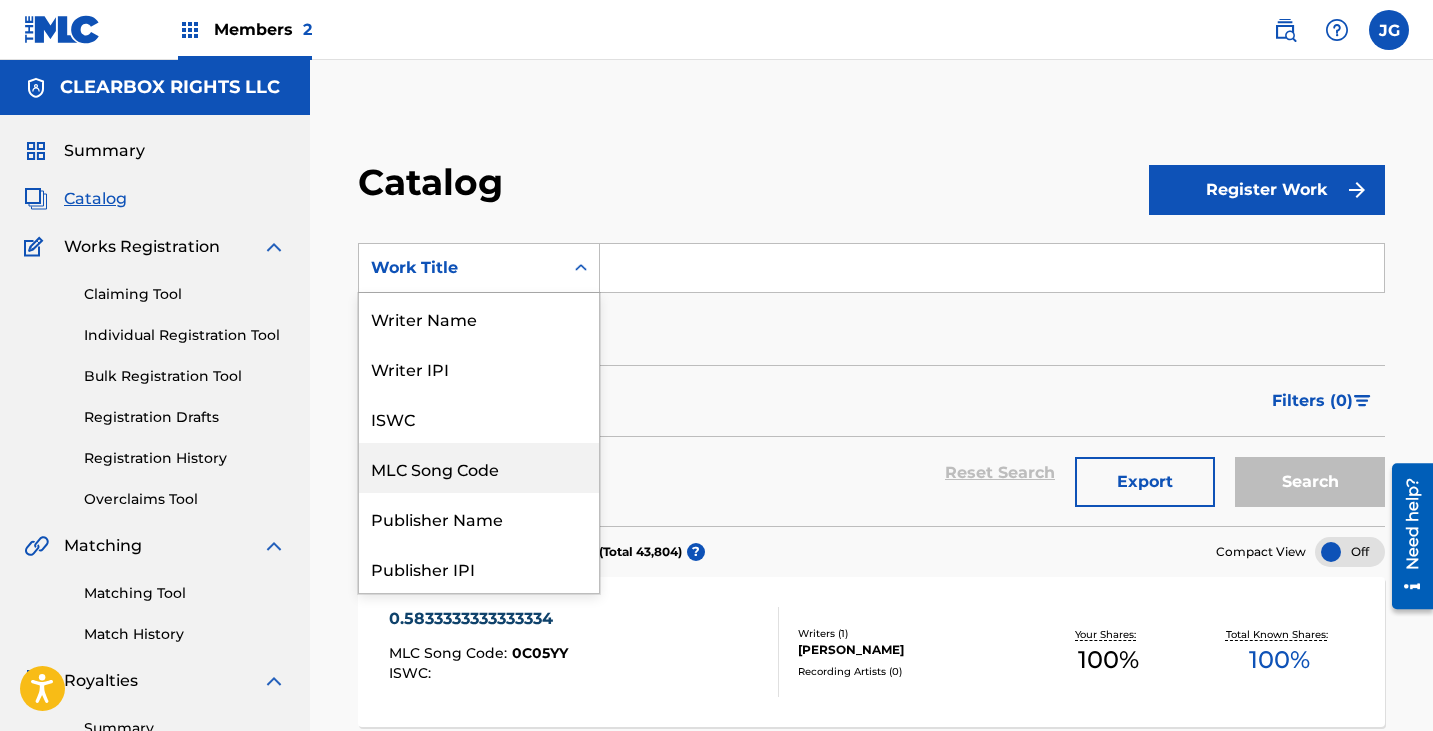 click on "Publisher Name" at bounding box center [479, 518] 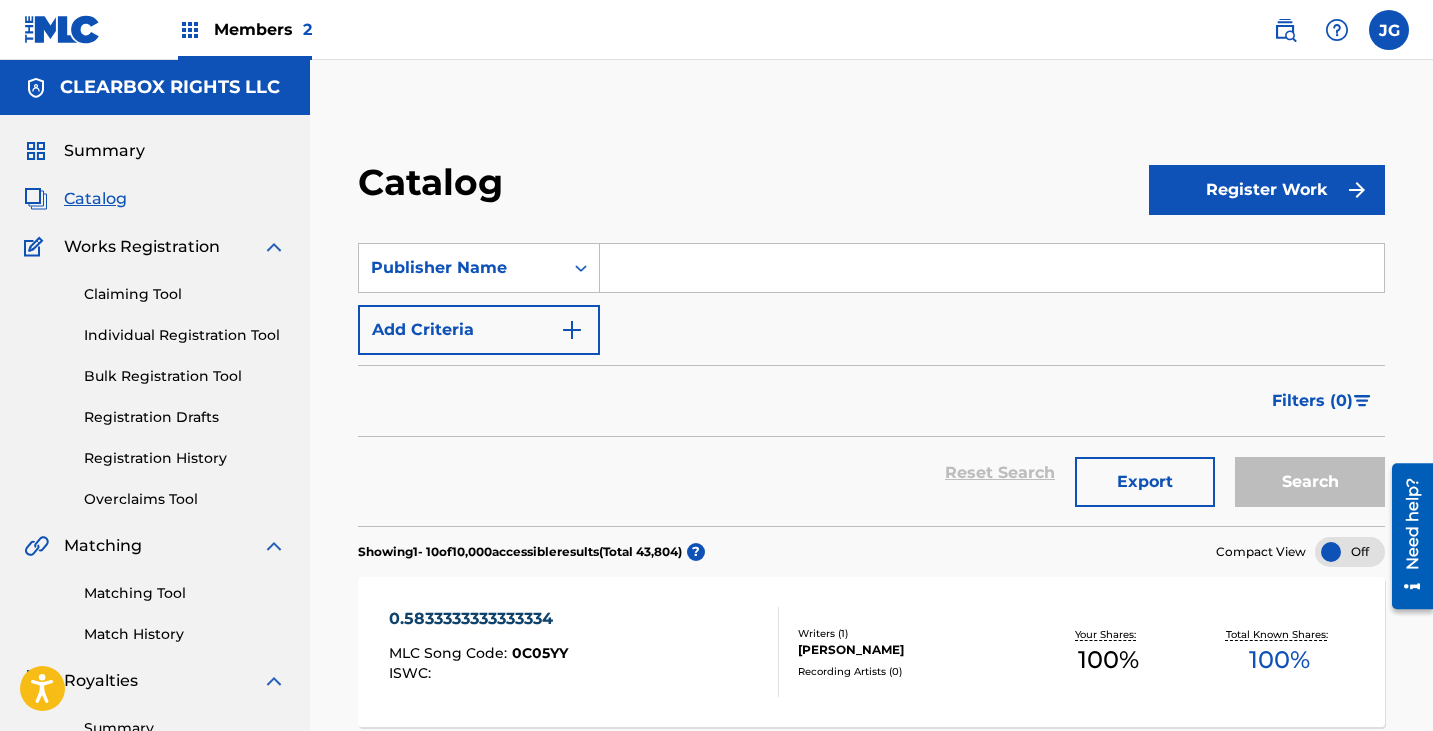click on "SearchWithCriteria96760dce-8c02-4e30-a466-bf9c1fa06278 Publisher Name Add Criteria Filter Hold Filters Overclaim   Dispute   Remove Filters Apply Filters Filters ( 0 ) Reset Search Export Search" at bounding box center [871, 372] 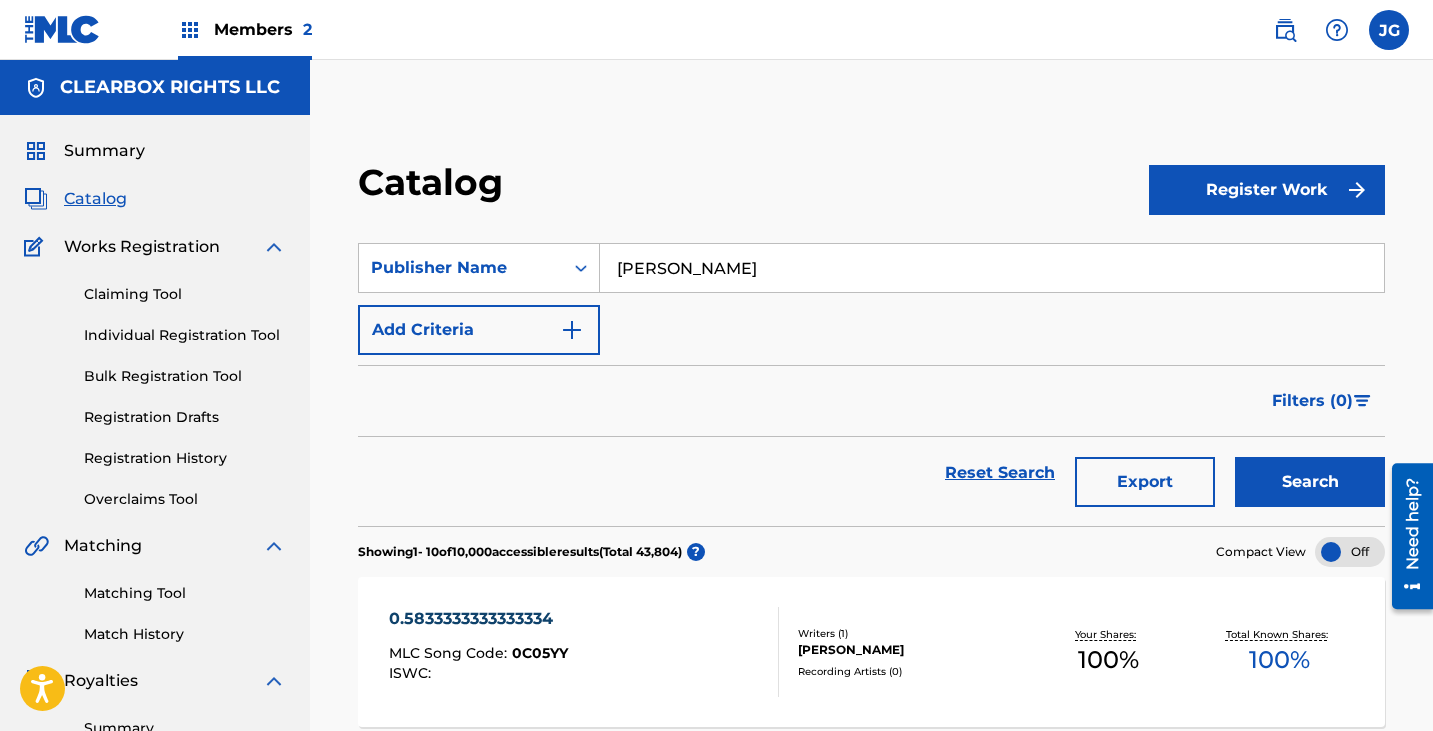 click on "Search" at bounding box center [1310, 482] 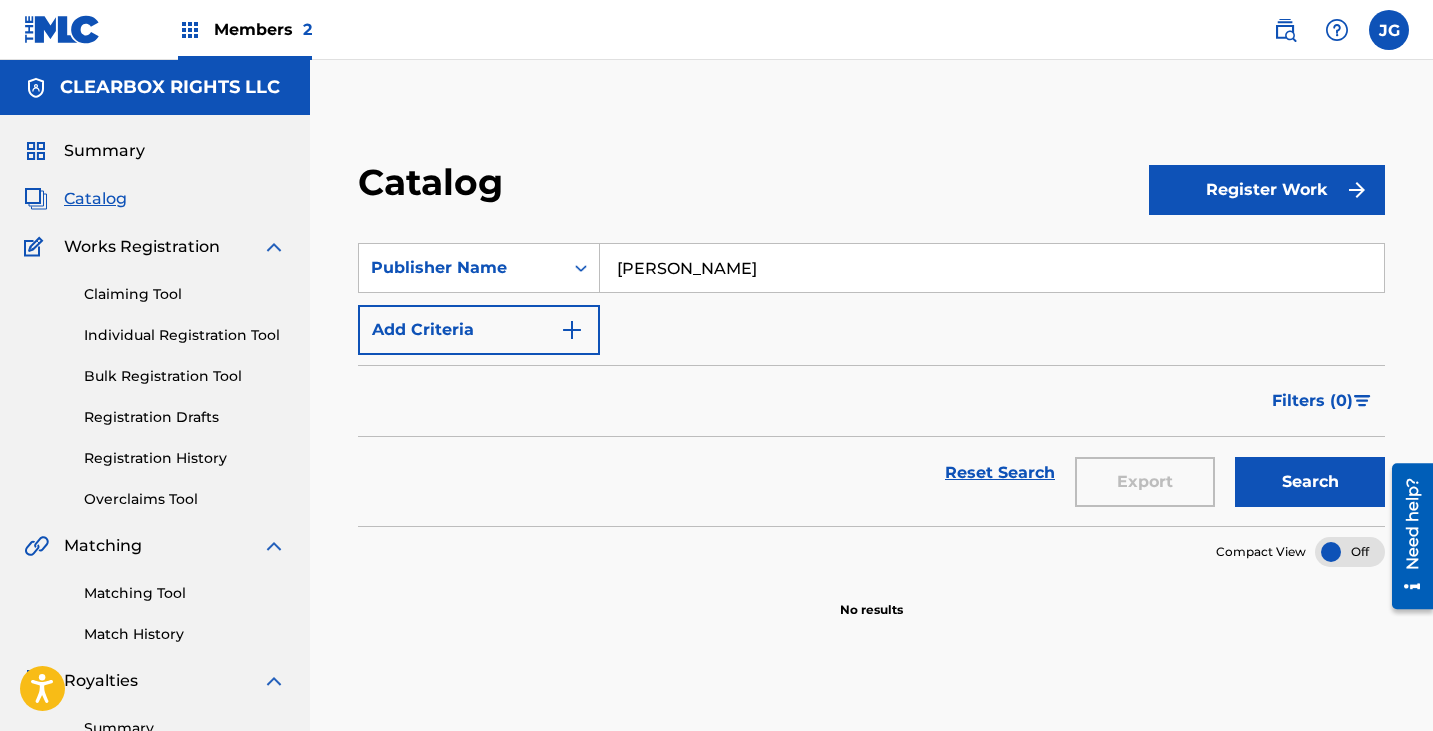 click on "[PERSON_NAME]" at bounding box center (992, 268) 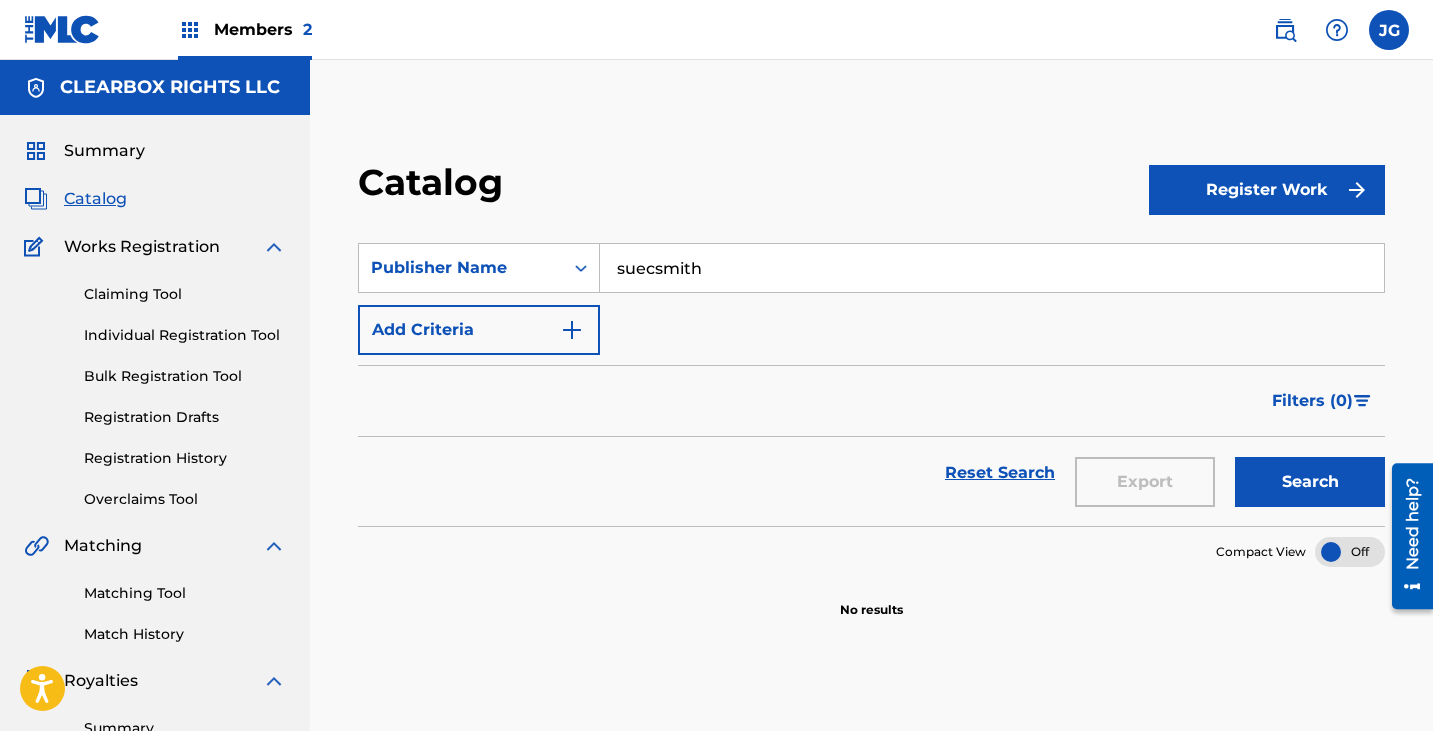 click on "Search" at bounding box center [1310, 482] 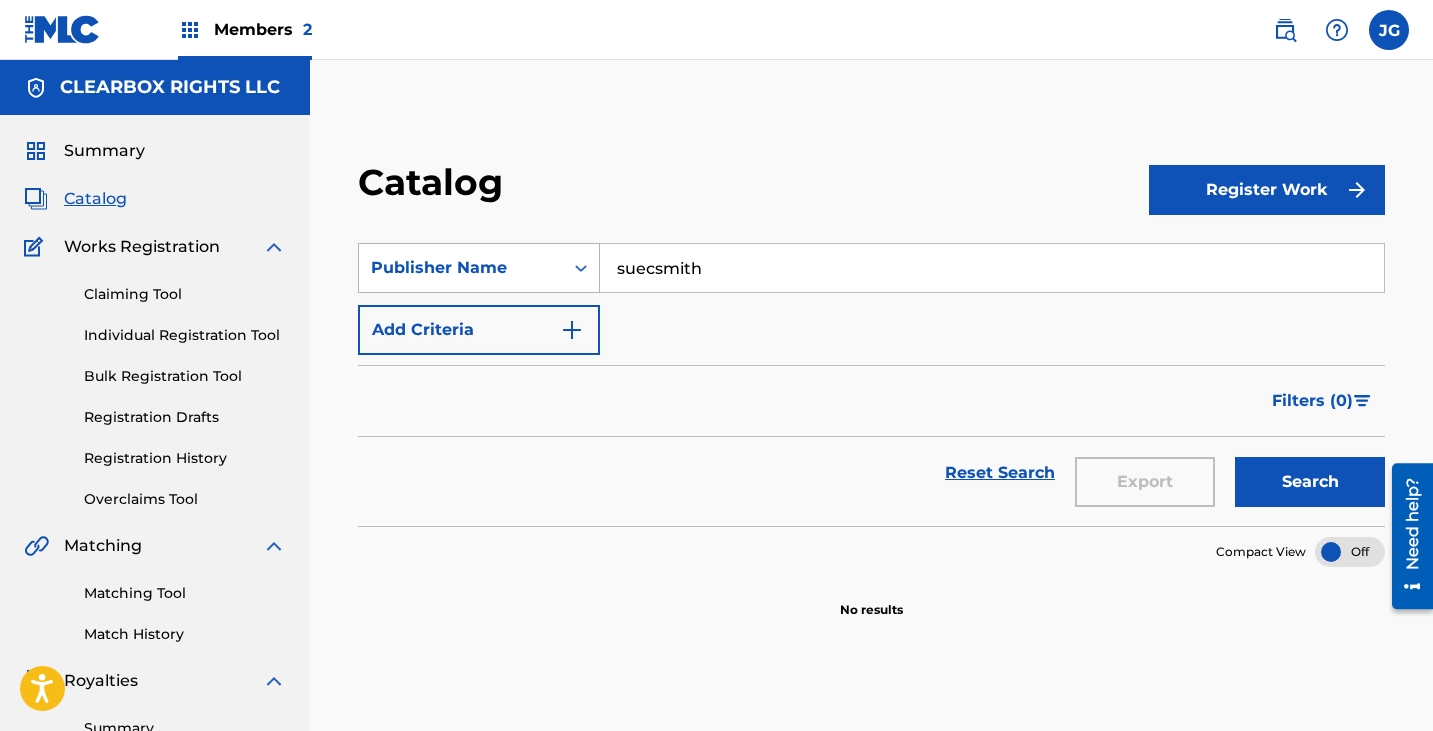 drag, startPoint x: 767, startPoint y: 274, endPoint x: 576, endPoint y: 272, distance: 191.01047 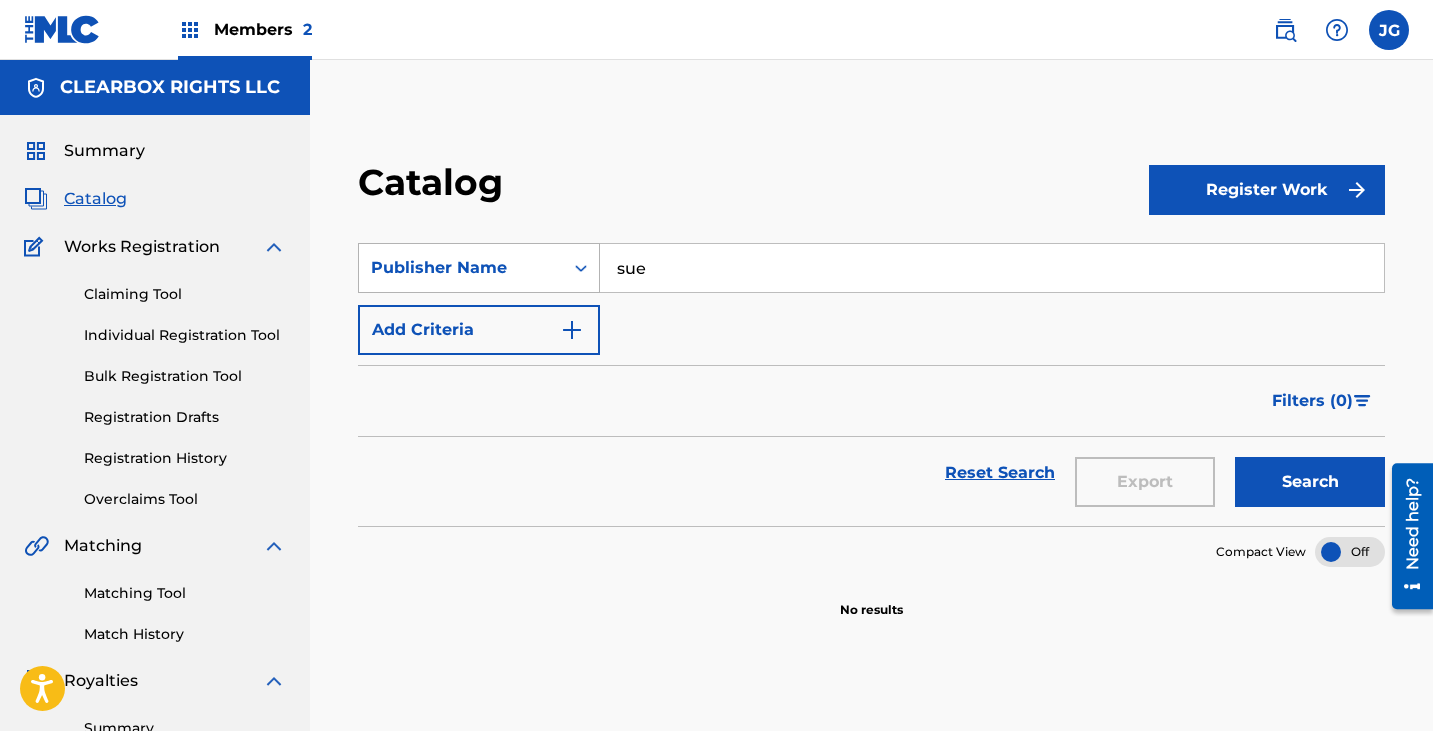 type on "sue" 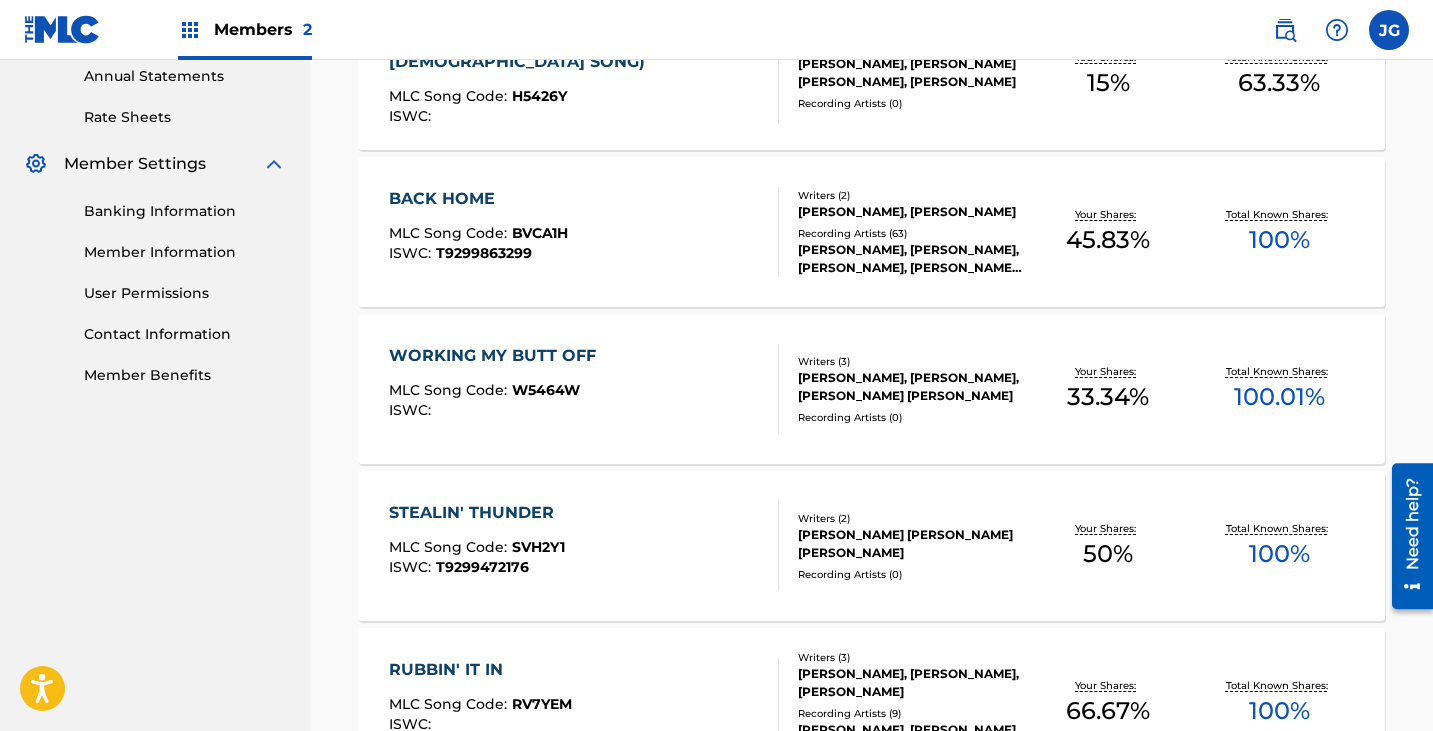 scroll, scrollTop: 800, scrollLeft: 0, axis: vertical 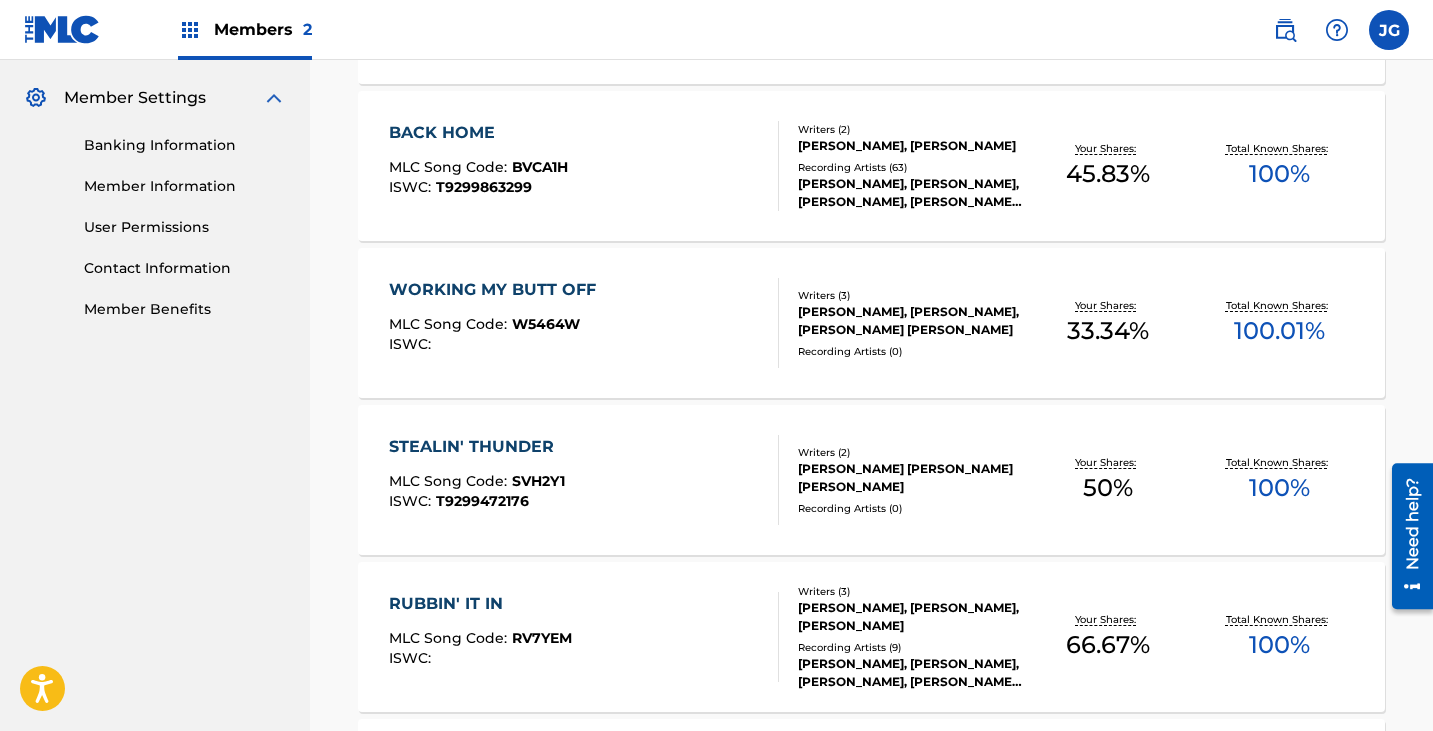 click on "WORKING MY BUTT OFF MLC Song Code : W5464W ISWC :" at bounding box center (584, 323) 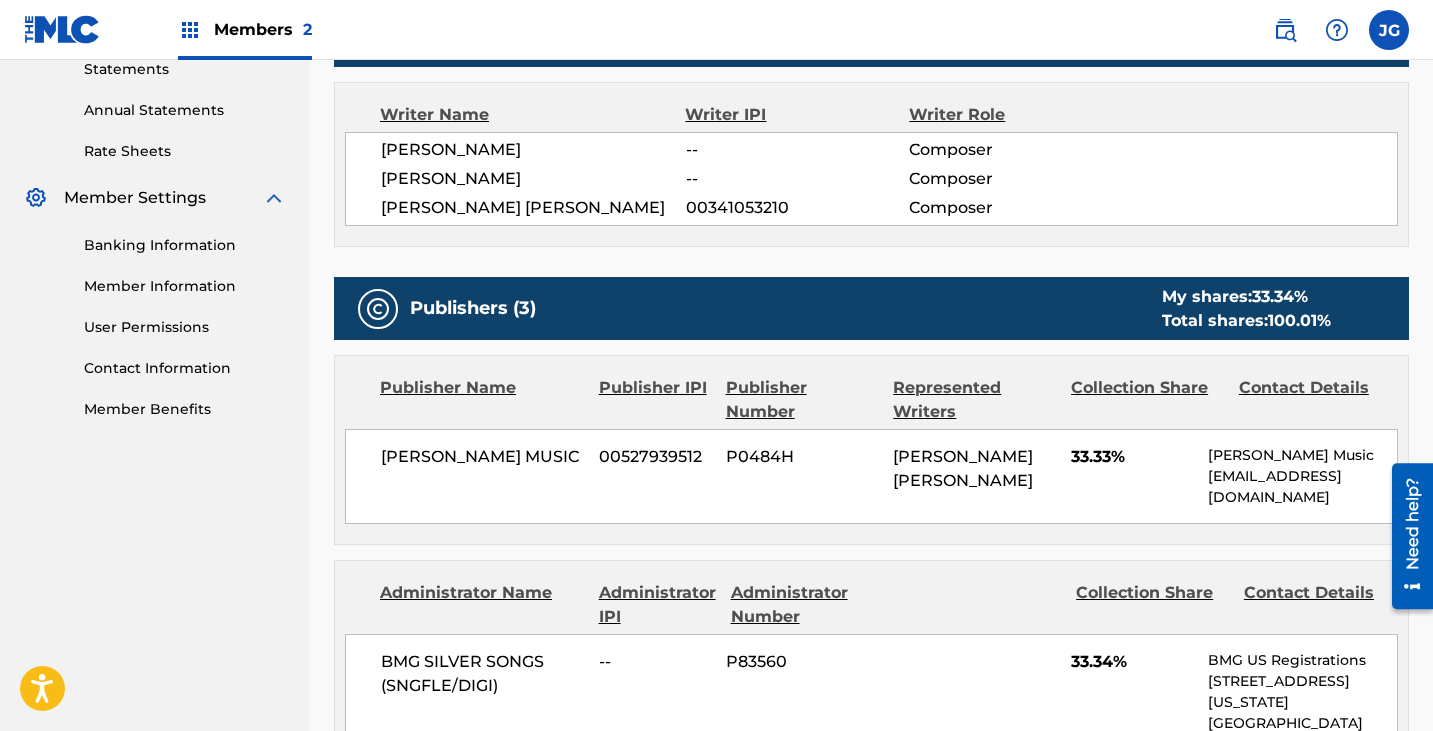 scroll, scrollTop: 0, scrollLeft: 0, axis: both 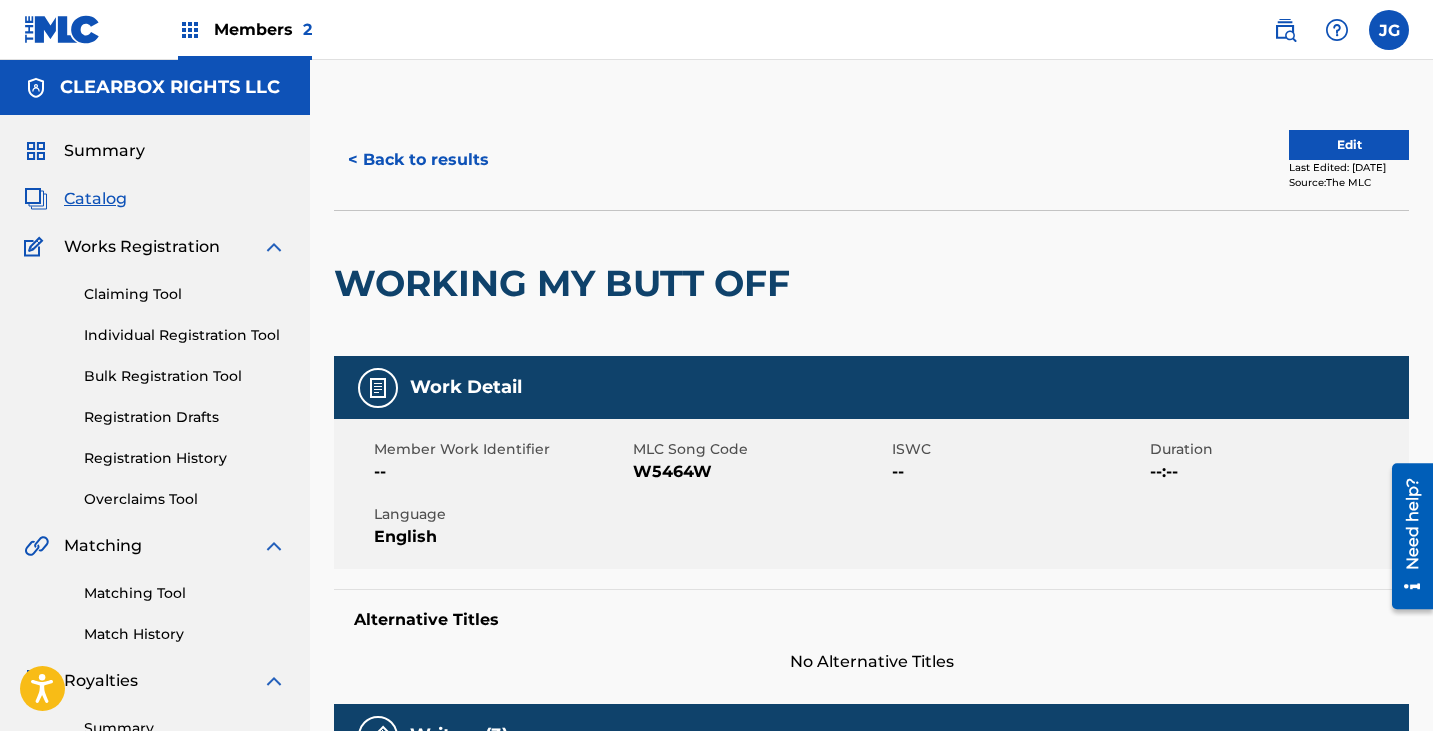 click on "< Back to results" at bounding box center (603, 160) 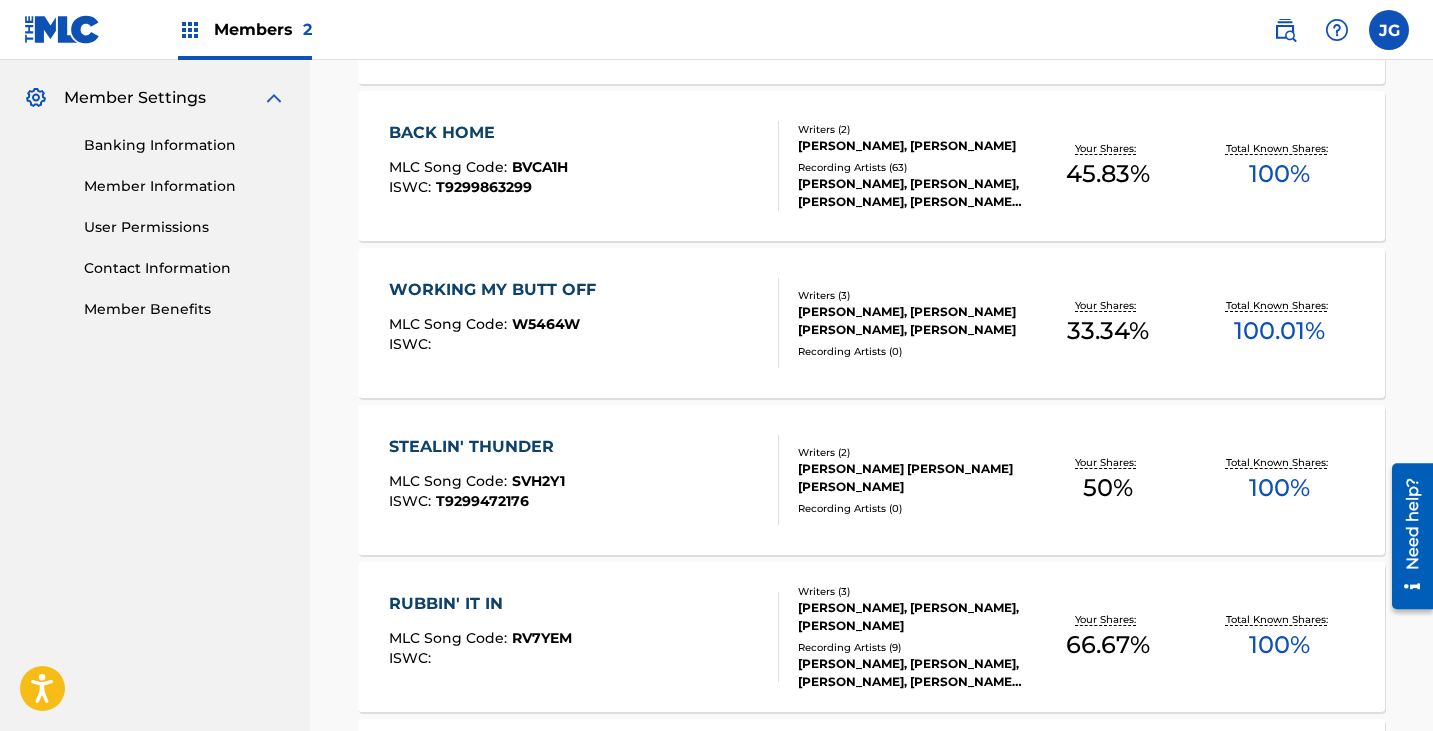 scroll, scrollTop: 500, scrollLeft: 0, axis: vertical 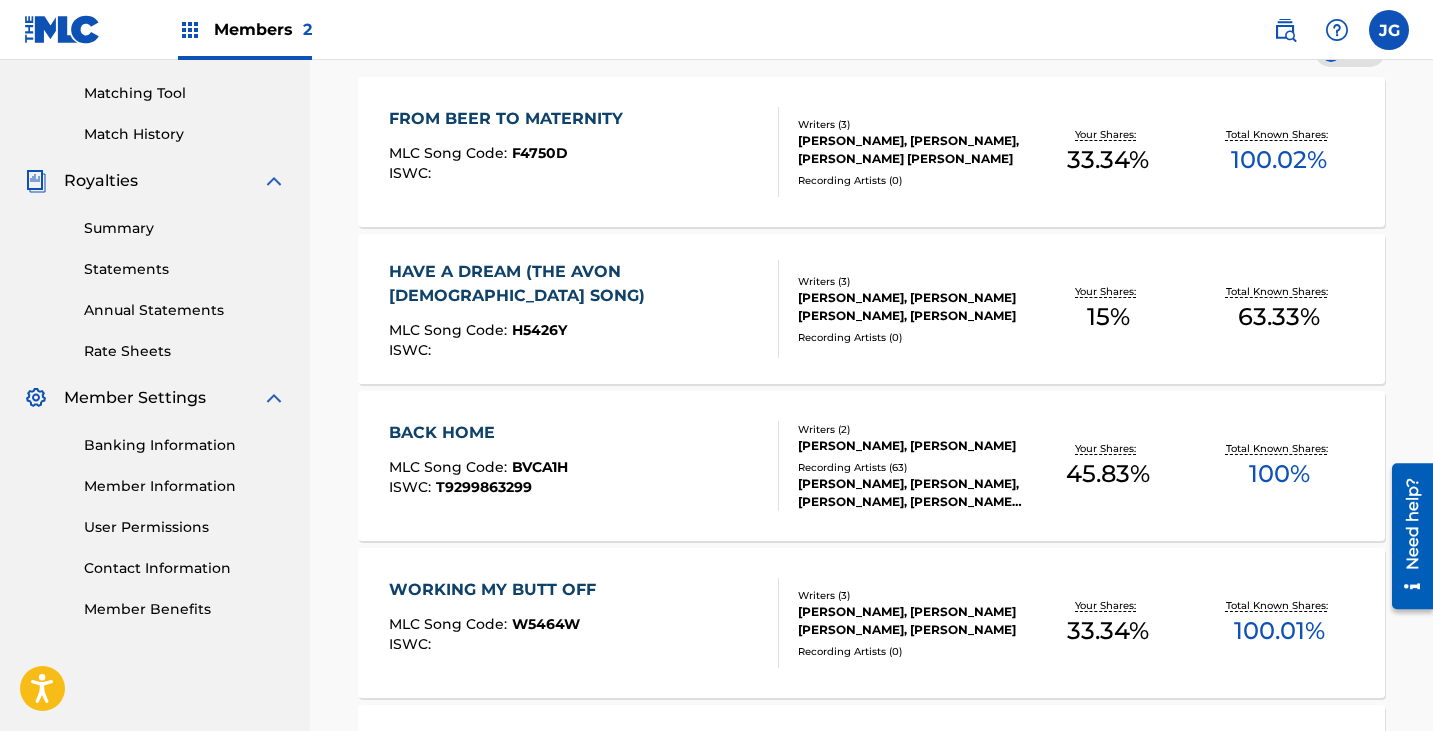 click on "Members    2 JG [PERSON_NAME] [PERSON_NAME] [EMAIL_ADDRESS][DOMAIN_NAME] Profile Log out" at bounding box center [716, 30] 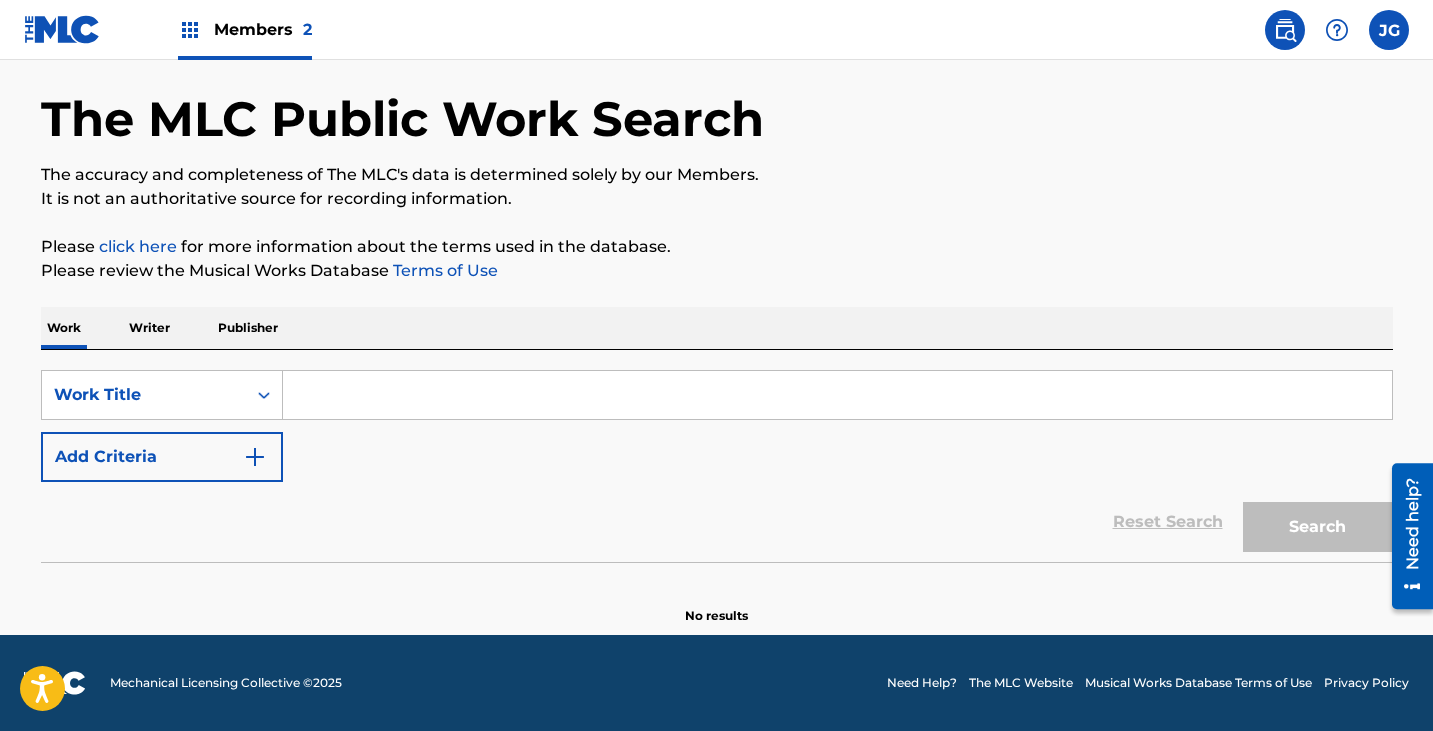 scroll, scrollTop: 0, scrollLeft: 0, axis: both 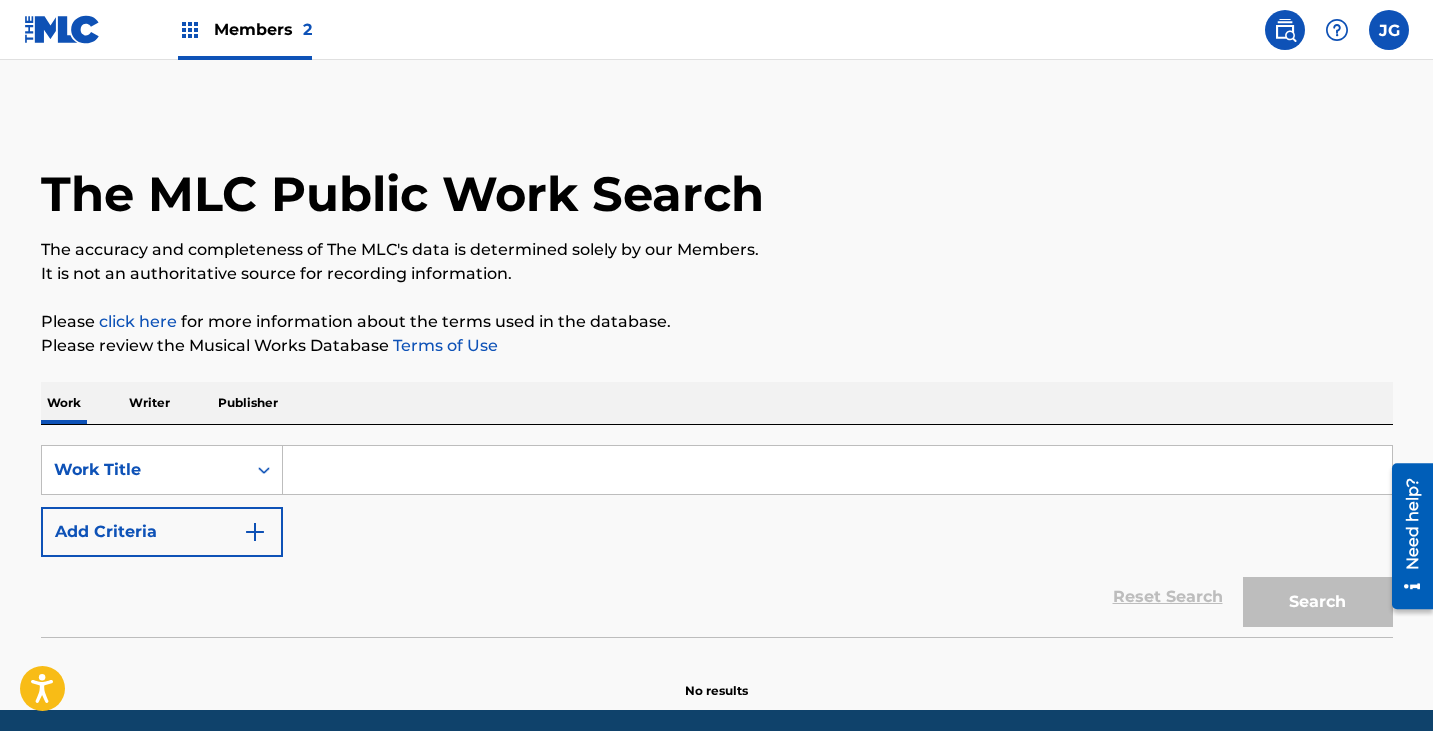 click at bounding box center [837, 470] 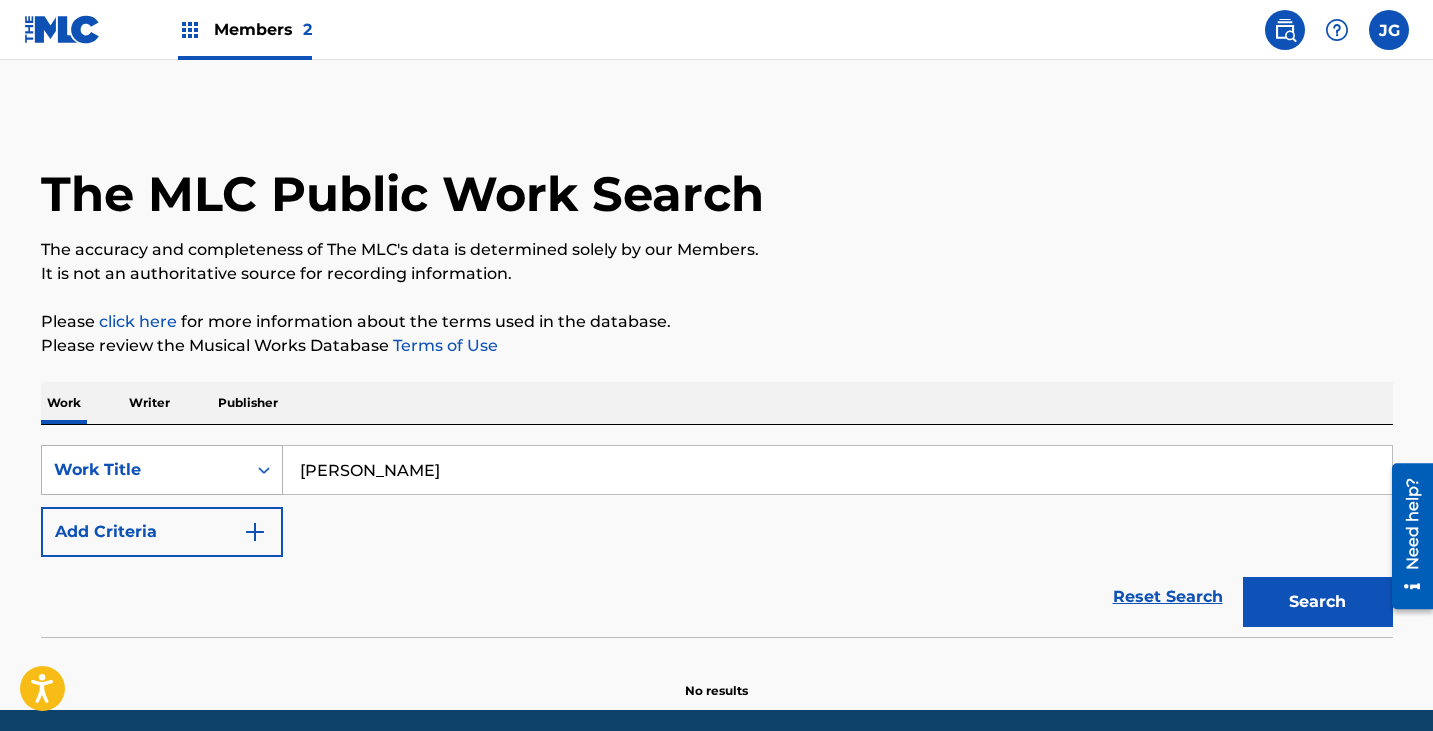 type on "[PERSON_NAME]" 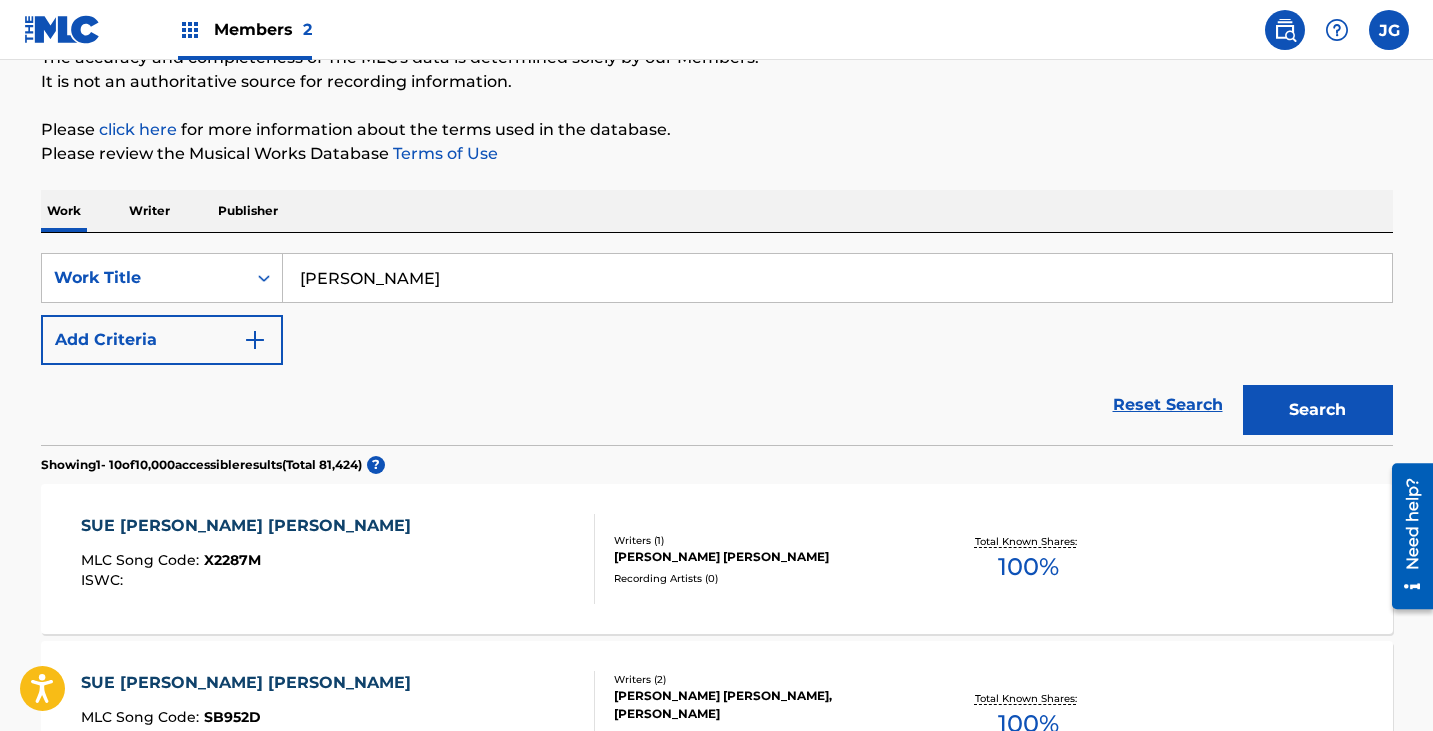scroll, scrollTop: 0, scrollLeft: 0, axis: both 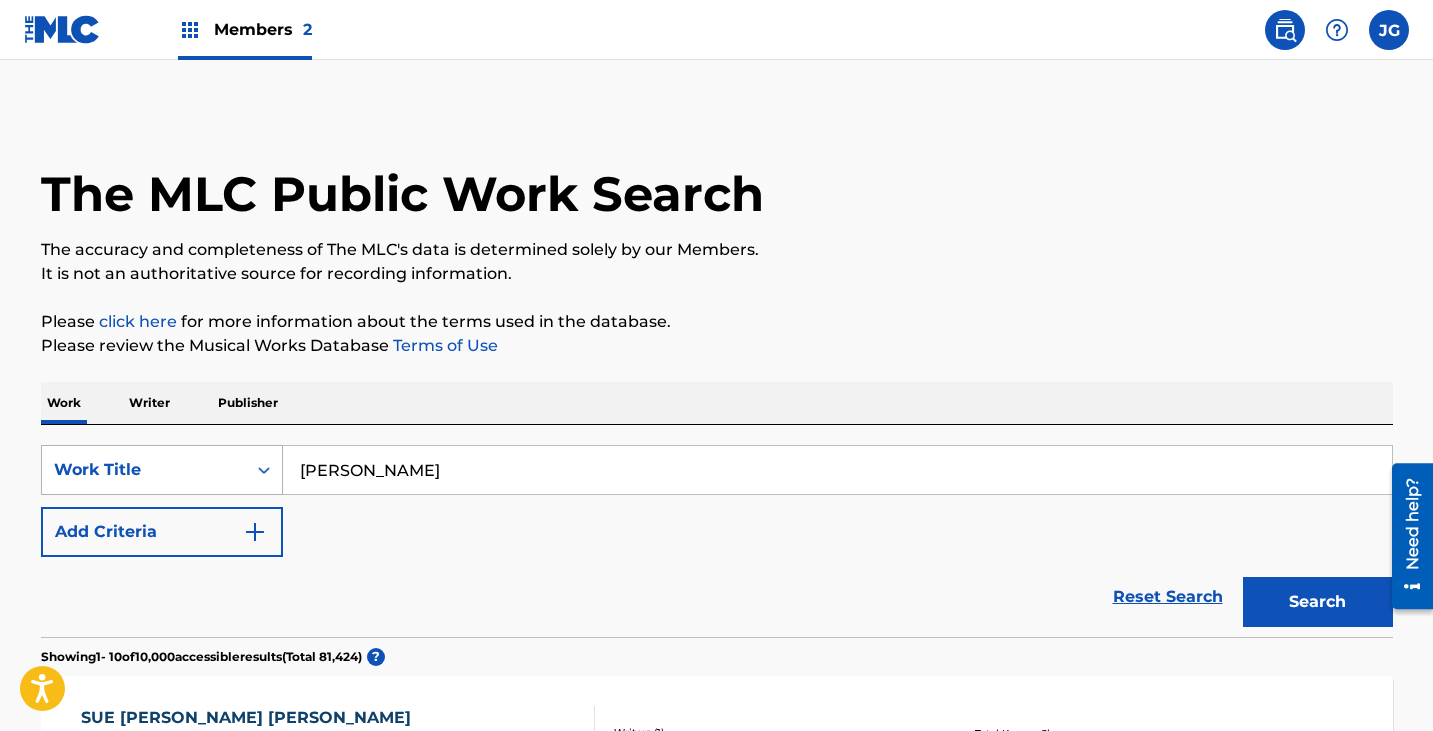 click on "Work Title" at bounding box center [162, 470] 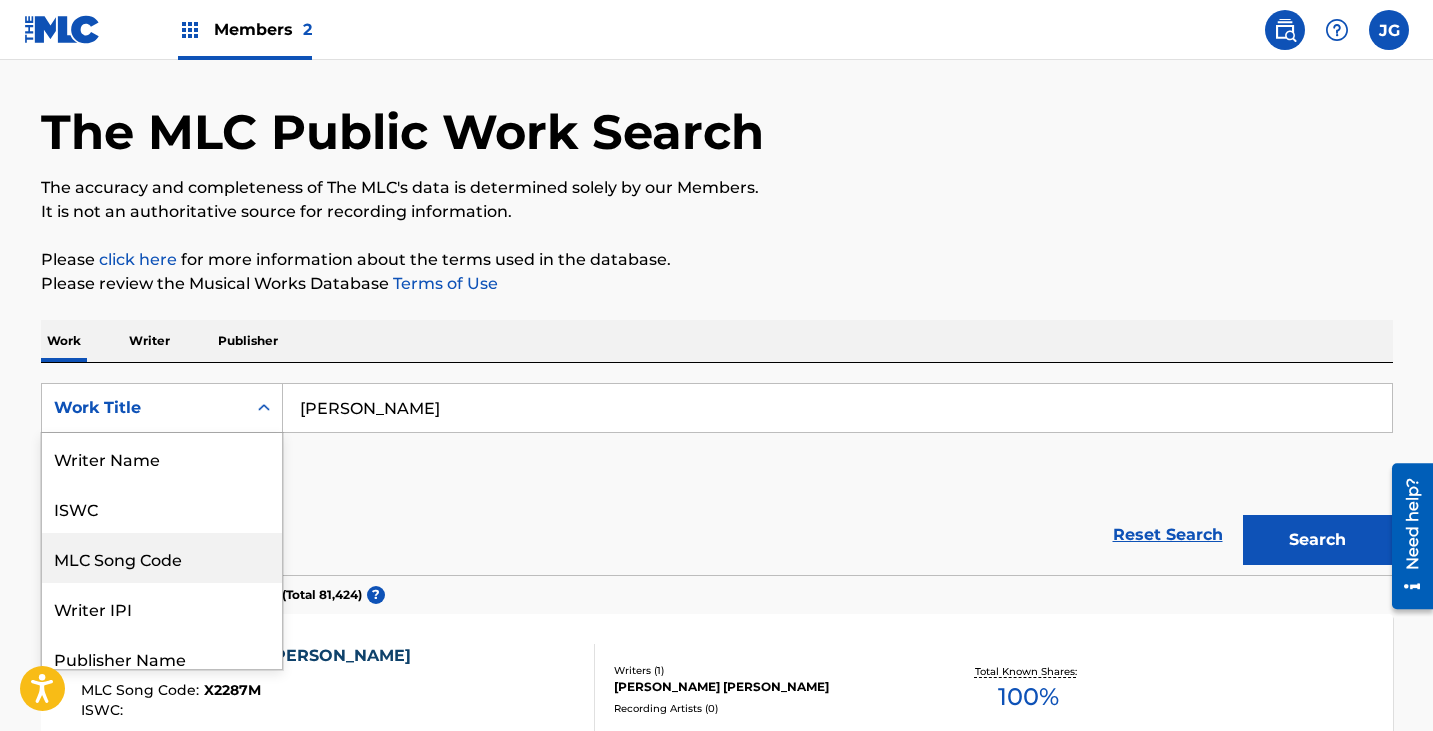scroll, scrollTop: 65, scrollLeft: 0, axis: vertical 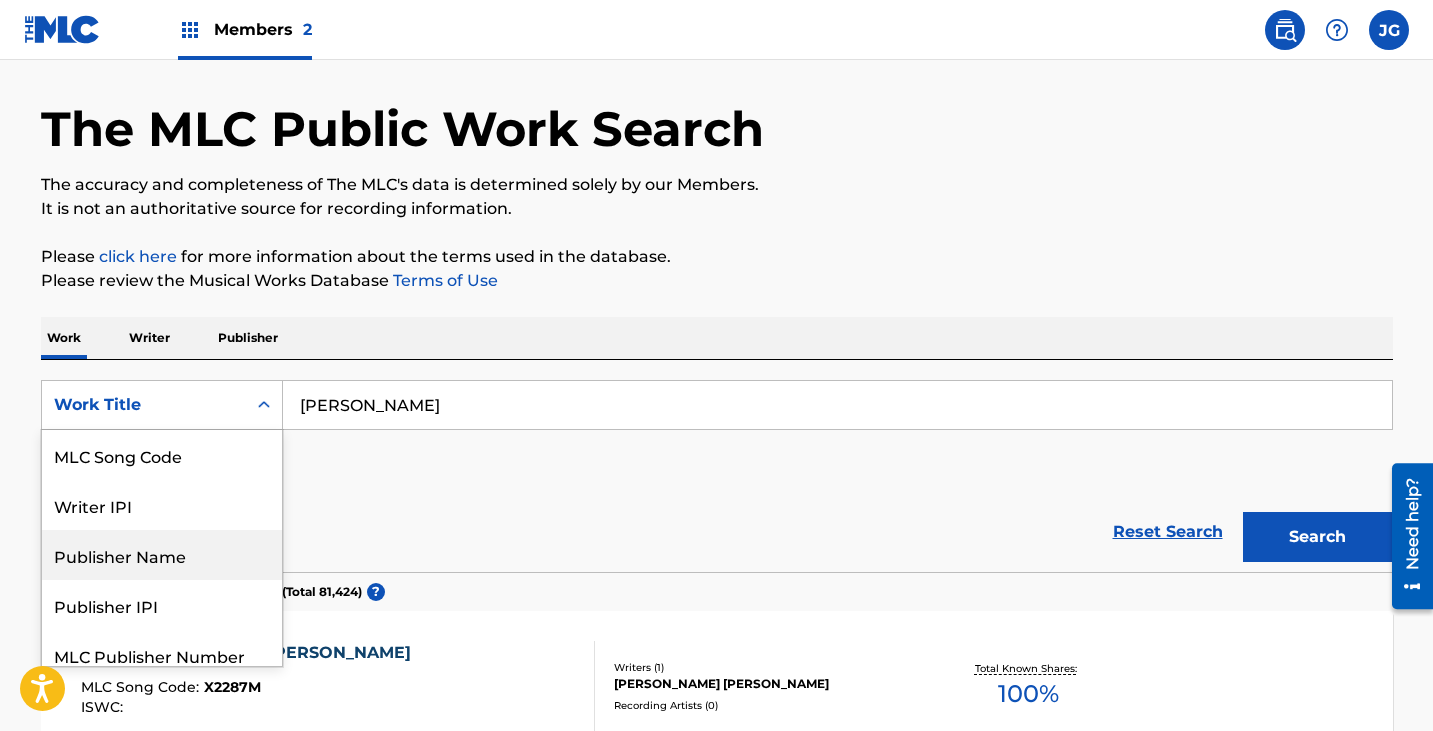 click on "Publisher Name" at bounding box center [162, 555] 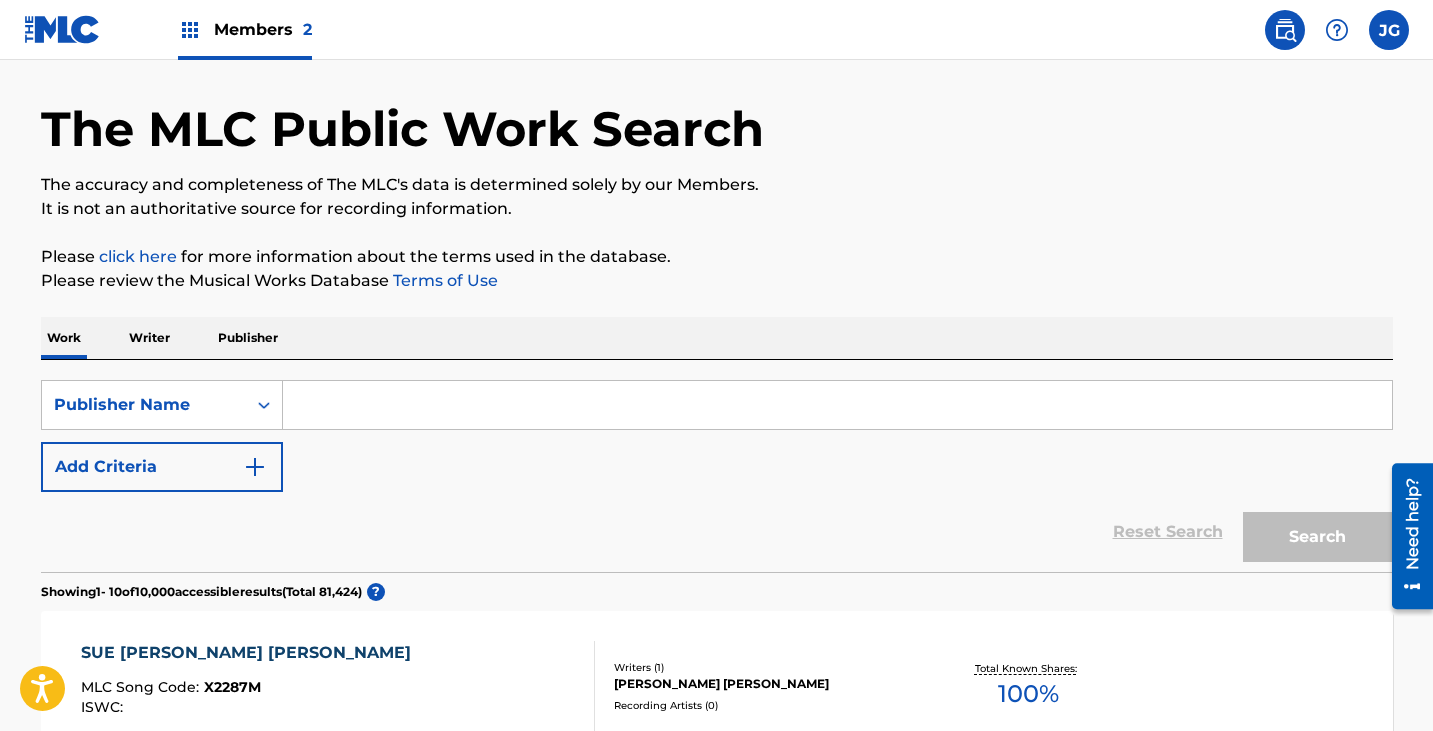 click at bounding box center [837, 405] 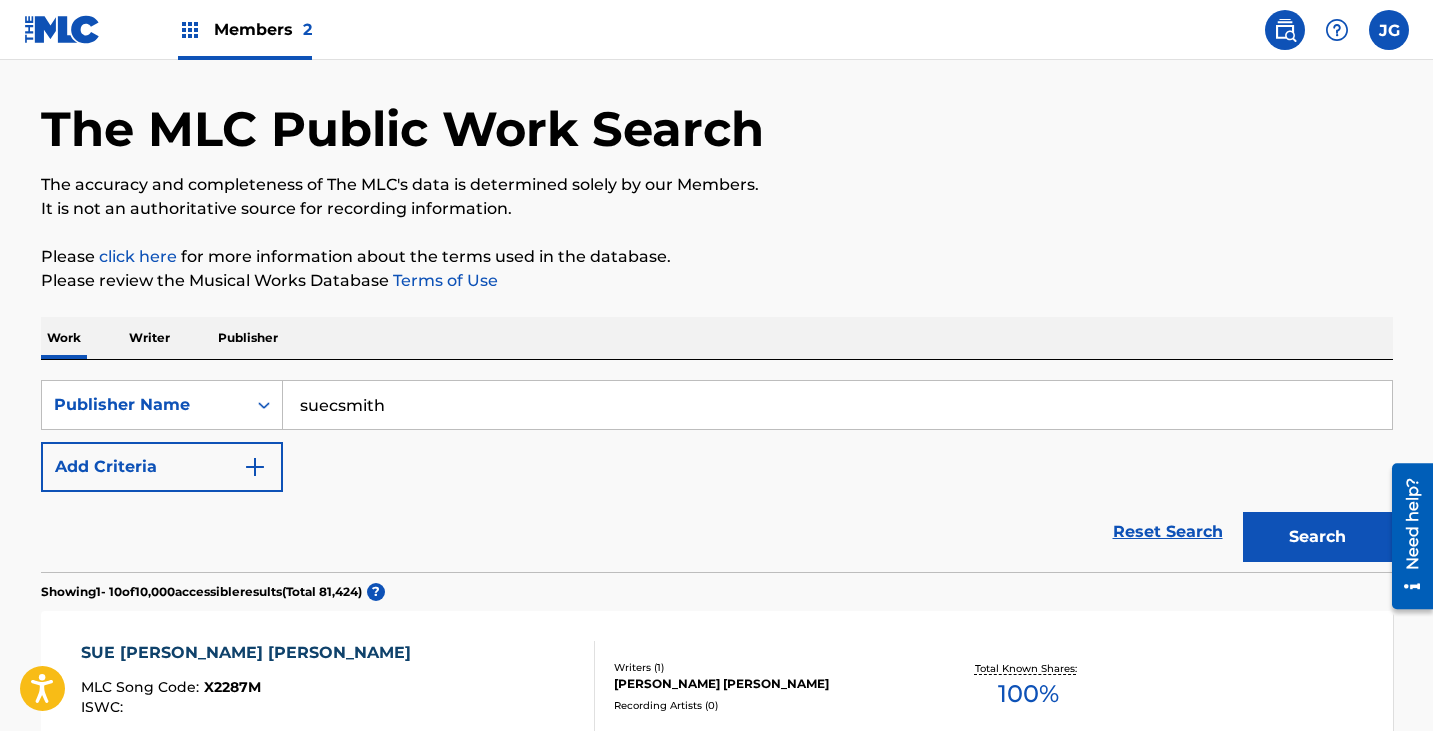 click on "Search" at bounding box center [1318, 537] 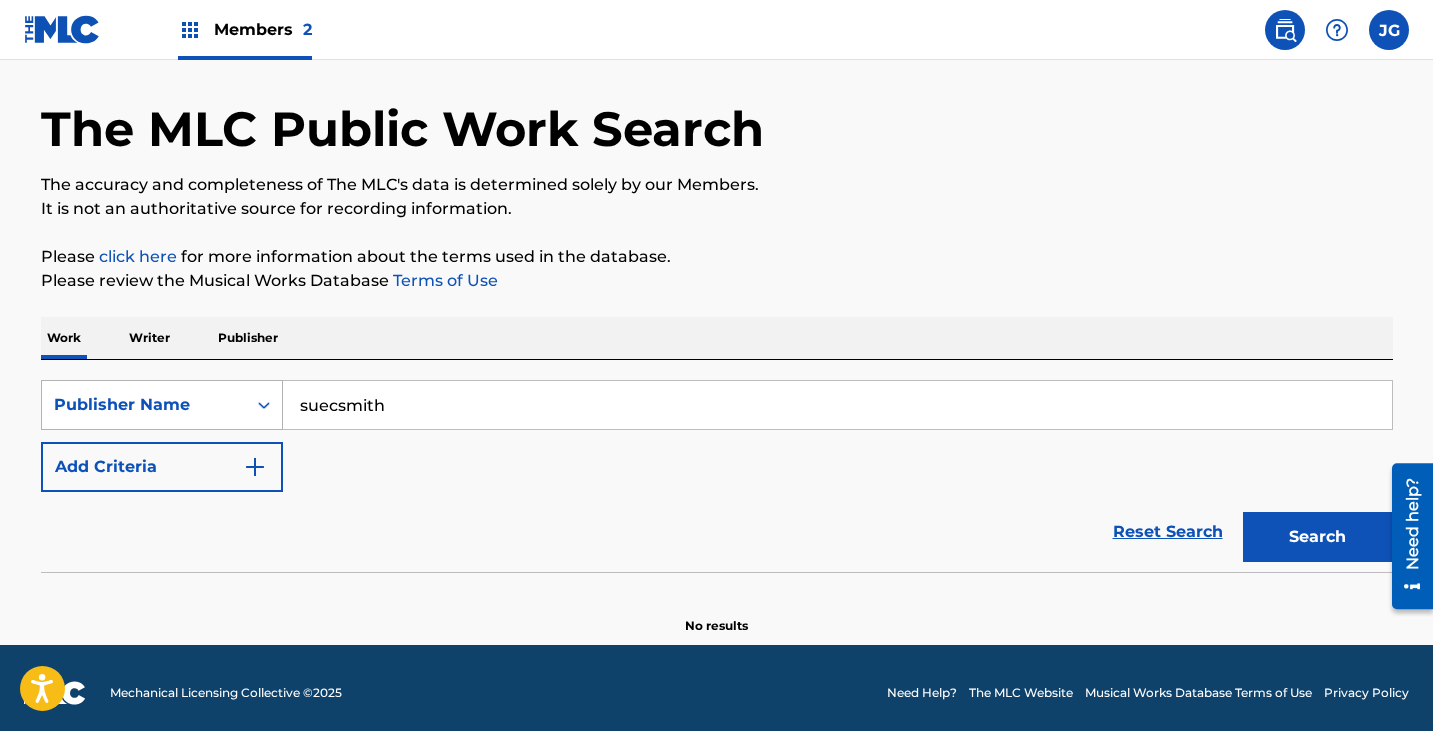drag, startPoint x: 427, startPoint y: 405, endPoint x: 232, endPoint y: 389, distance: 195.6553 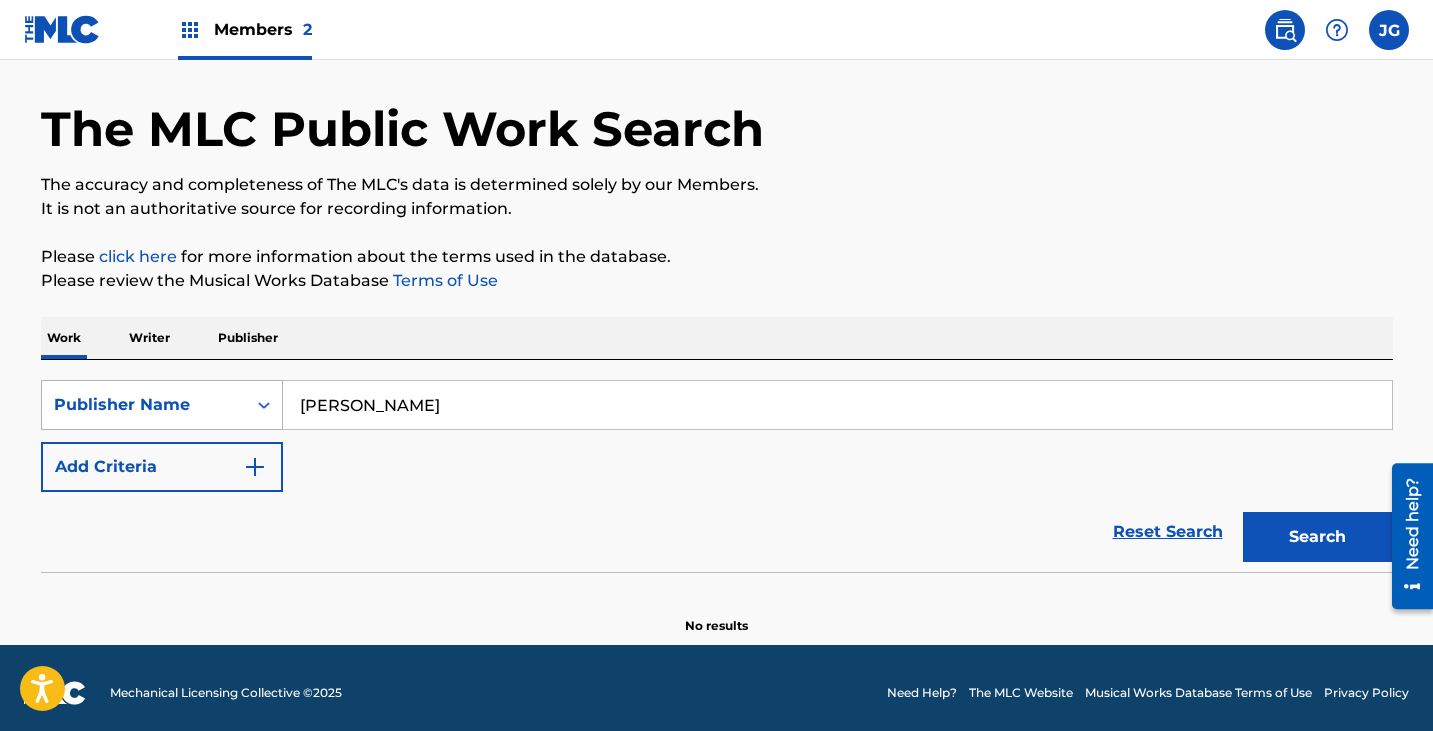 click on "Search" at bounding box center [1318, 537] 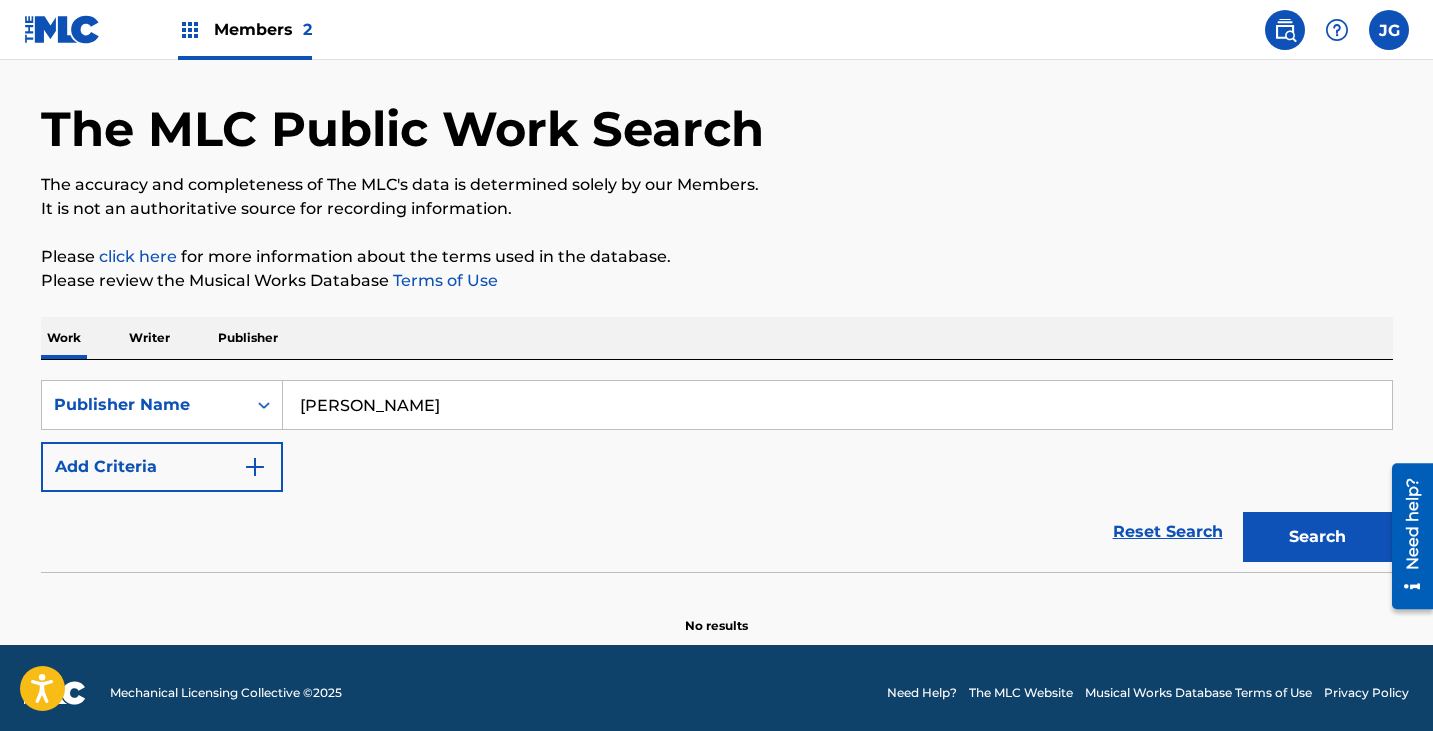 drag, startPoint x: 452, startPoint y: 398, endPoint x: 421, endPoint y: 409, distance: 32.89377 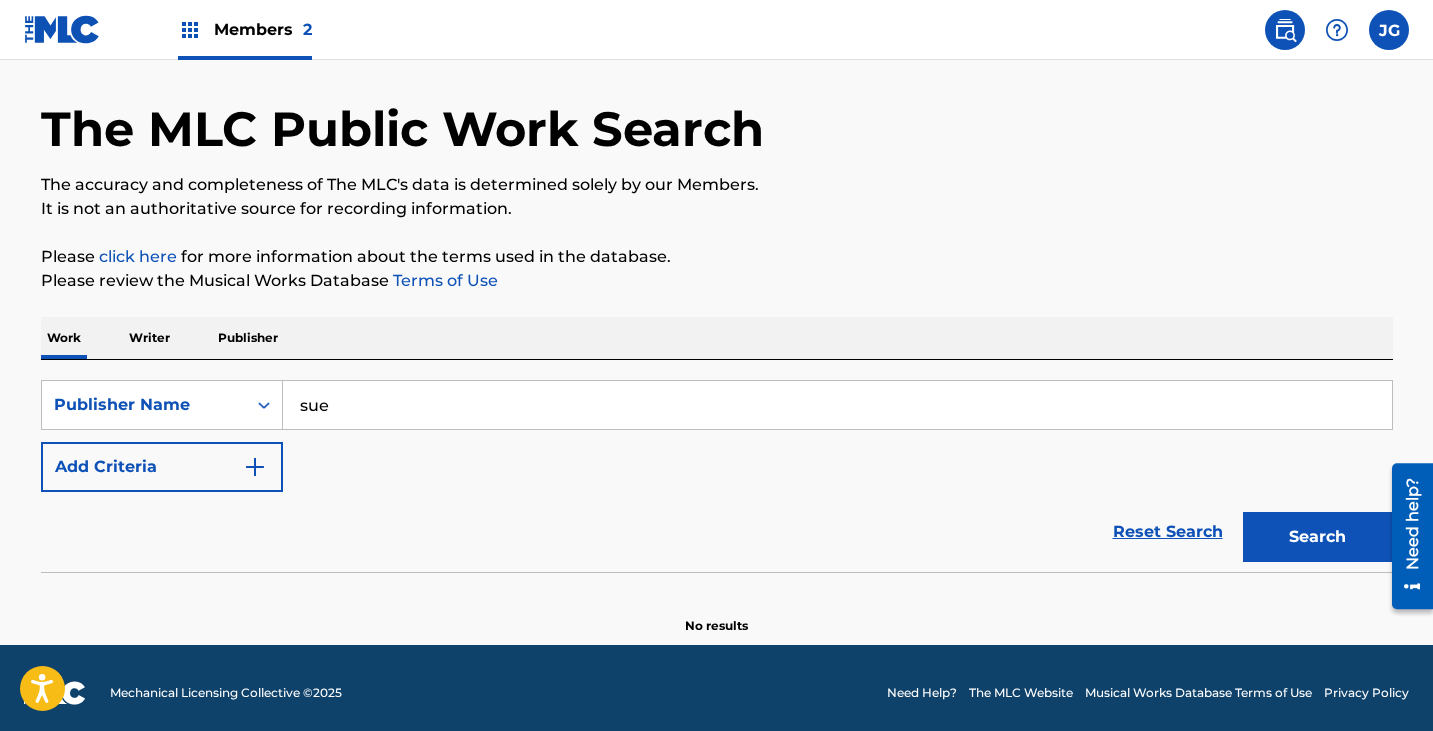 type on "sue" 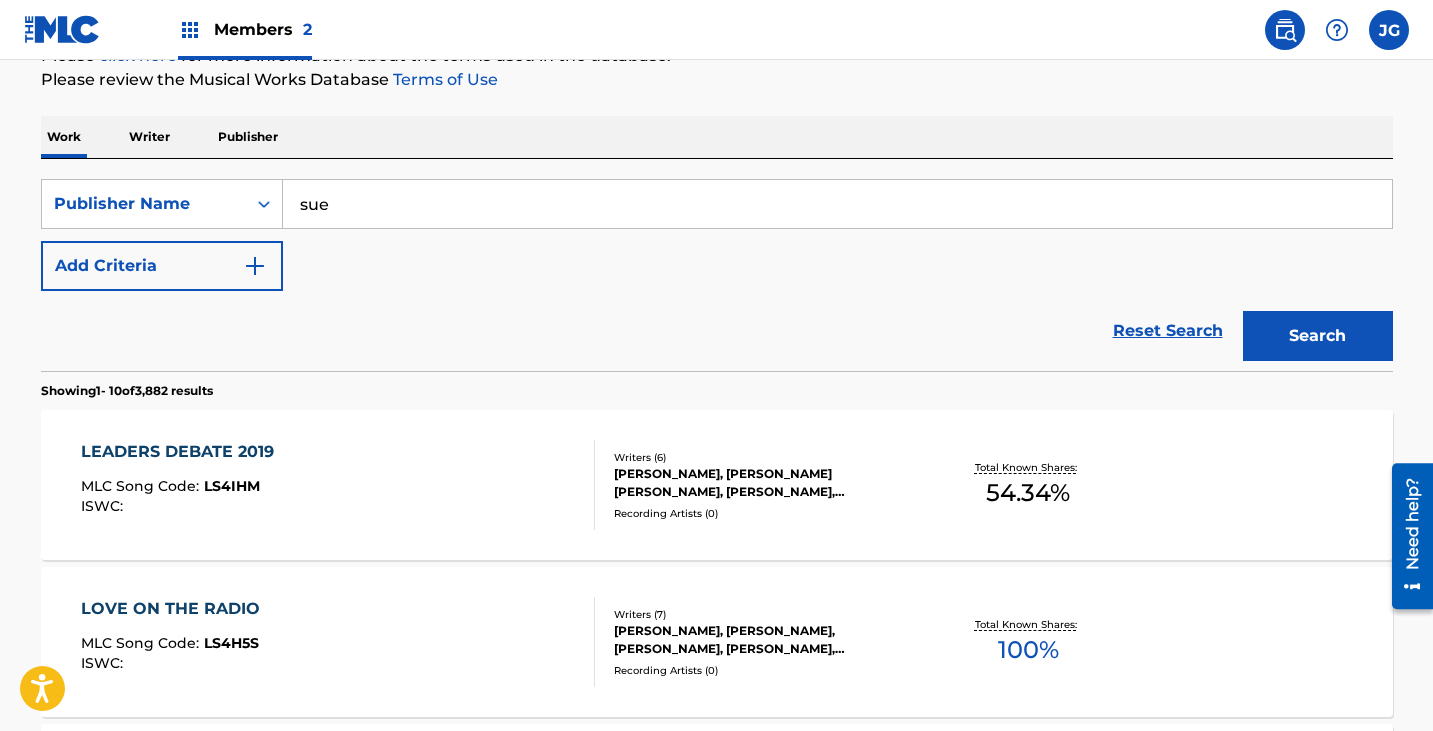 scroll, scrollTop: 265, scrollLeft: 0, axis: vertical 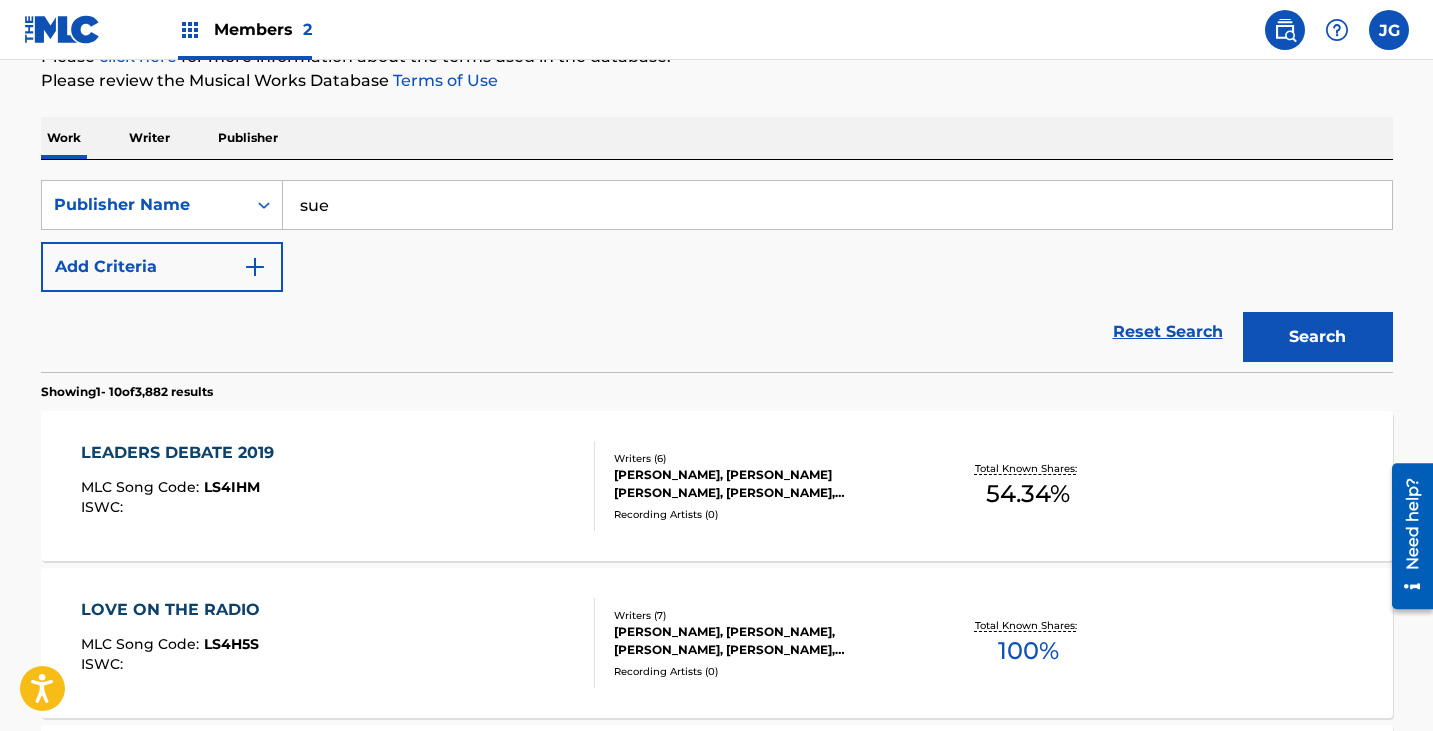 drag, startPoint x: 431, startPoint y: 209, endPoint x: 287, endPoint y: 212, distance: 144.03125 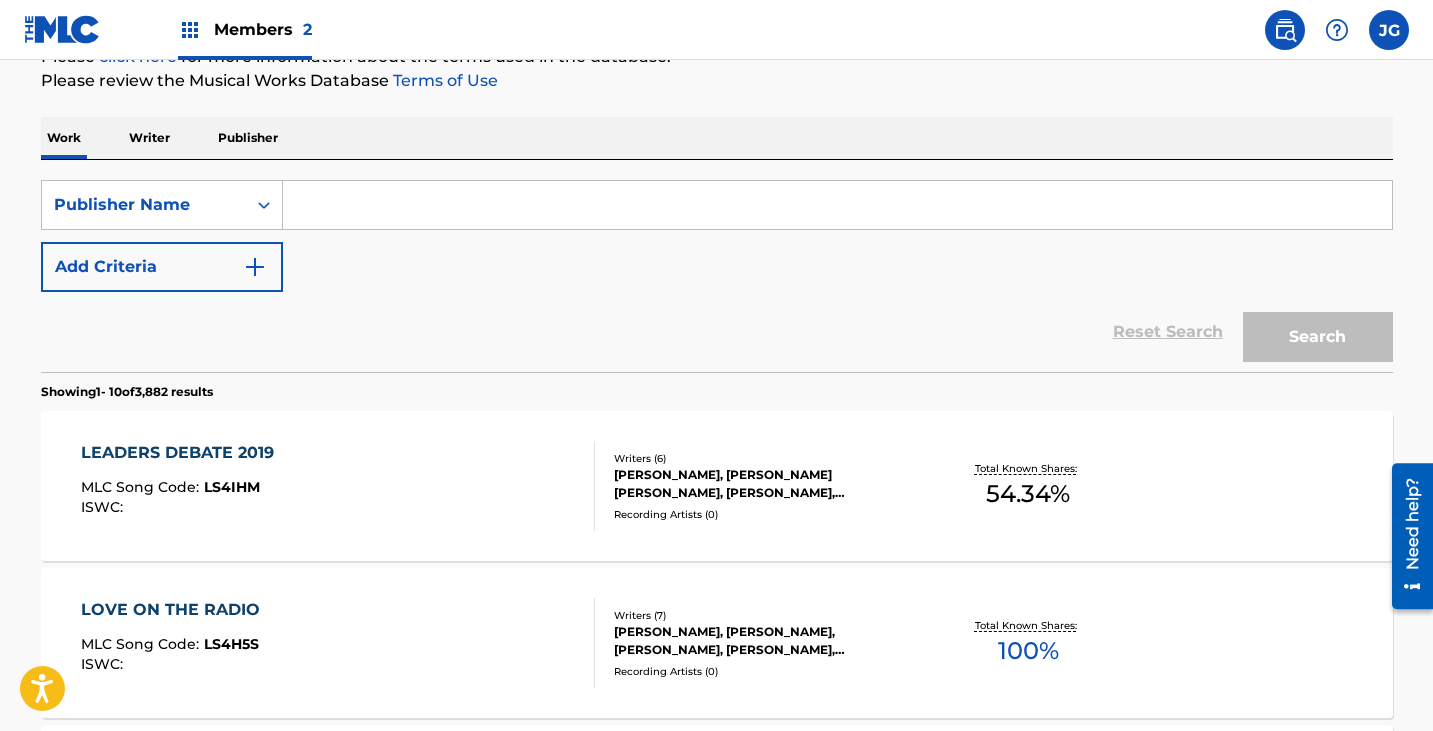 type 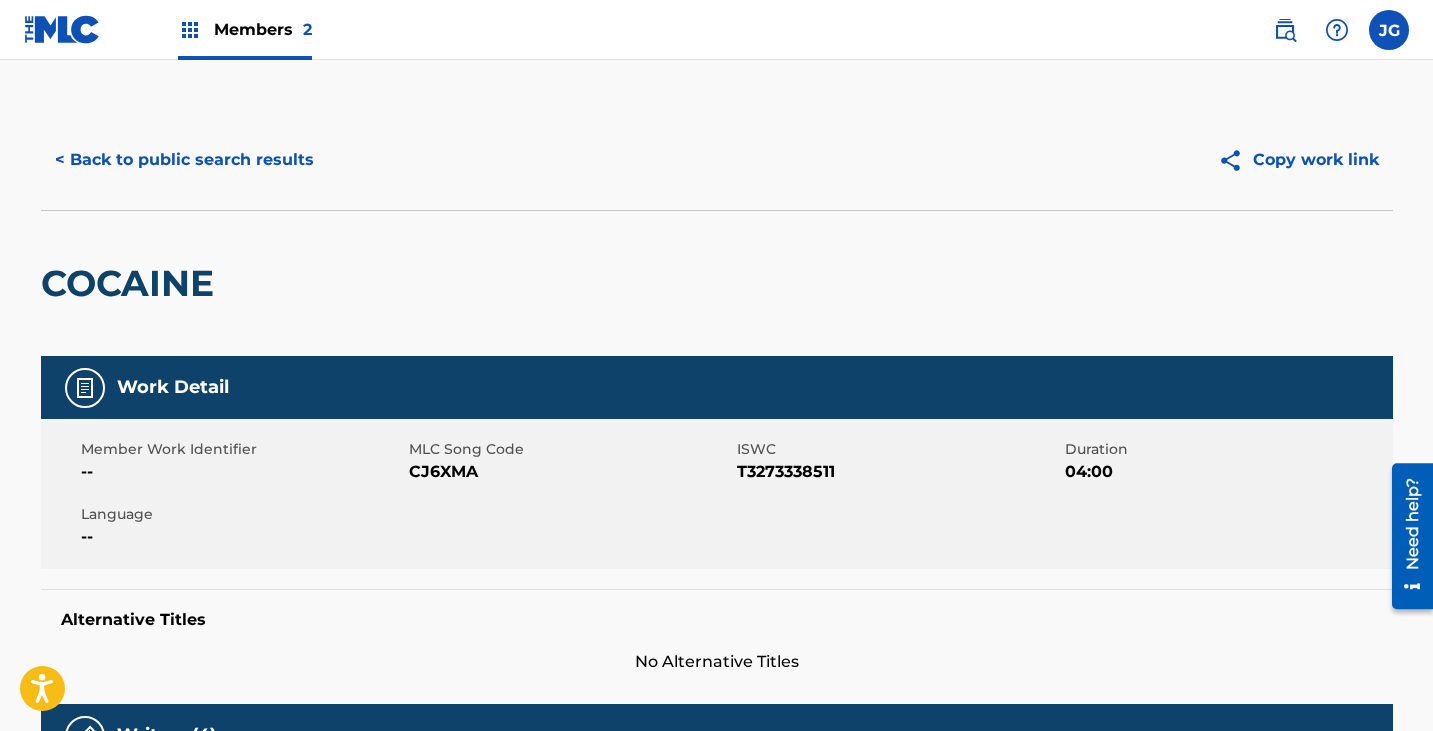 click on "< Back to public search results Copy work link" at bounding box center (717, 160) 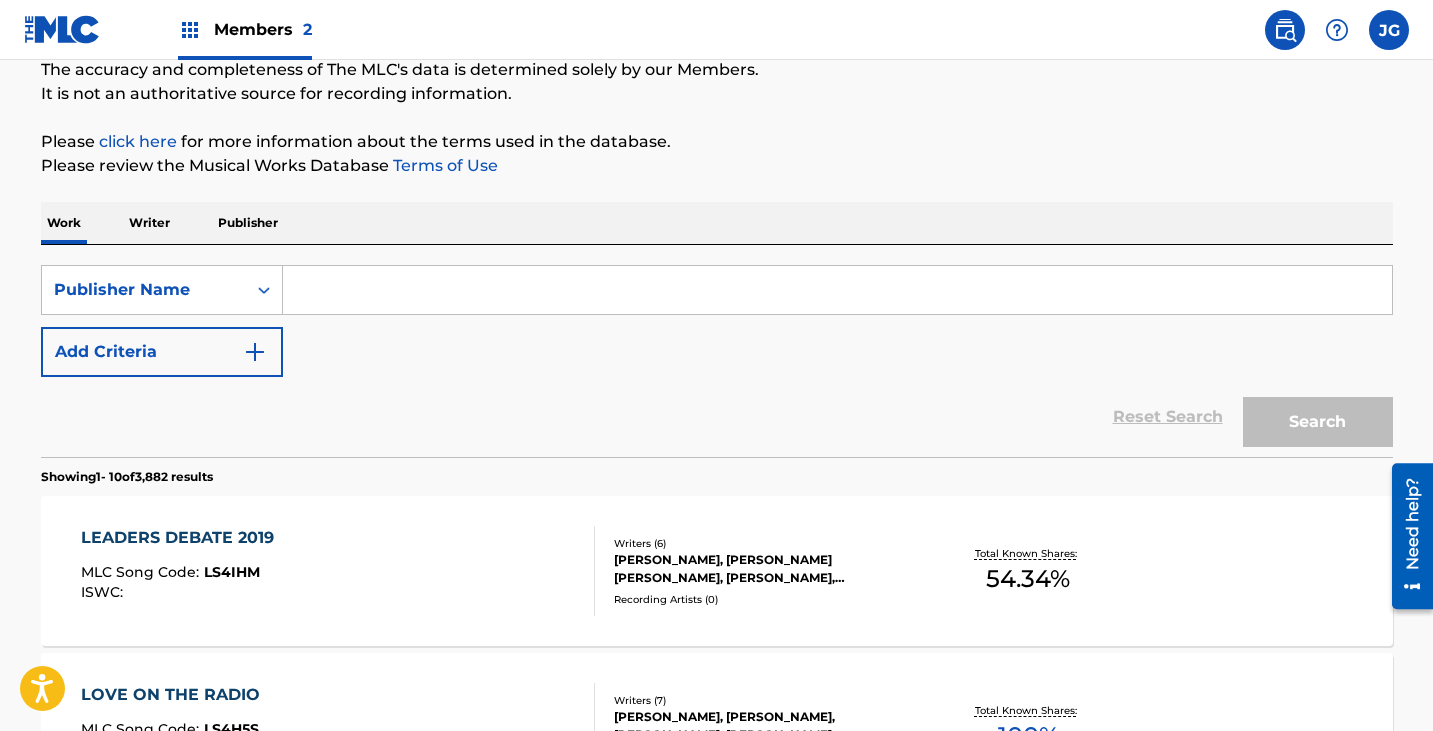 scroll, scrollTop: 0, scrollLeft: 0, axis: both 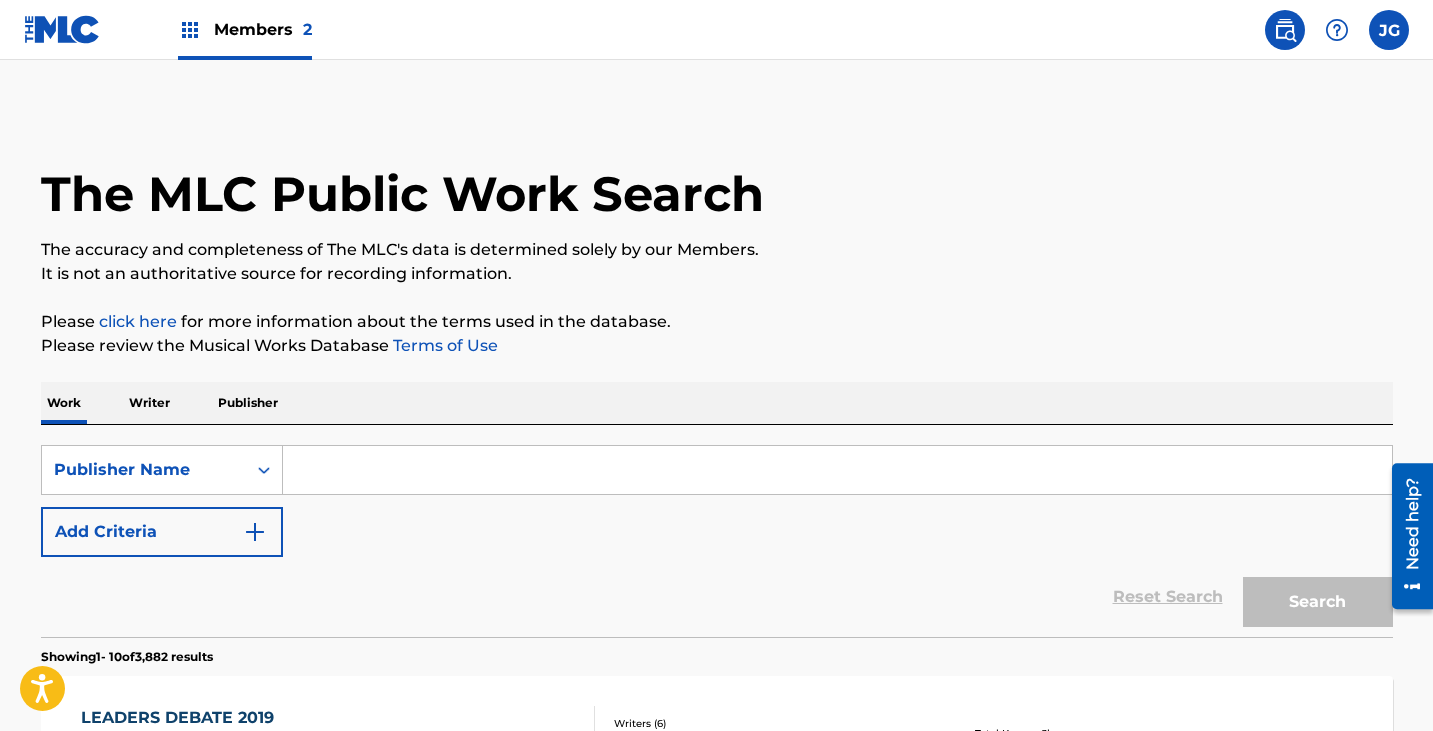 click at bounding box center [62, 29] 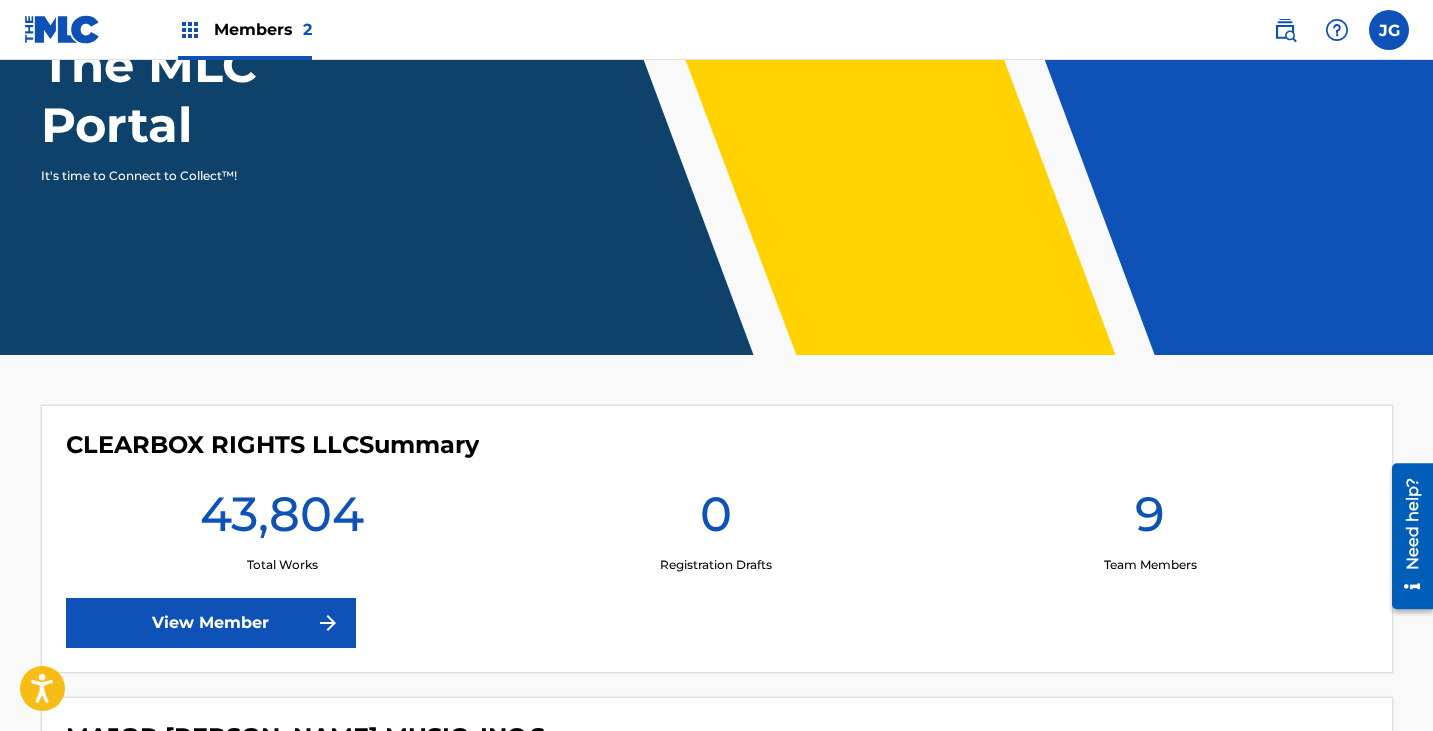 scroll, scrollTop: 585, scrollLeft: 0, axis: vertical 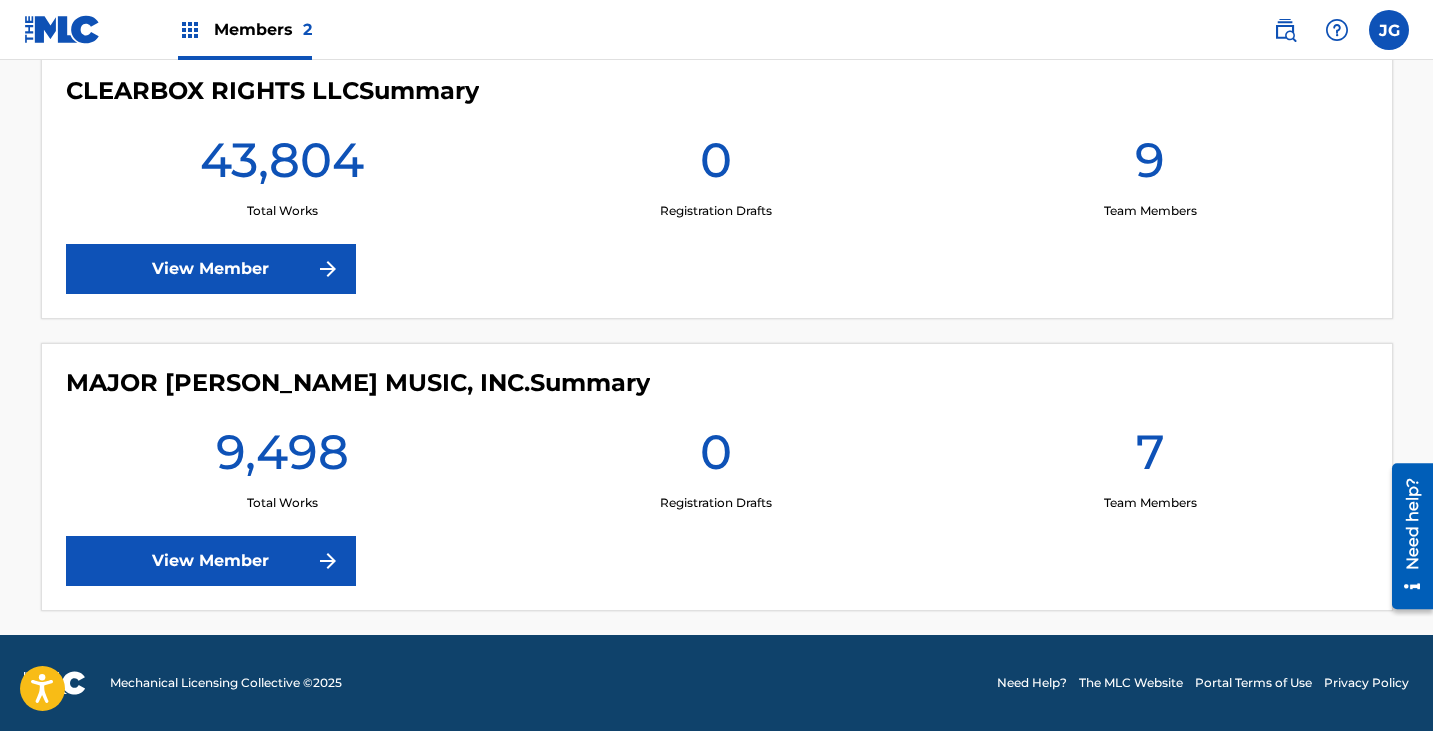 click on "View Member" at bounding box center (211, 269) 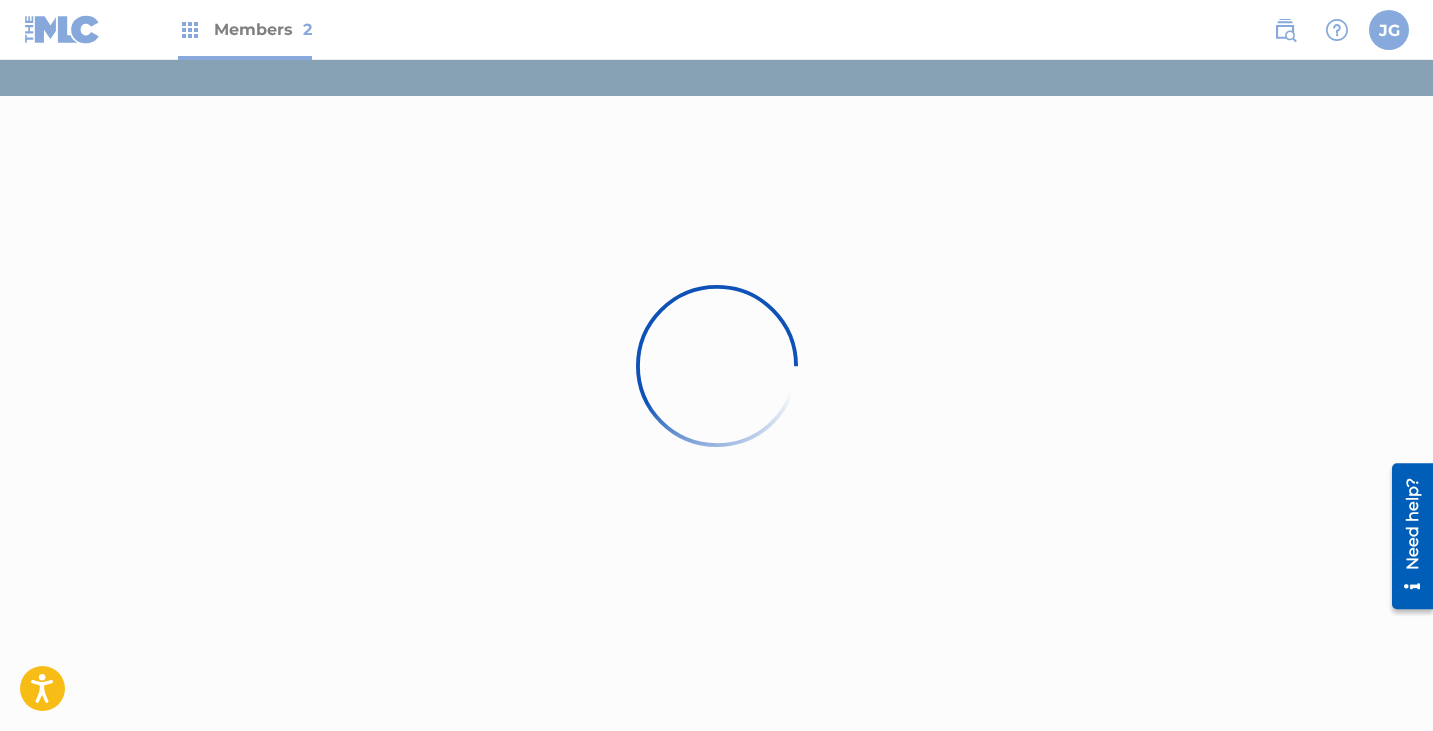scroll, scrollTop: 0, scrollLeft: 0, axis: both 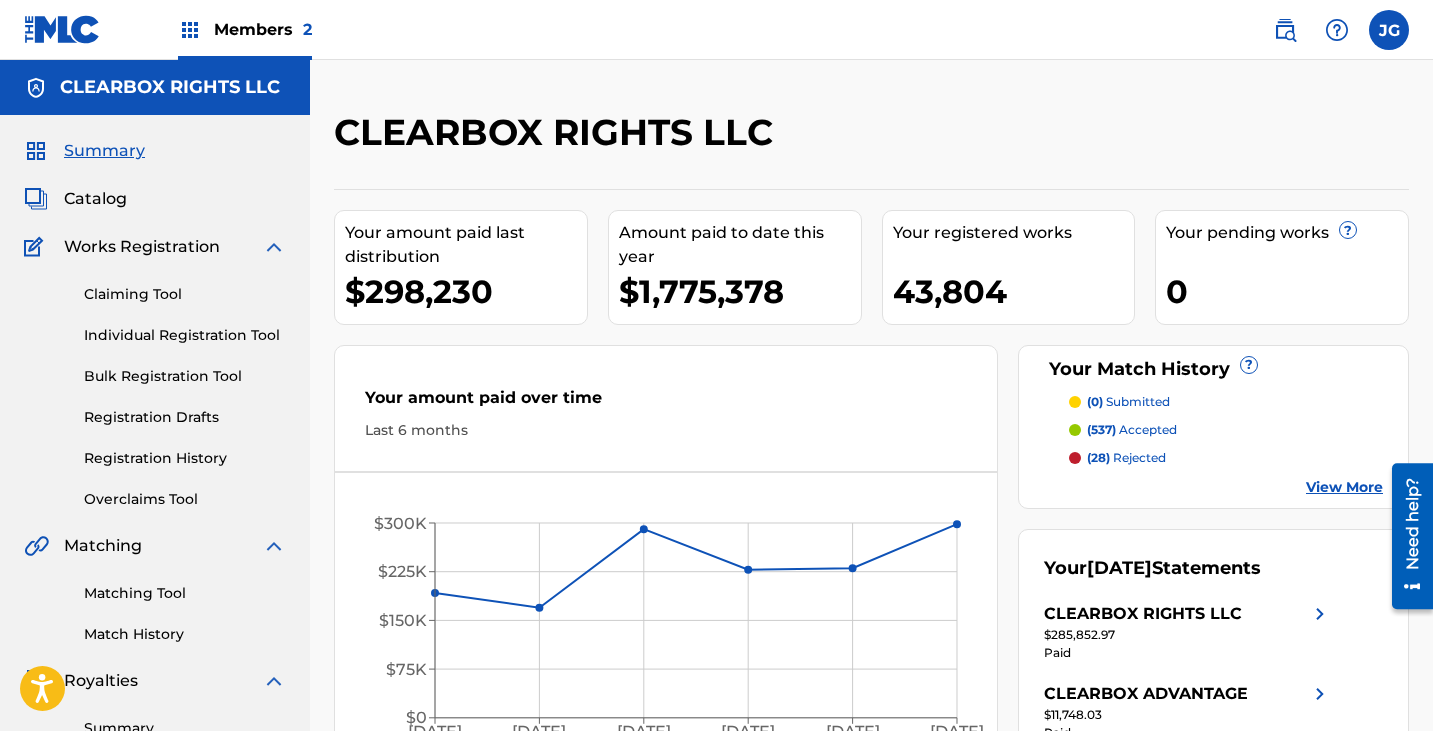 click on "Individual Registration Tool" at bounding box center (185, 335) 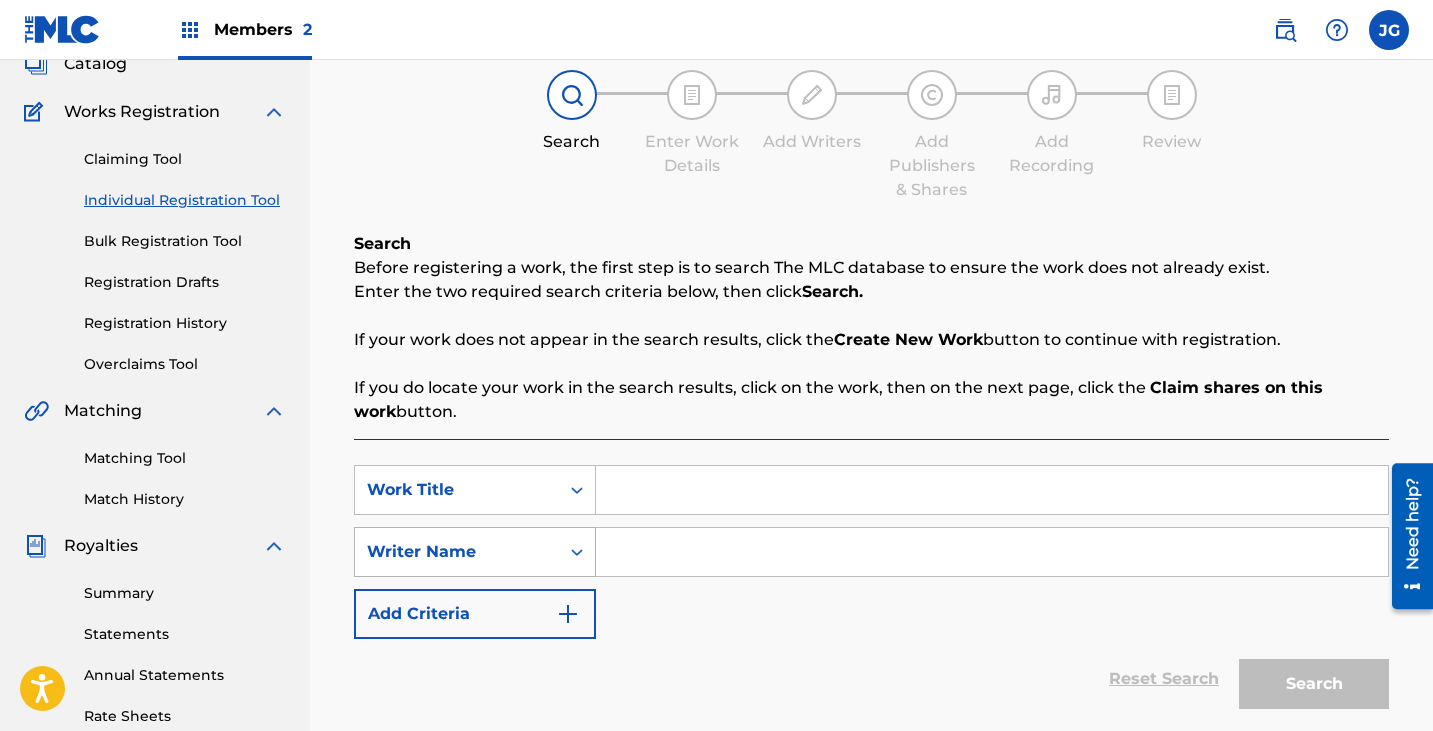 scroll, scrollTop: 200, scrollLeft: 0, axis: vertical 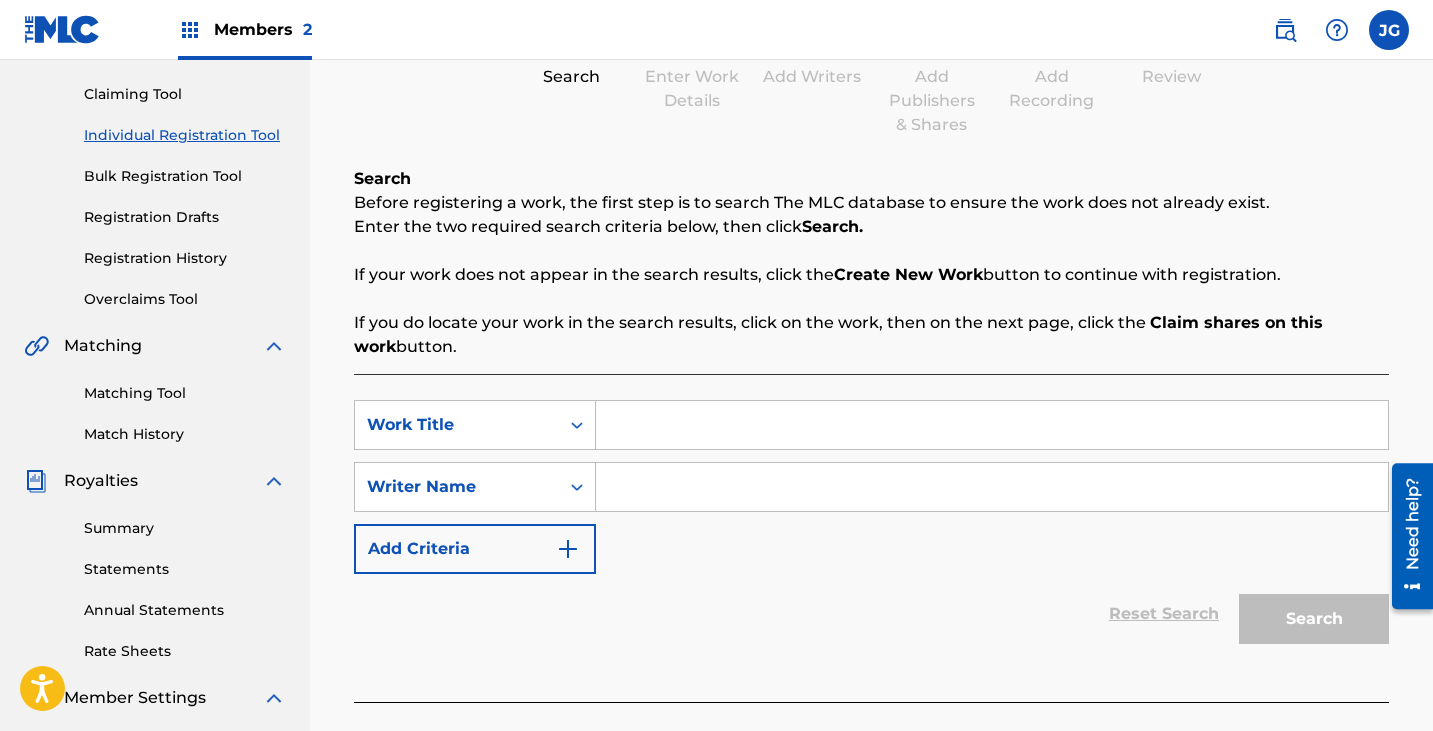 click on "SearchWithCriteria5a59f65b-7994-4606-bb9e-a74b7bd8e2bf Work Title SearchWithCriteria336f4d92-65b3-49be-ae79-17ce49454610 Writer Name Add Criteria Reset Search Search" at bounding box center [871, 538] 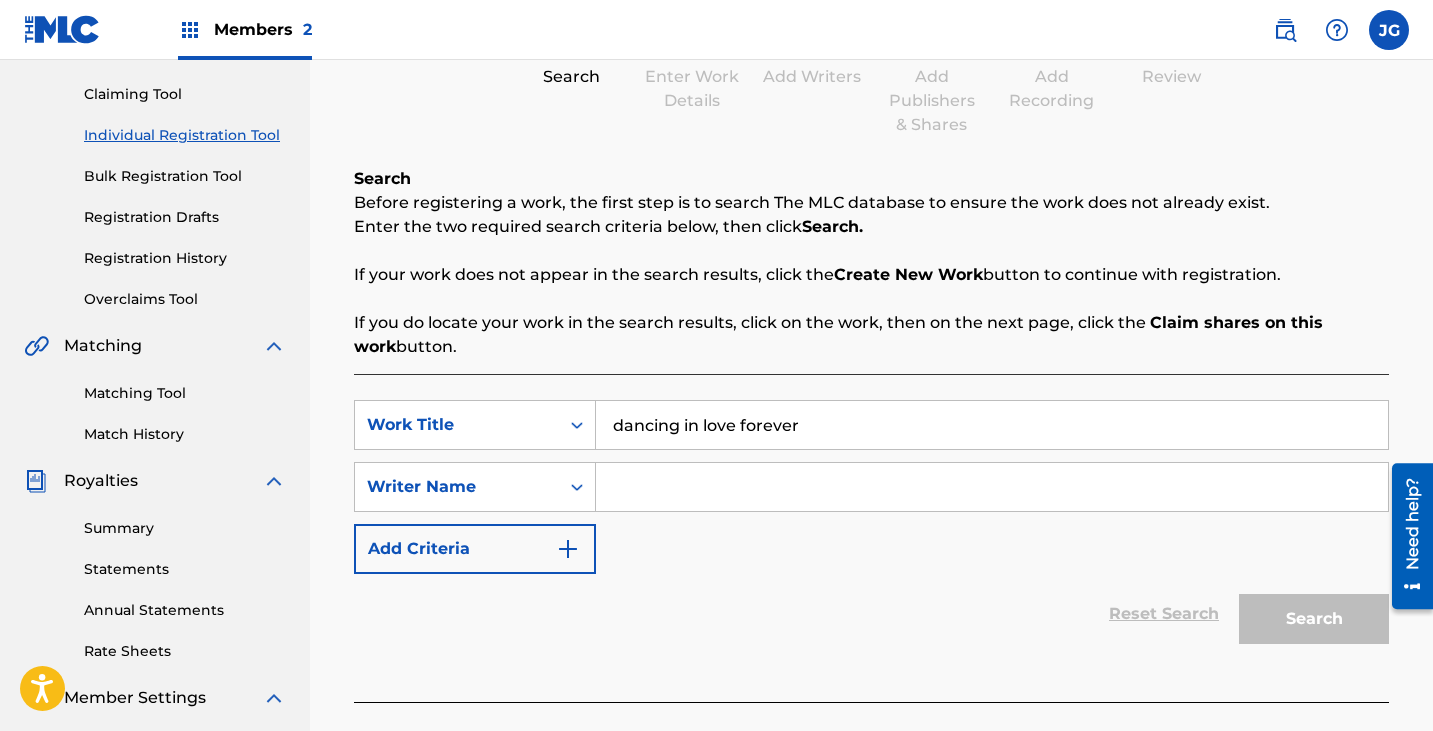 type on "dancing in love forever" 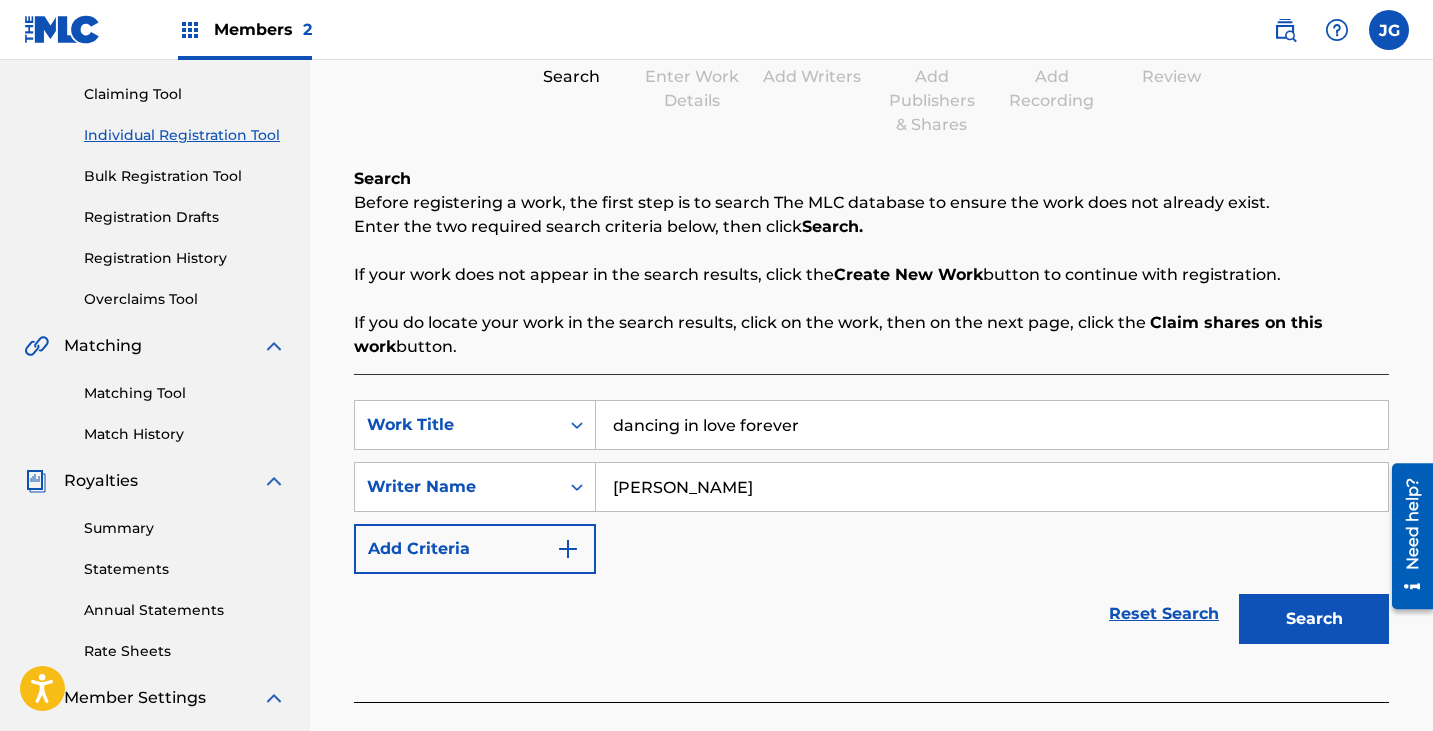 type on "[PERSON_NAME]" 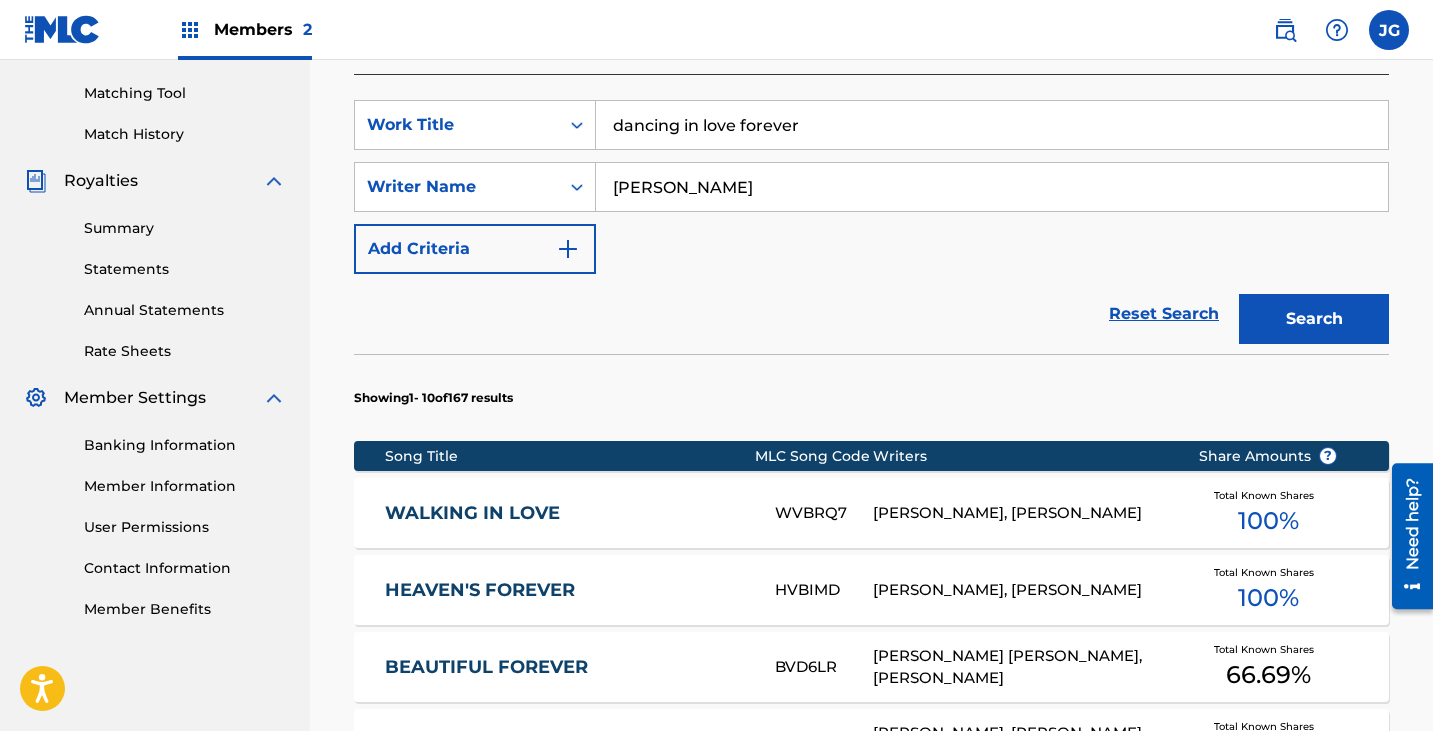 scroll, scrollTop: 600, scrollLeft: 0, axis: vertical 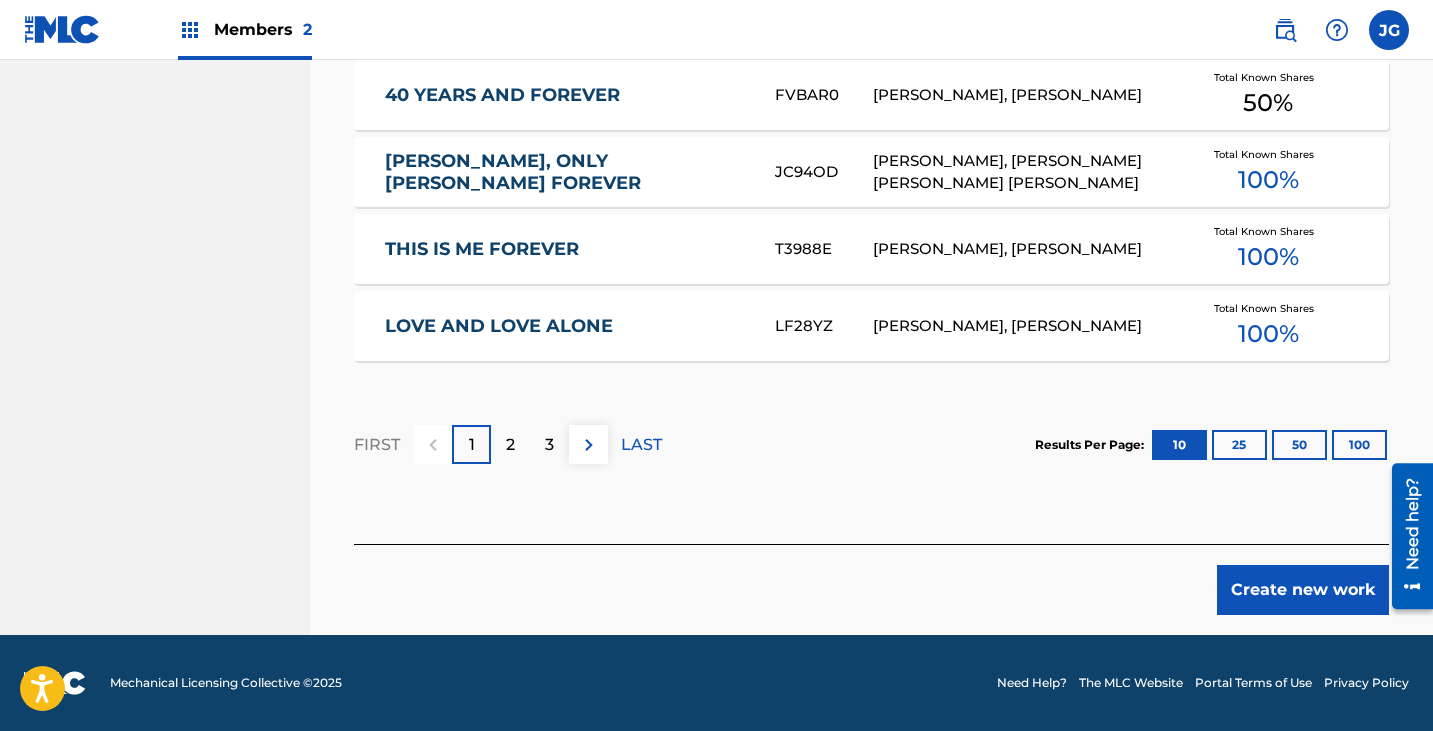 click on "Create new work" at bounding box center (1303, 590) 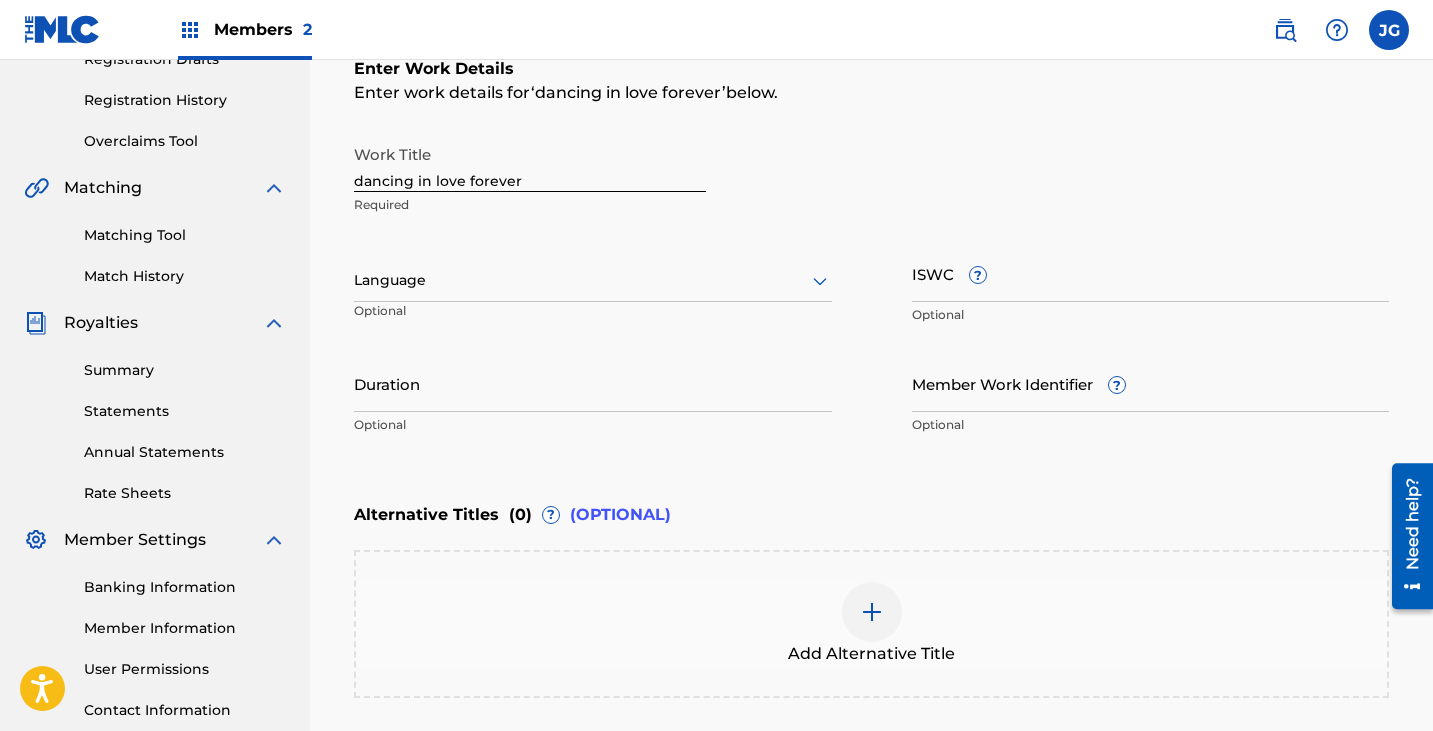 scroll, scrollTop: 262, scrollLeft: 0, axis: vertical 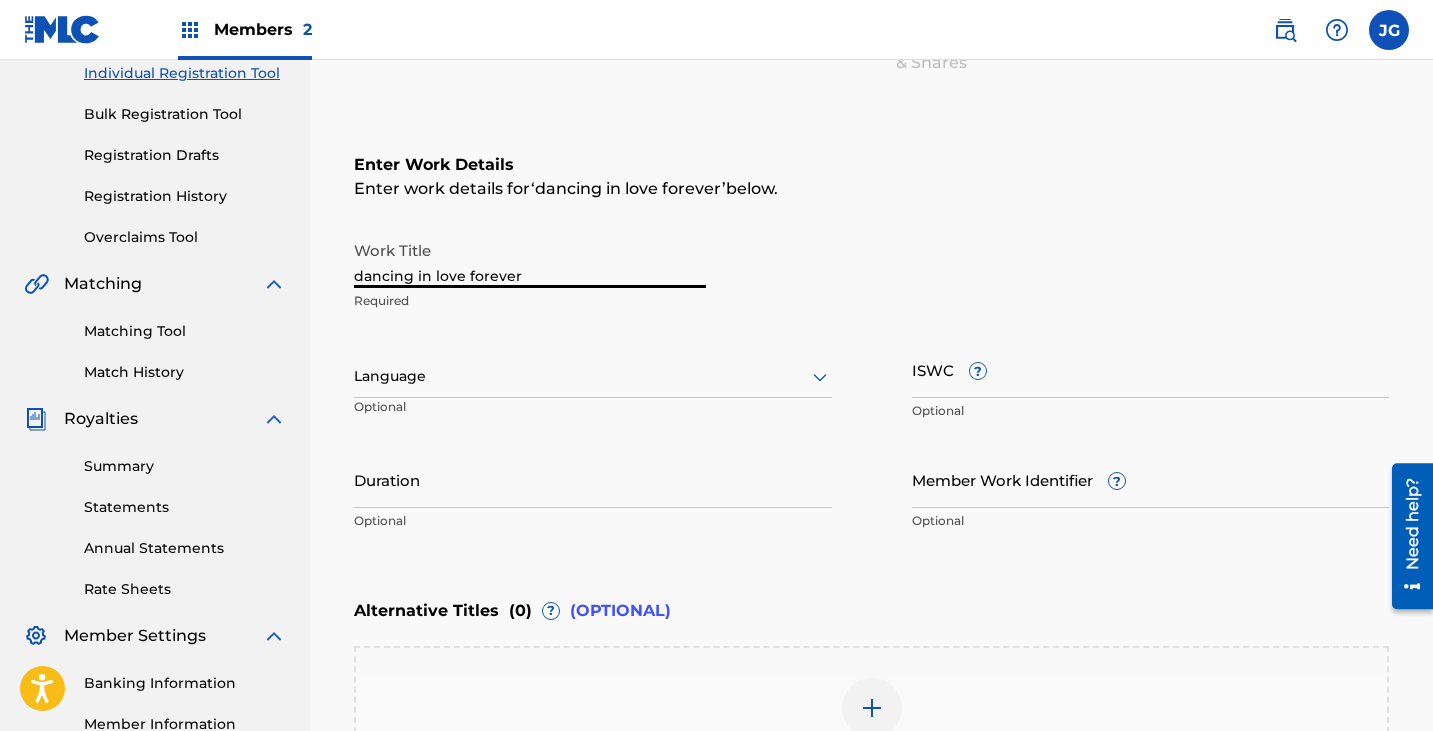 drag, startPoint x: 576, startPoint y: 273, endPoint x: 109, endPoint y: 237, distance: 468.38553 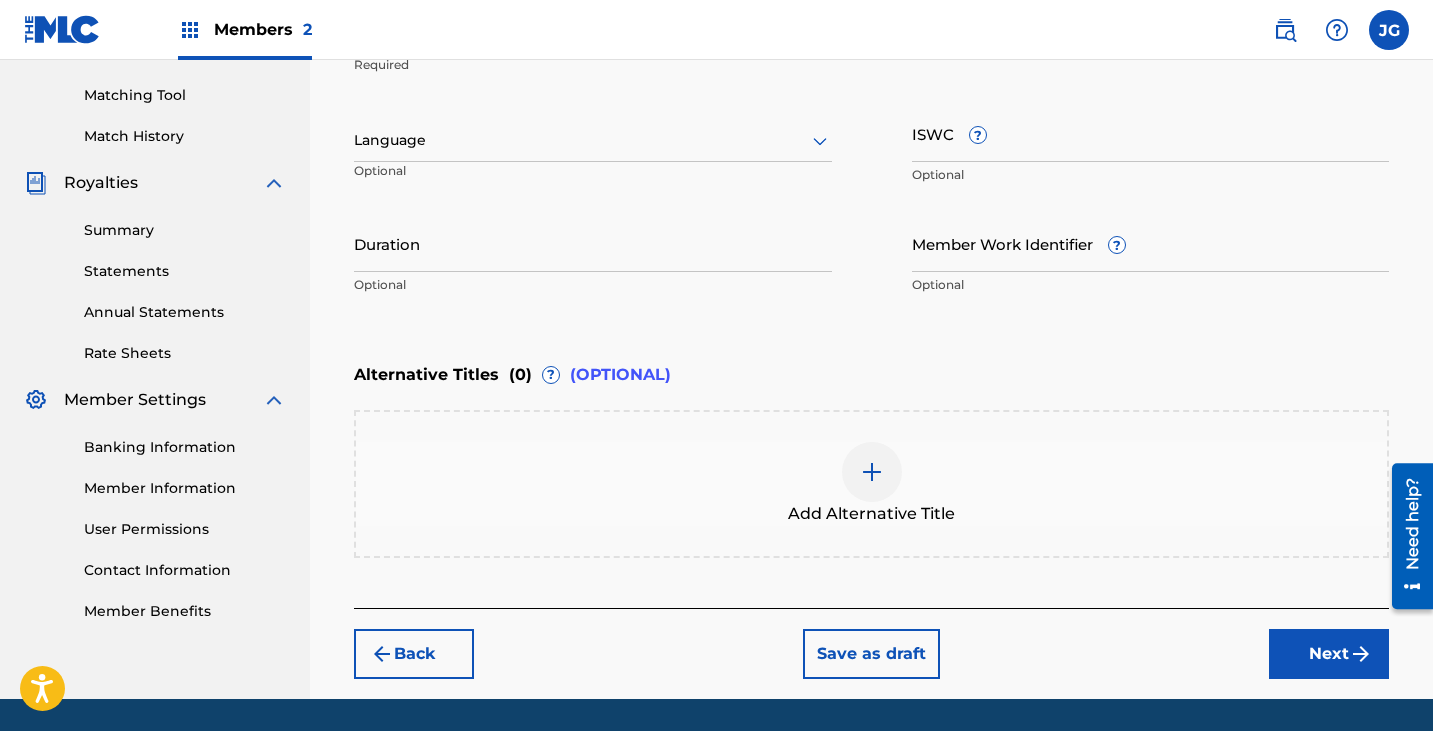 scroll, scrollTop: 562, scrollLeft: 0, axis: vertical 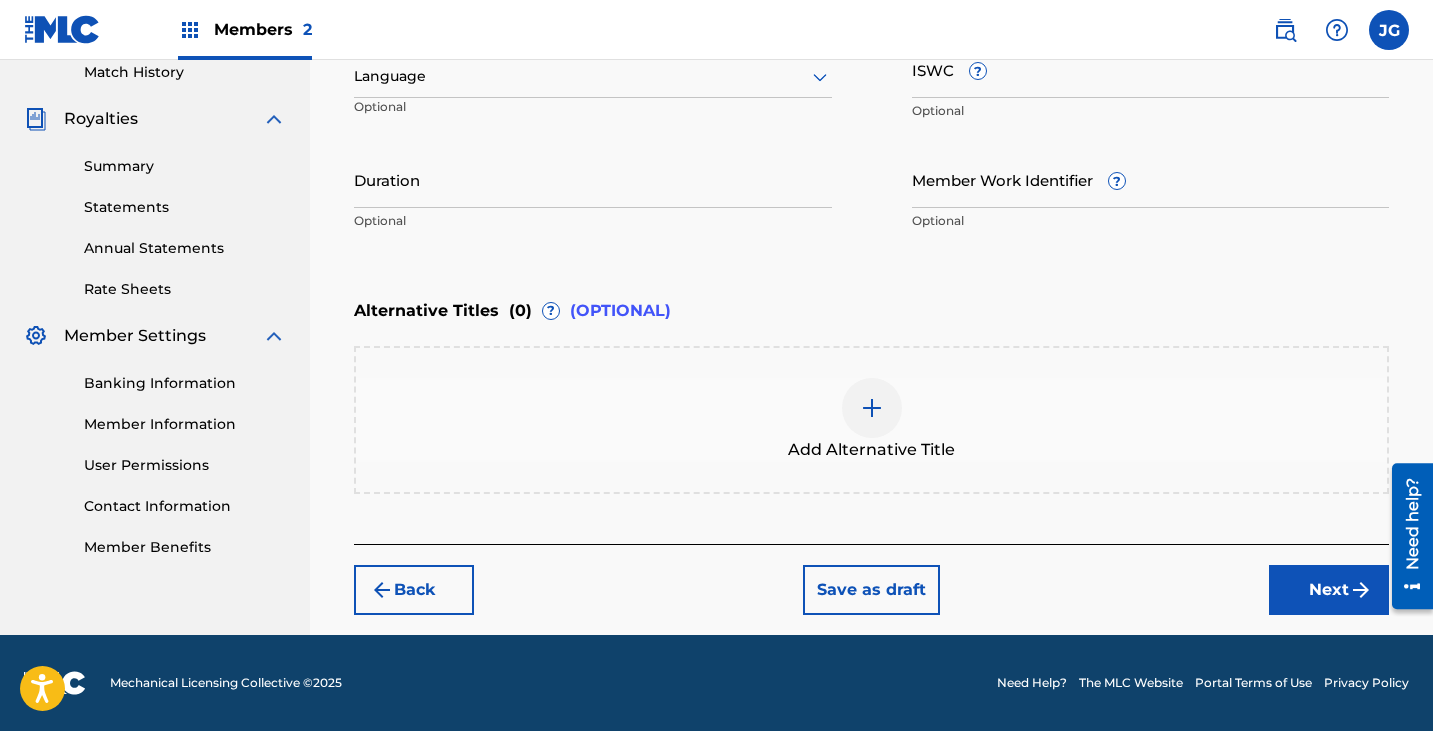 type on "DANCING IN LOVE FOREVER" 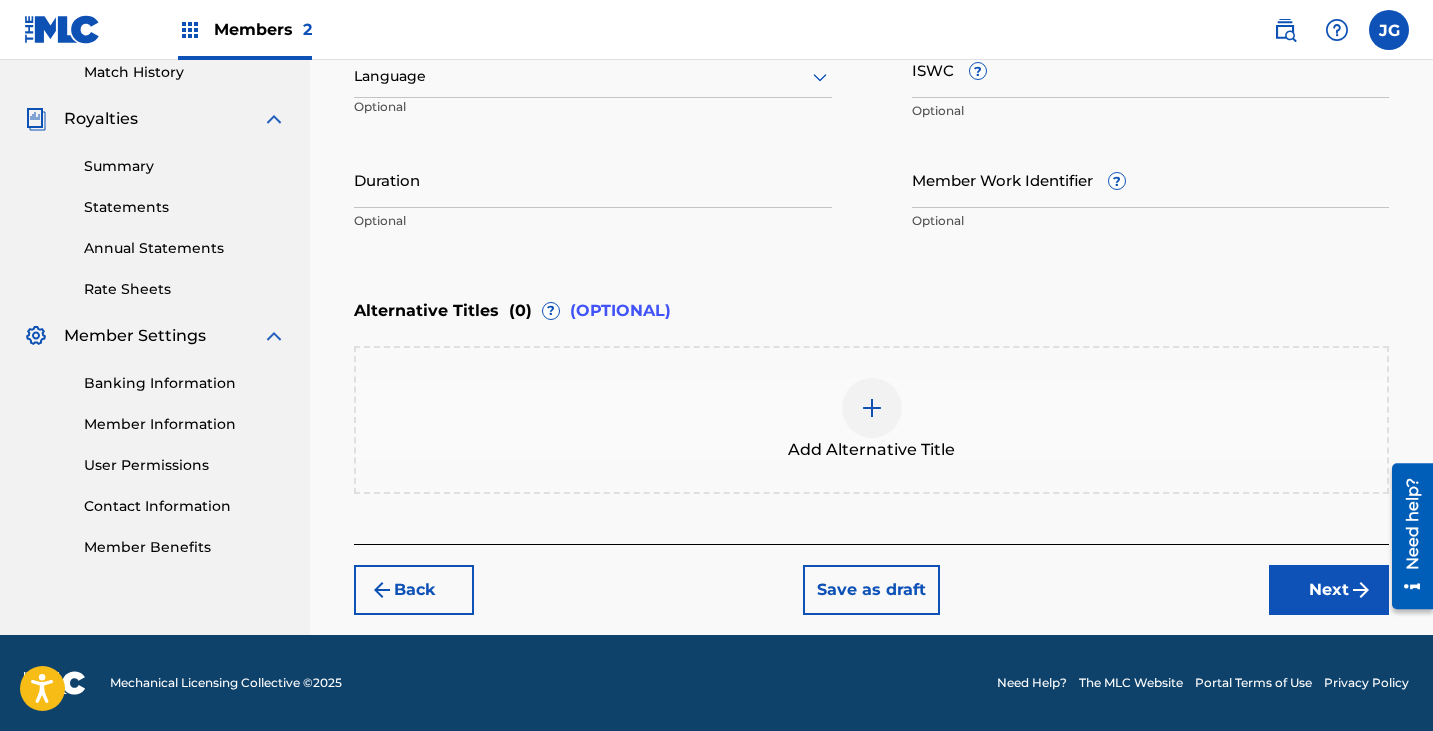 drag, startPoint x: 1290, startPoint y: 595, endPoint x: 2016, endPoint y: 341, distance: 769.1502 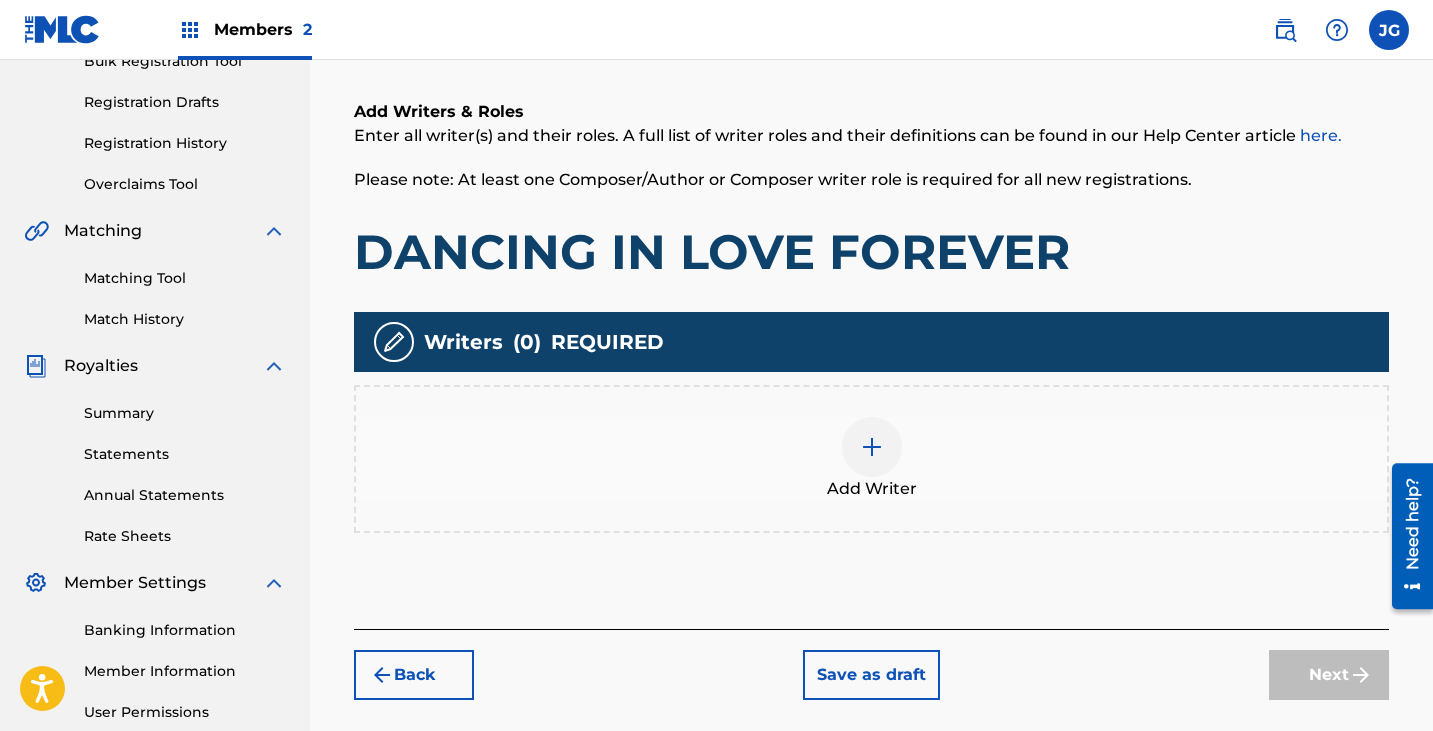 scroll, scrollTop: 490, scrollLeft: 0, axis: vertical 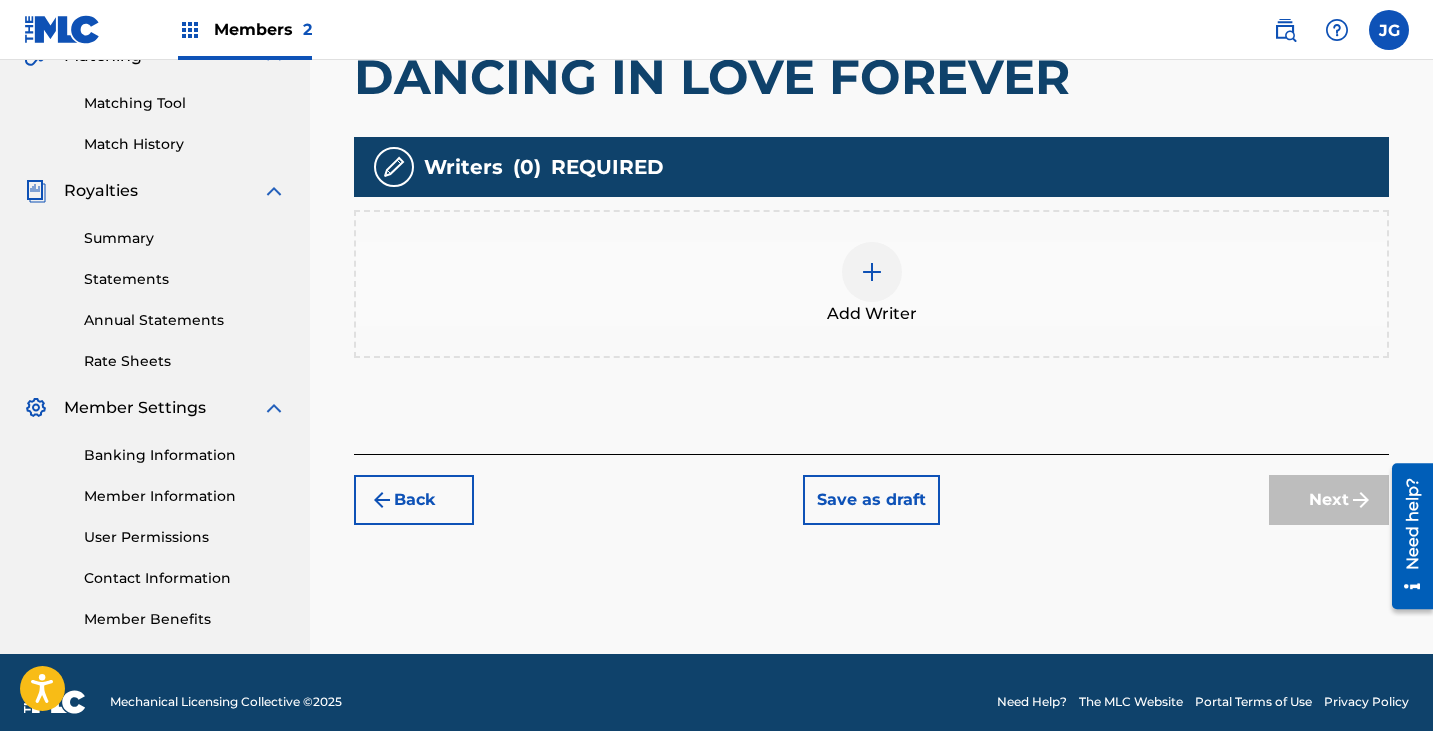 click on "Add Writer" at bounding box center [871, 284] 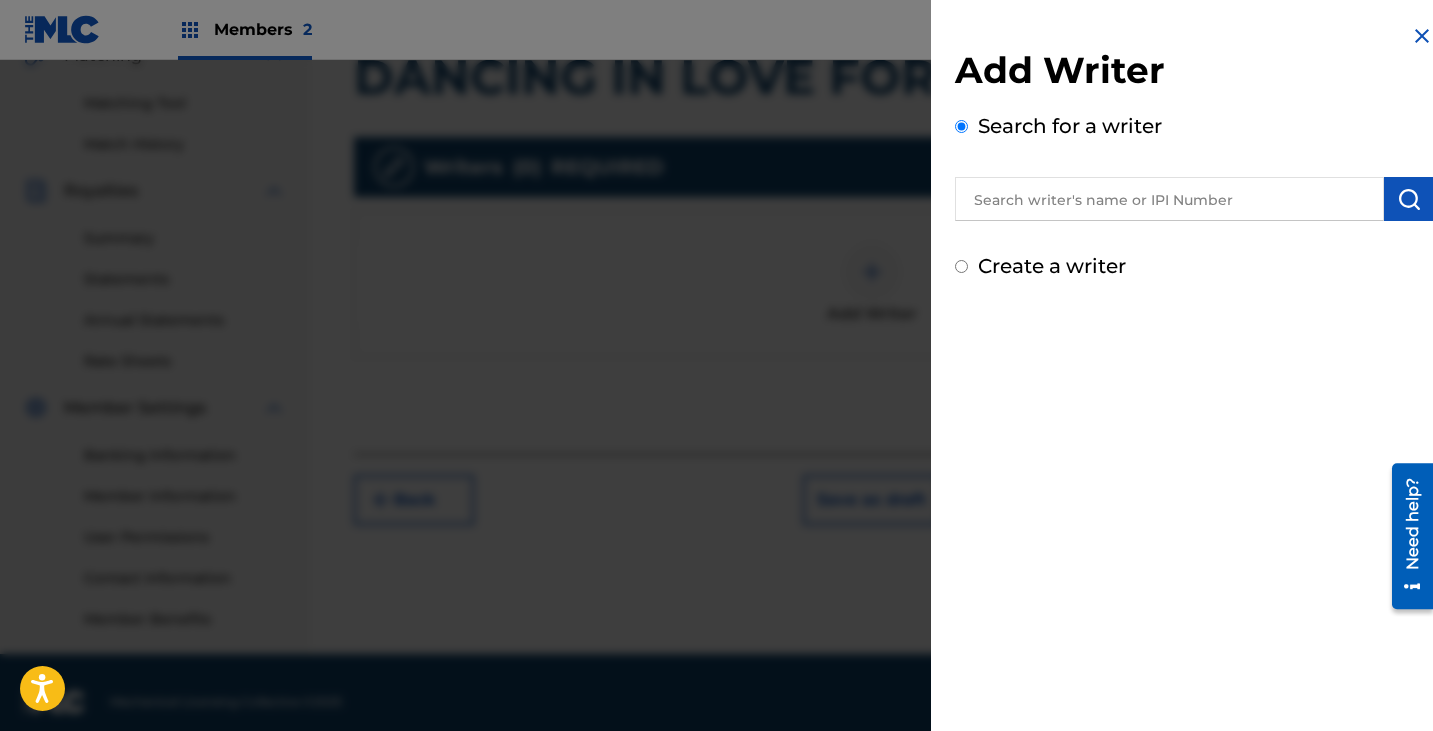 click at bounding box center (1169, 199) 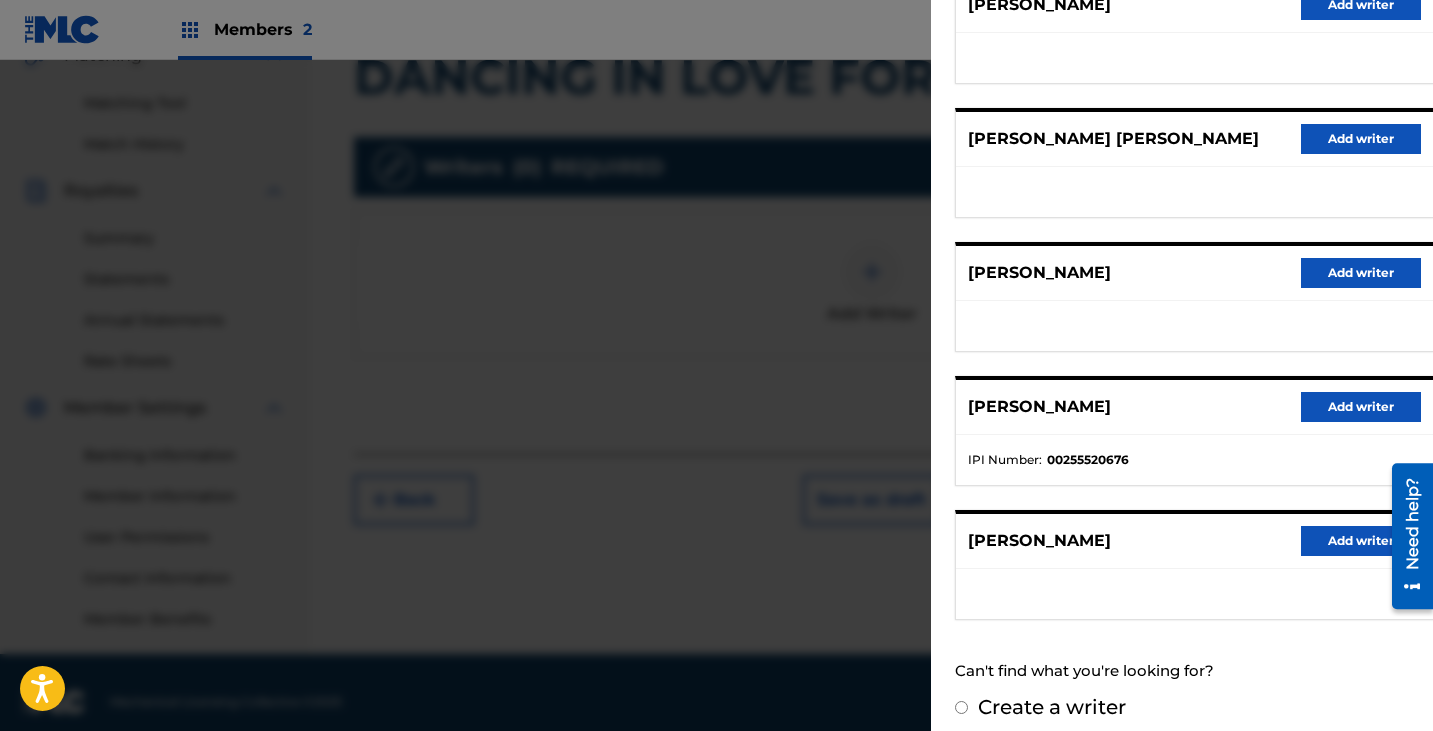 scroll, scrollTop: 0, scrollLeft: 0, axis: both 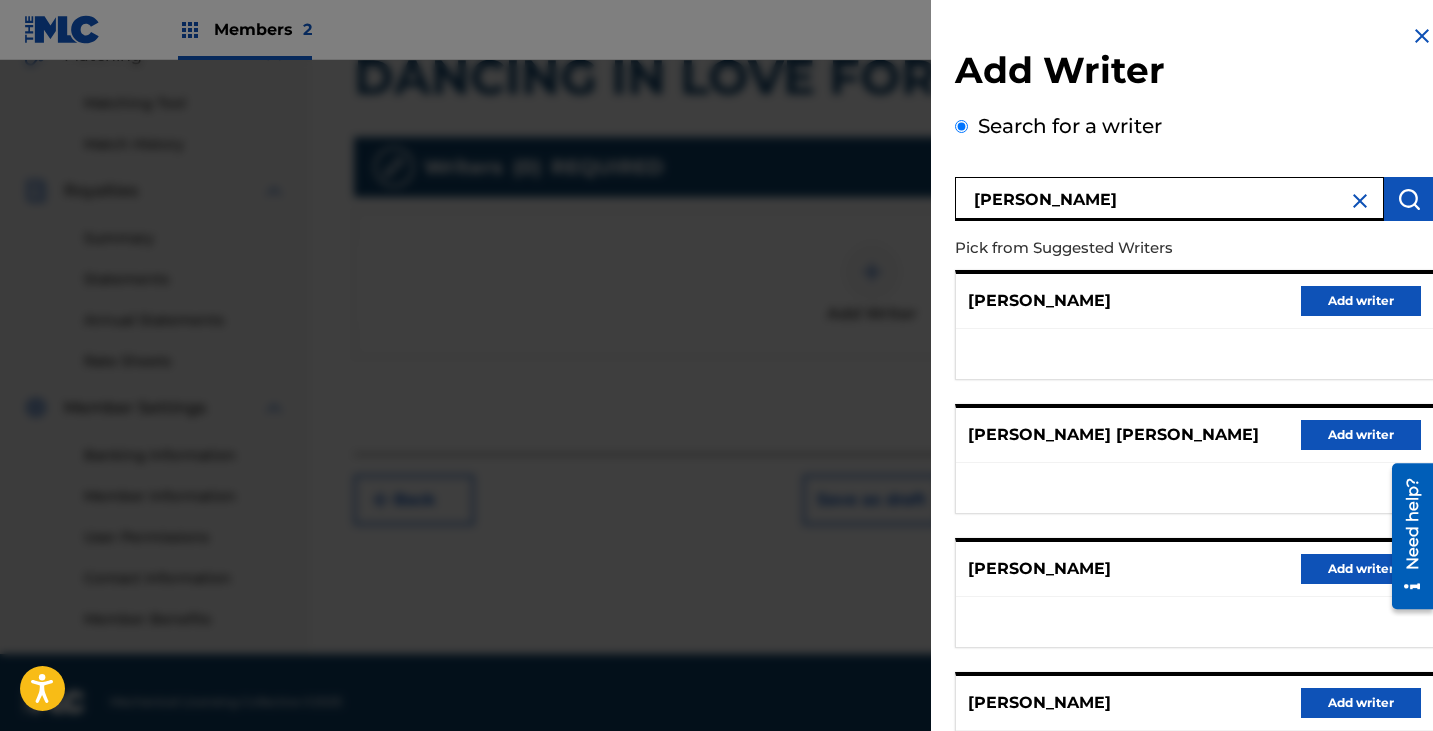 drag, startPoint x: 1101, startPoint y: 206, endPoint x: 761, endPoint y: 198, distance: 340.09412 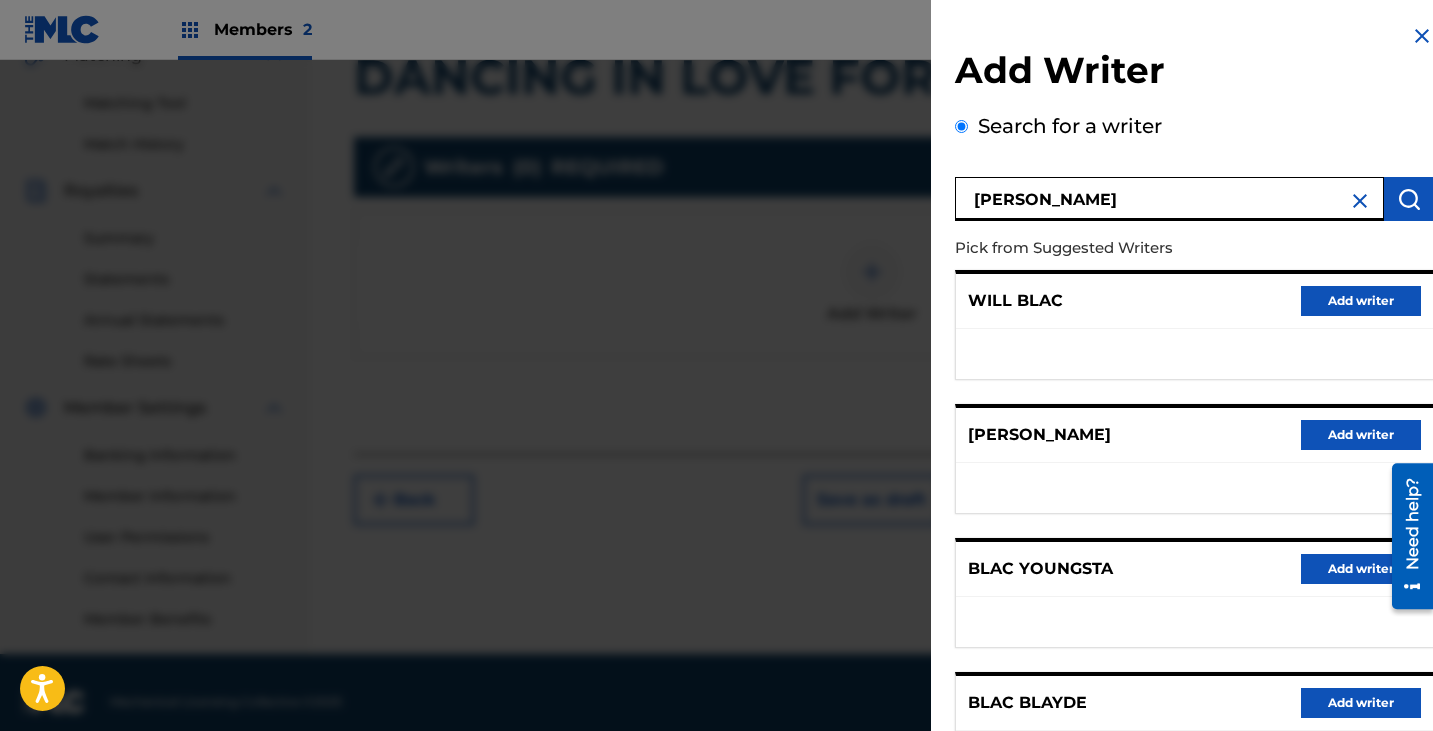 drag, startPoint x: 1149, startPoint y: 200, endPoint x: 860, endPoint y: 282, distance: 300.40805 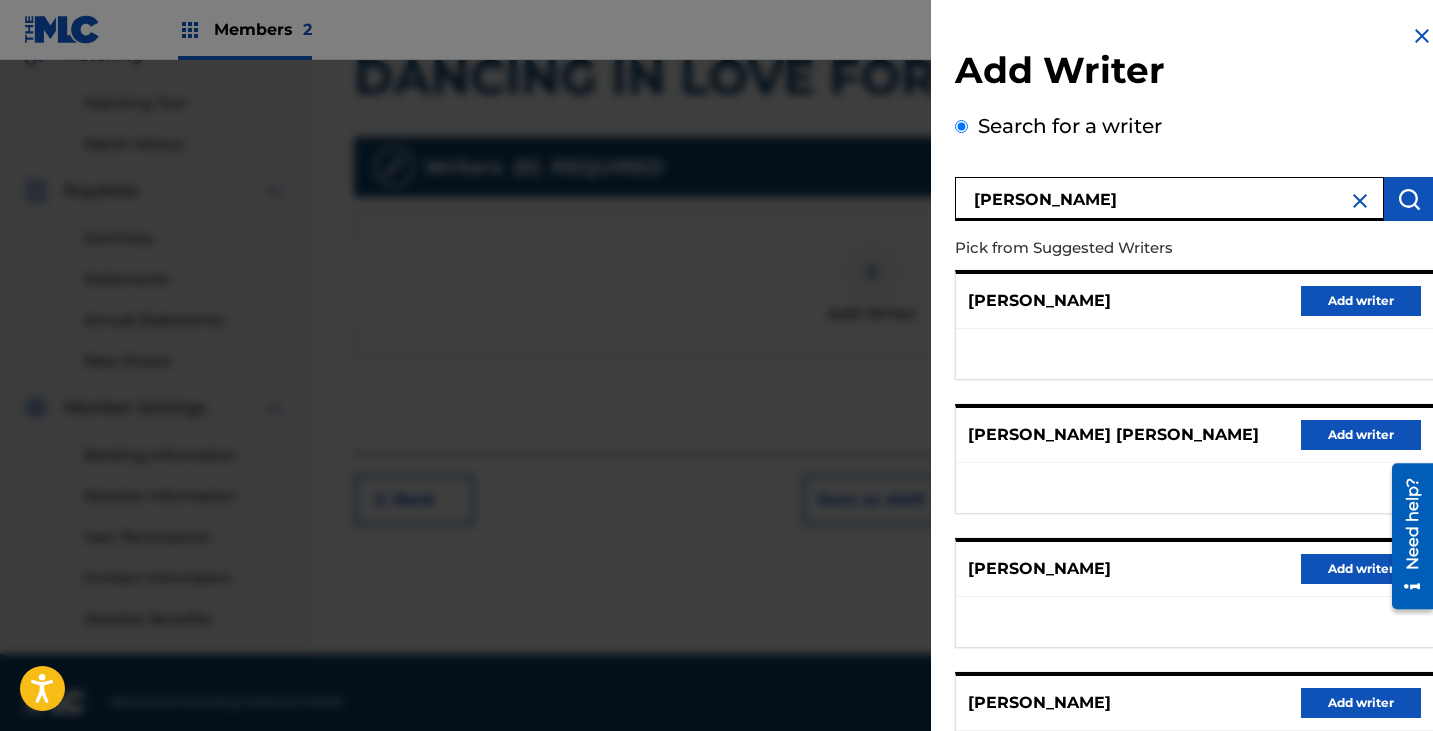 drag, startPoint x: 1168, startPoint y: 203, endPoint x: 1114, endPoint y: 202, distance: 54.00926 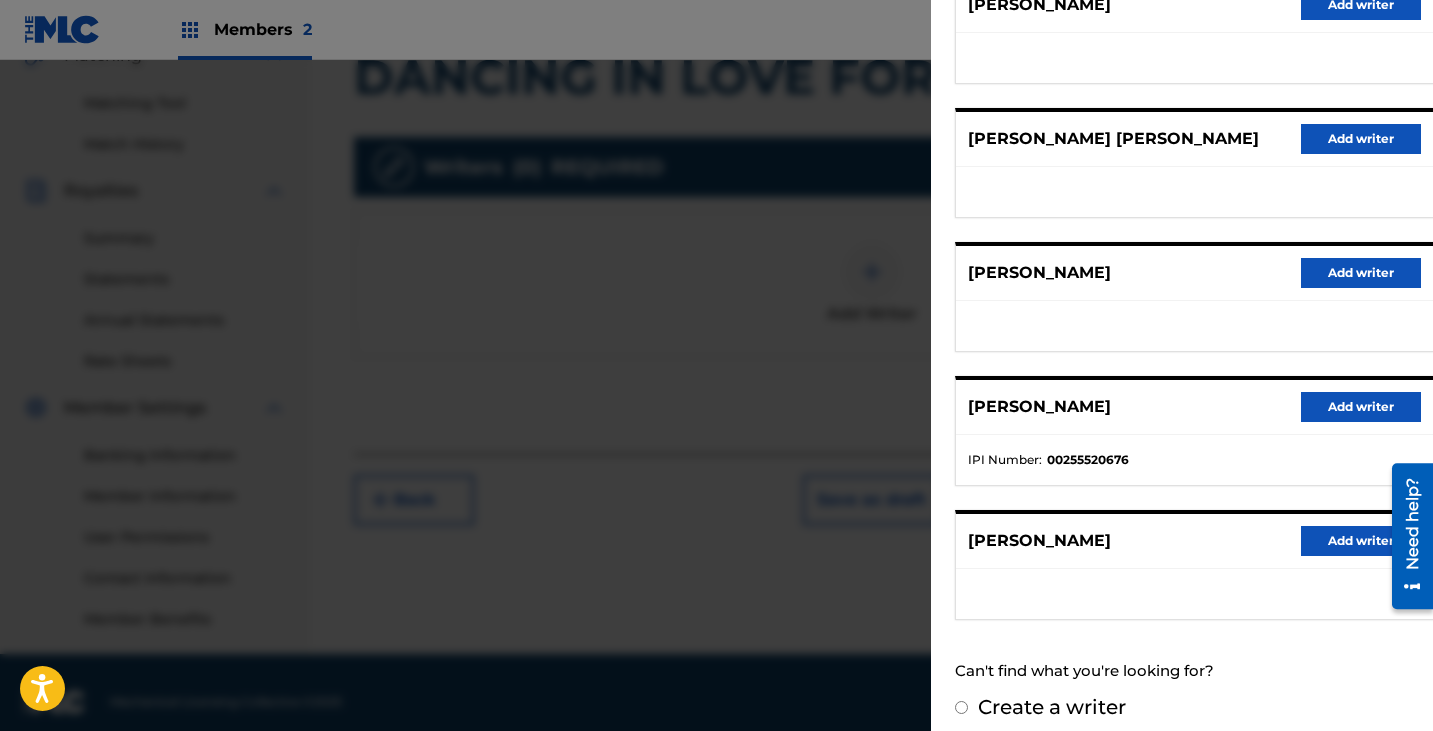 scroll, scrollTop: 311, scrollLeft: 0, axis: vertical 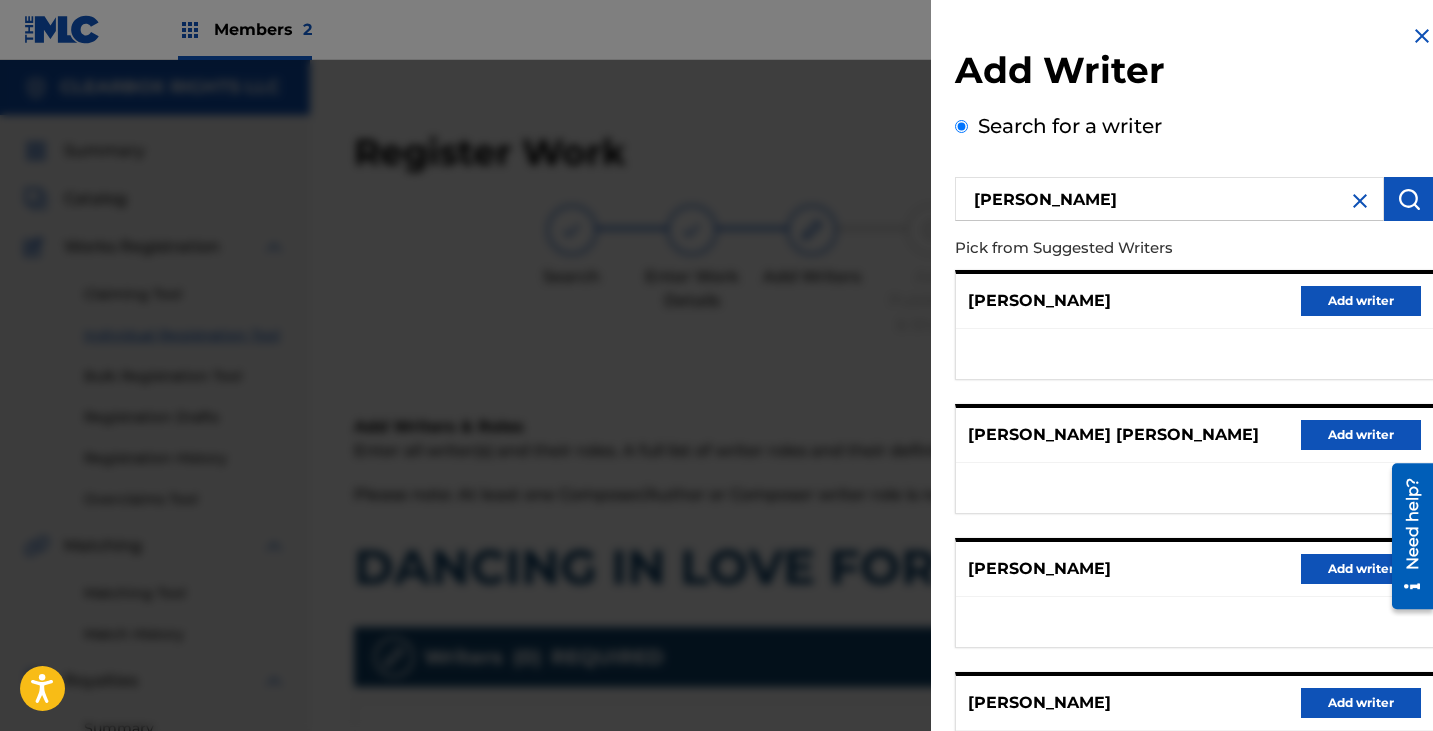 click on "Add writer" at bounding box center [1361, 301] 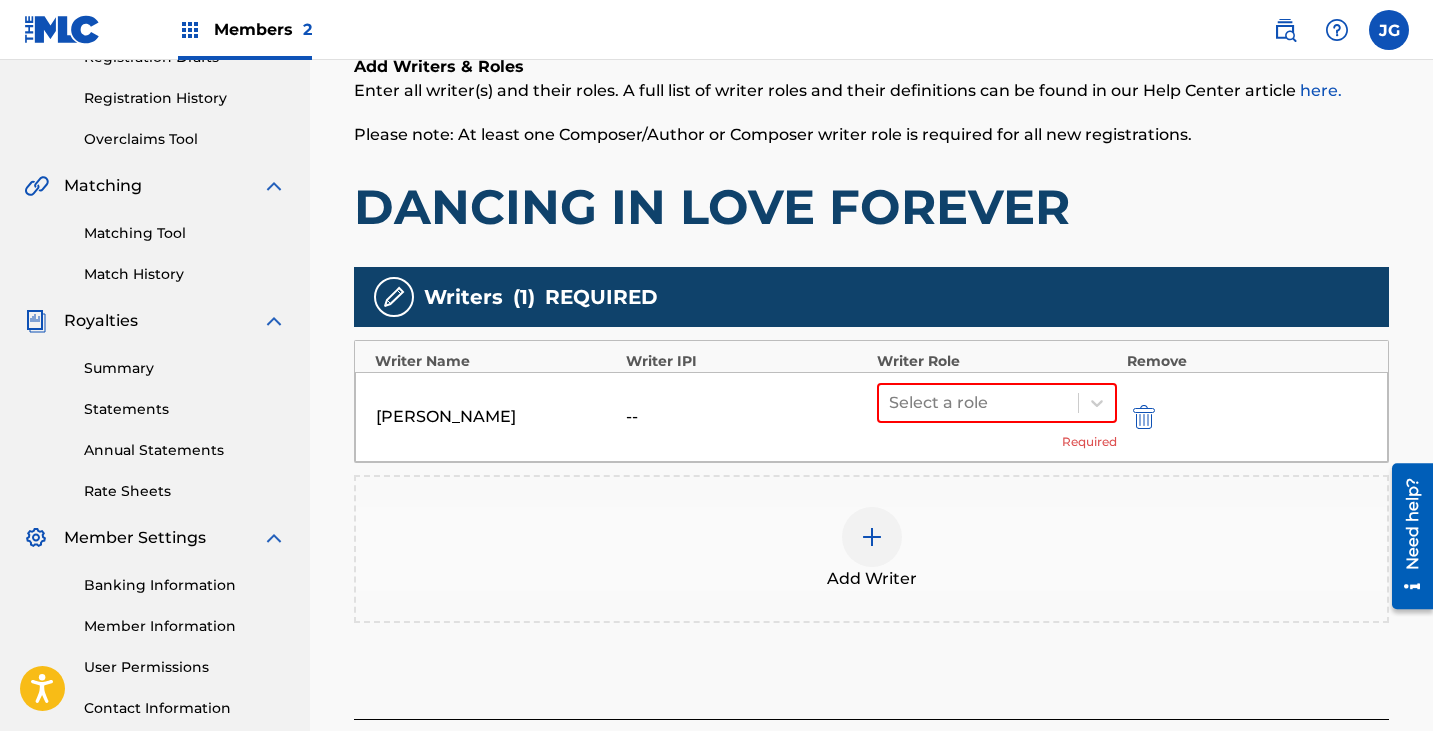 scroll, scrollTop: 400, scrollLeft: 0, axis: vertical 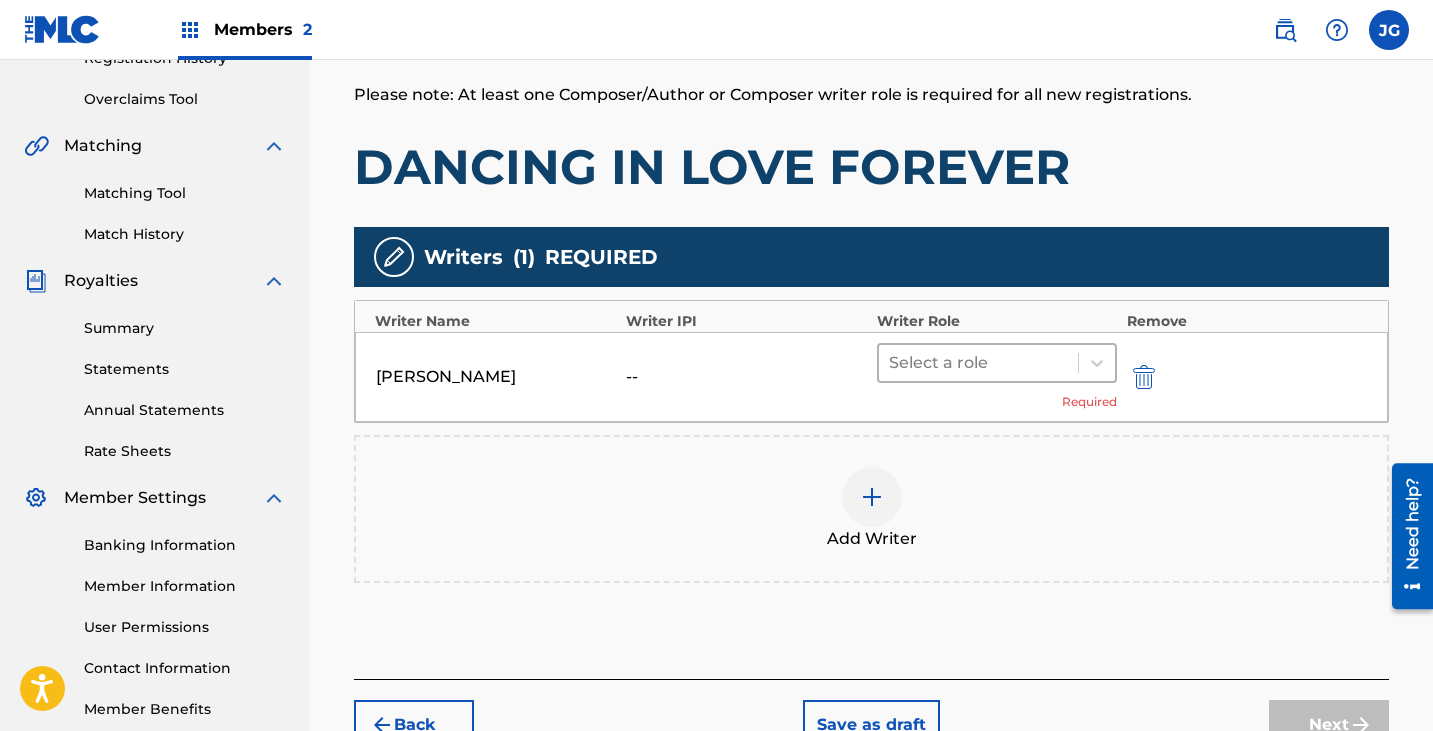 click at bounding box center [978, 363] 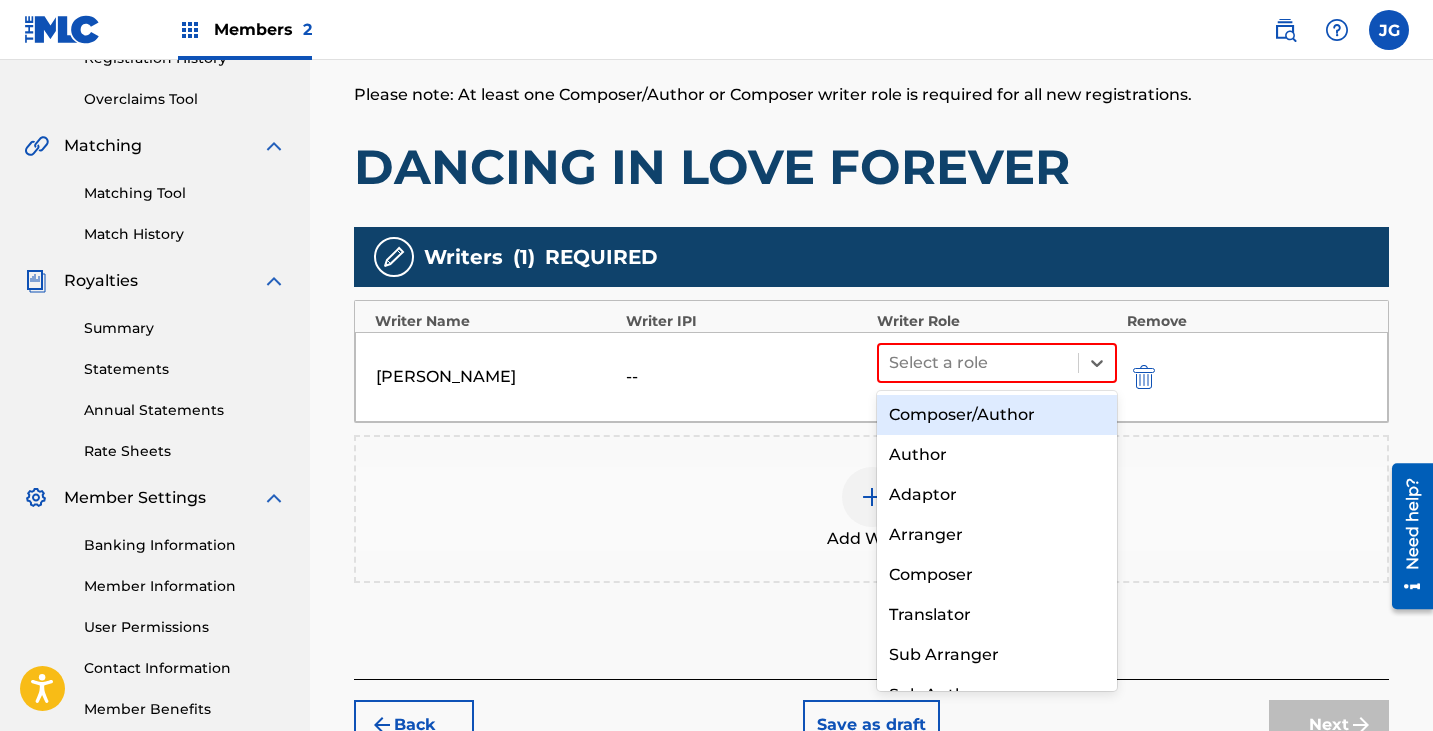 click on "Composer/Author" at bounding box center [997, 415] 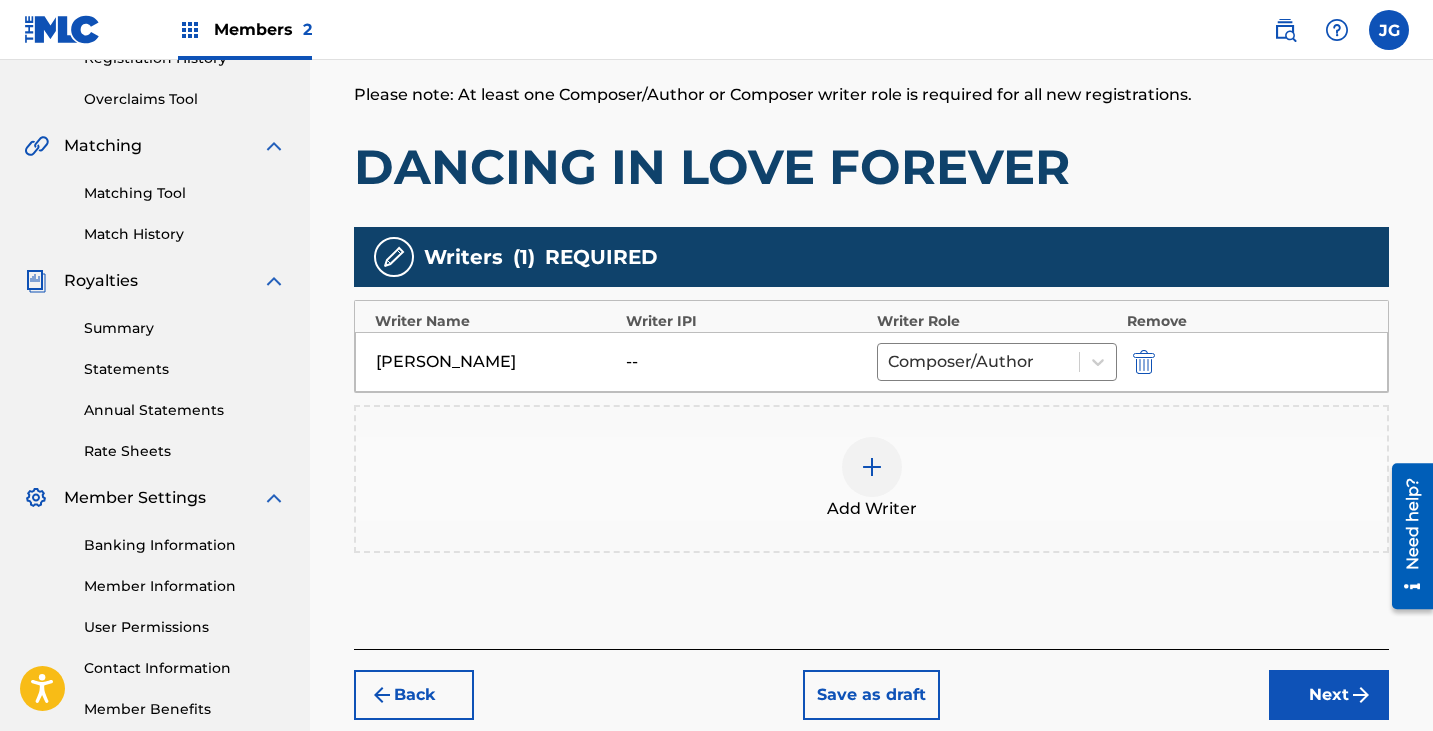 click on "Add Writer" at bounding box center (871, 479) 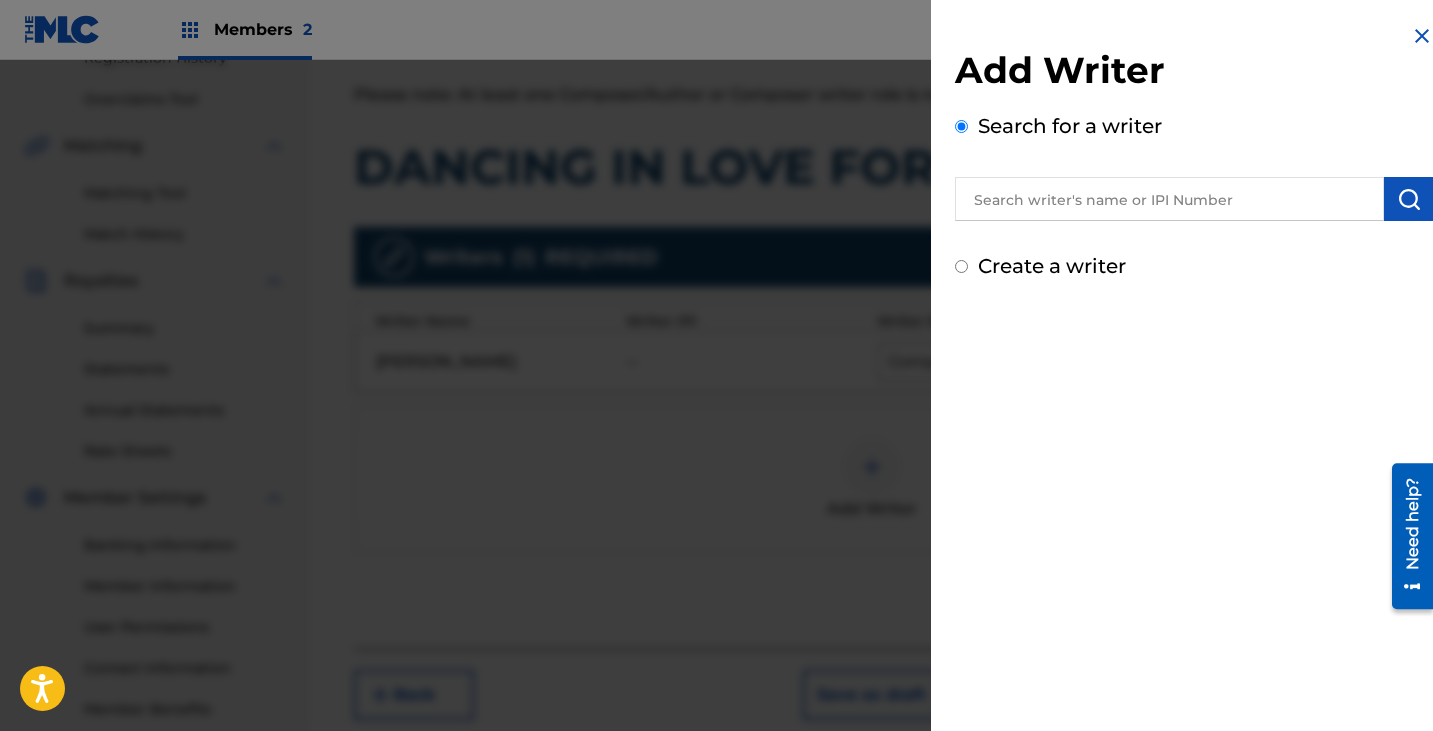 click at bounding box center [1169, 199] 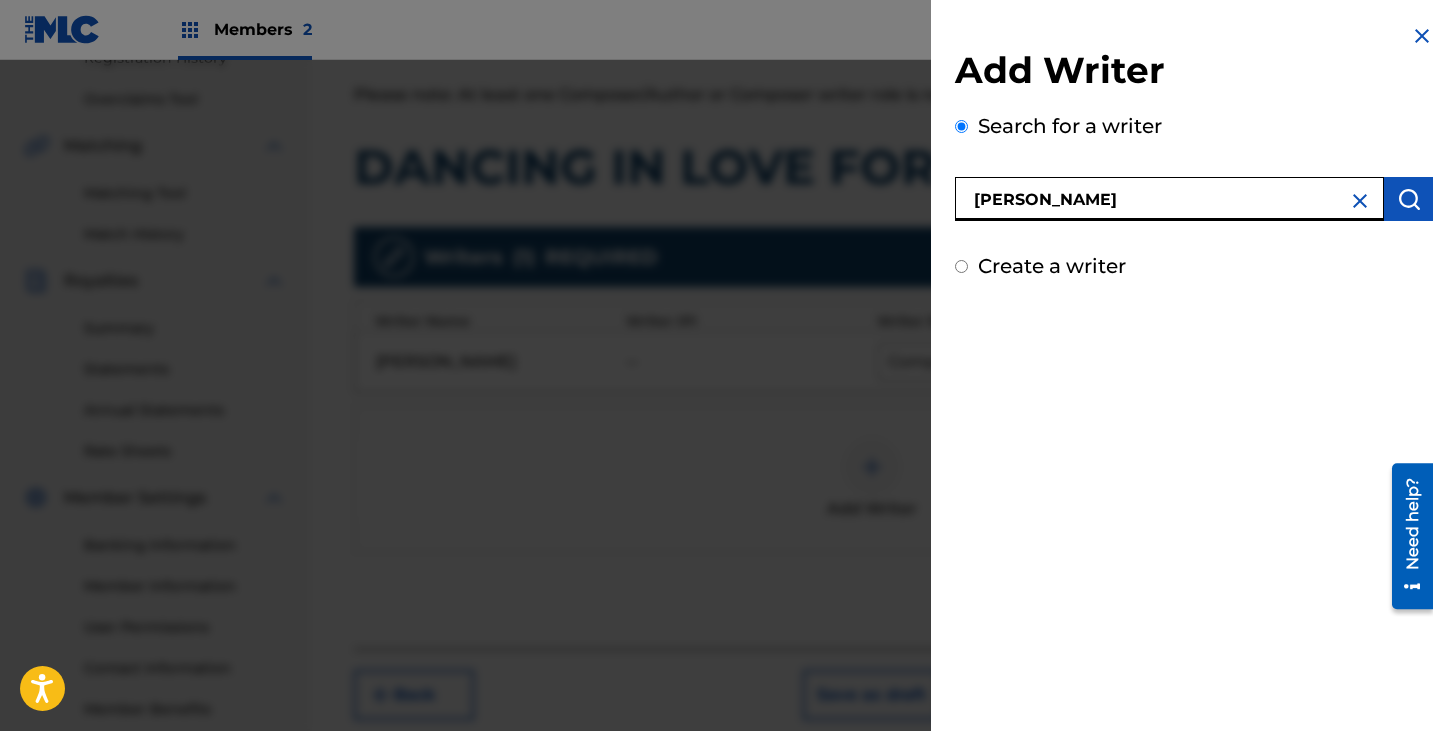 type on "[PERSON_NAME]" 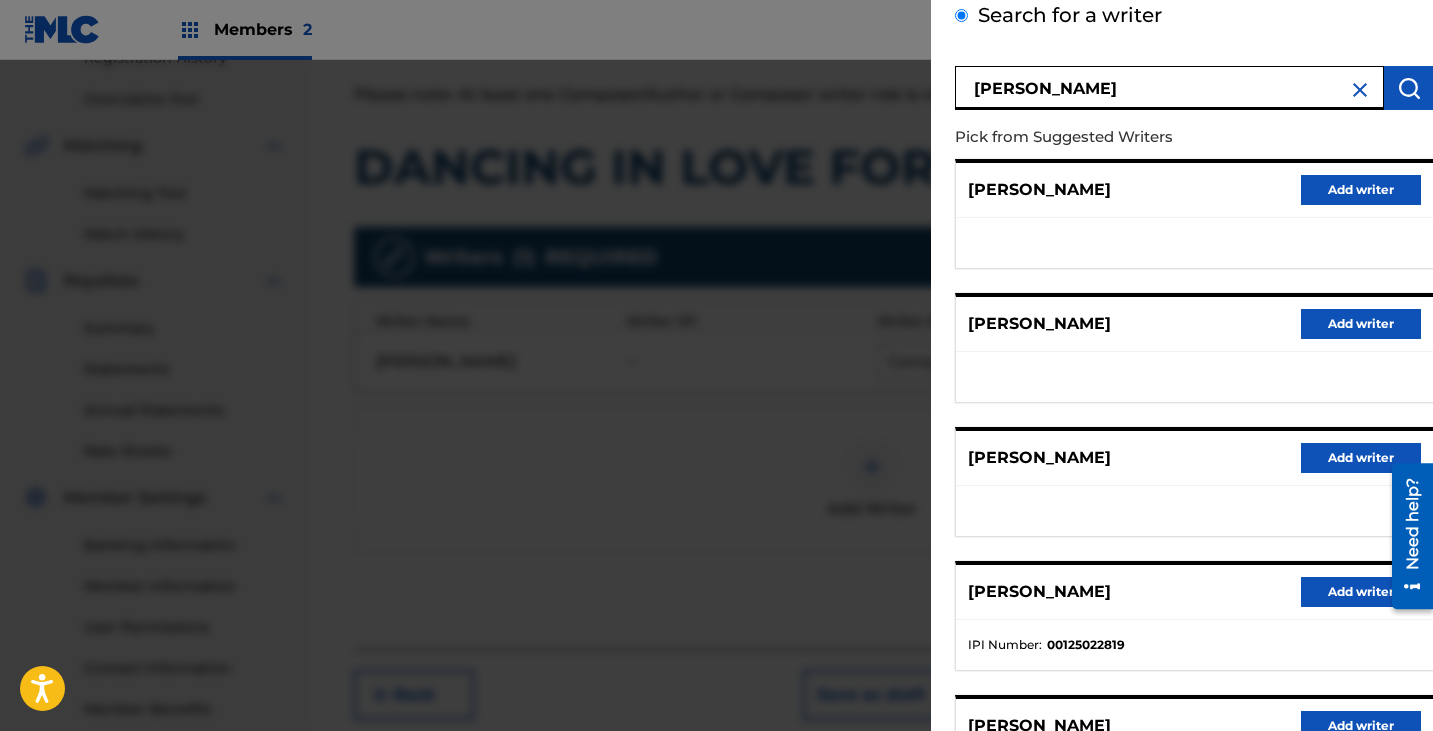 scroll, scrollTop: 211, scrollLeft: 0, axis: vertical 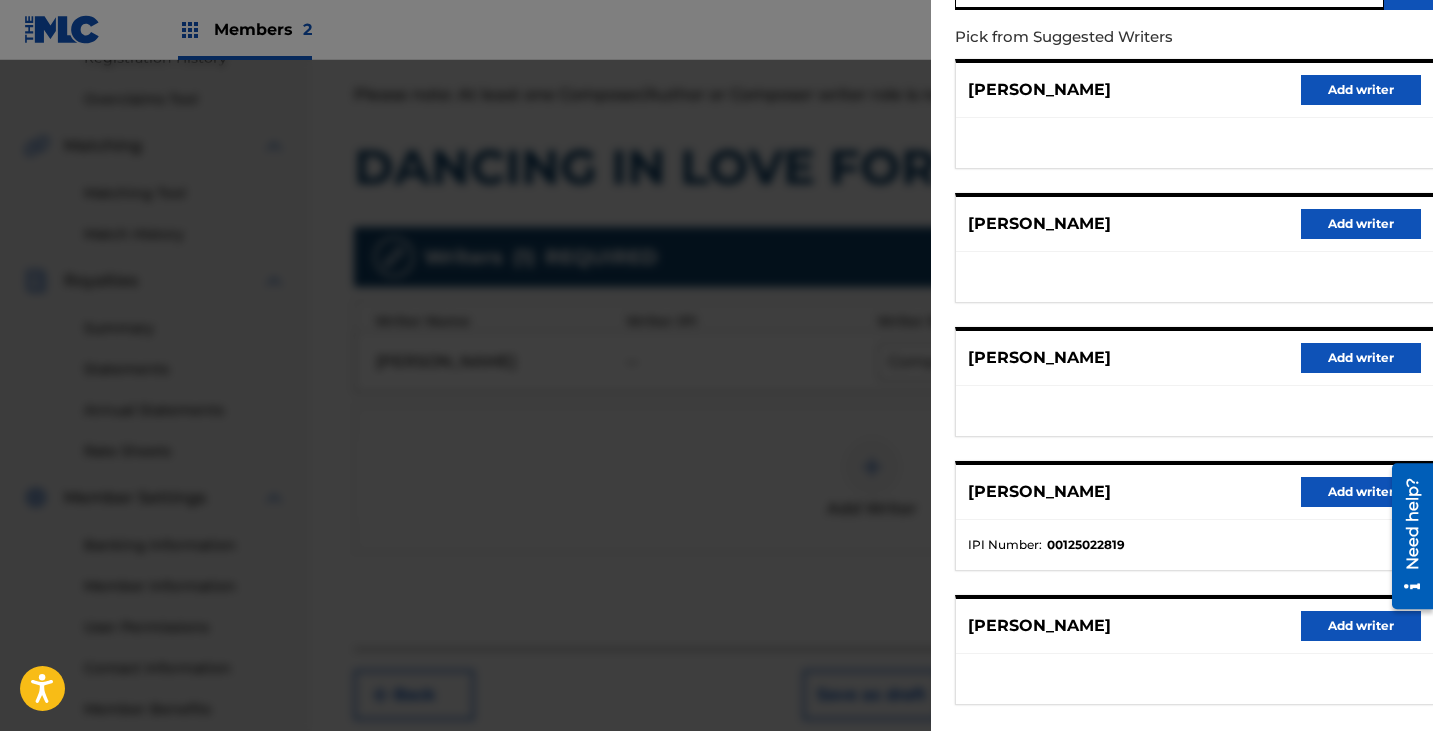 click on "Add writer" at bounding box center [1361, 492] 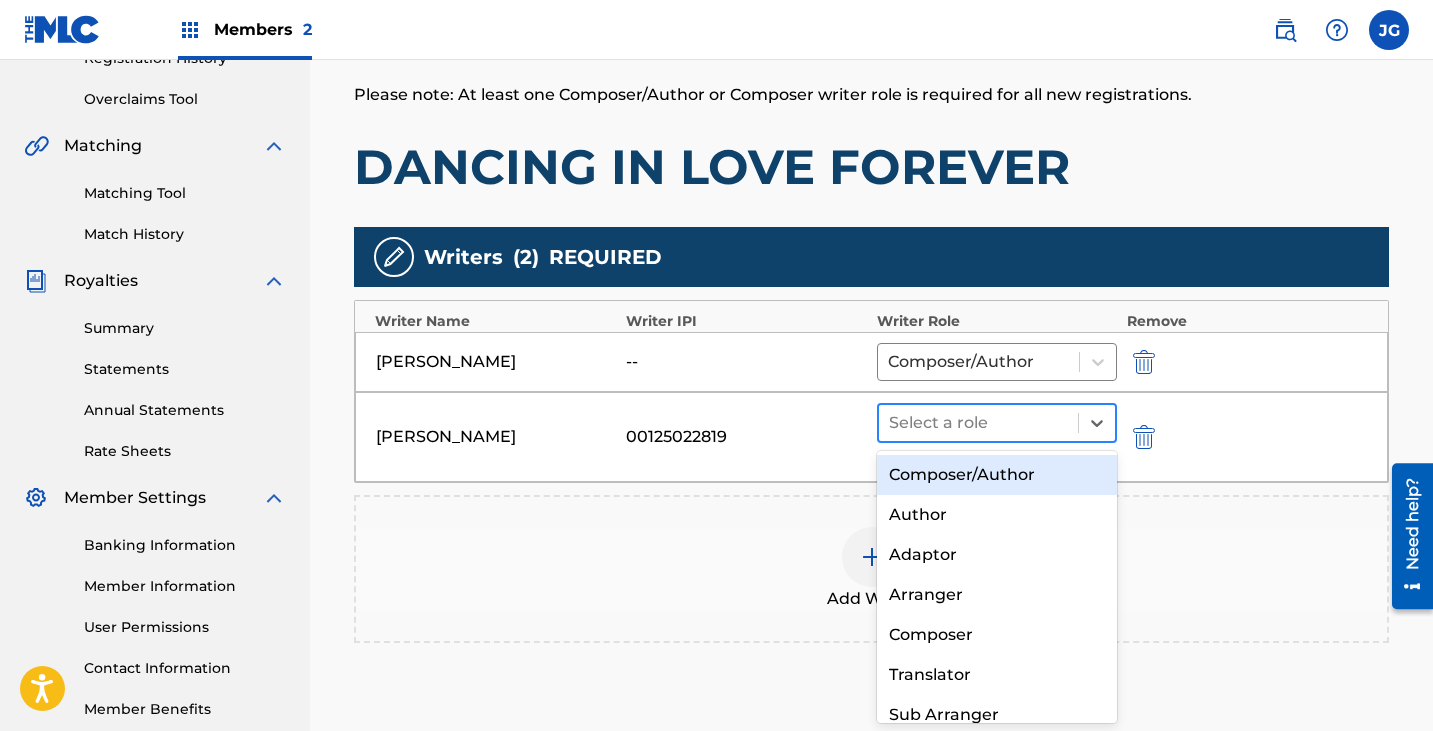 click on "Select a role" at bounding box center (978, 423) 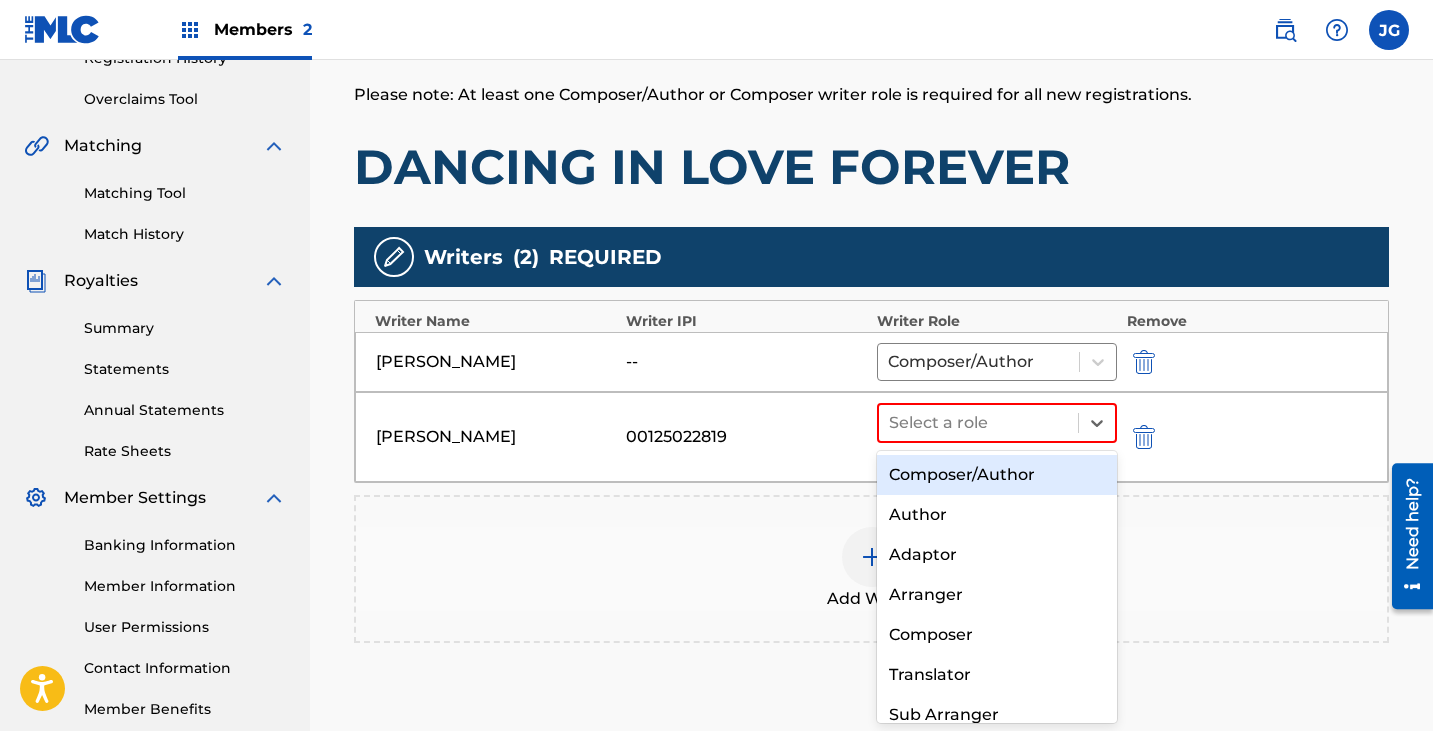click on "Composer/Author" at bounding box center [997, 475] 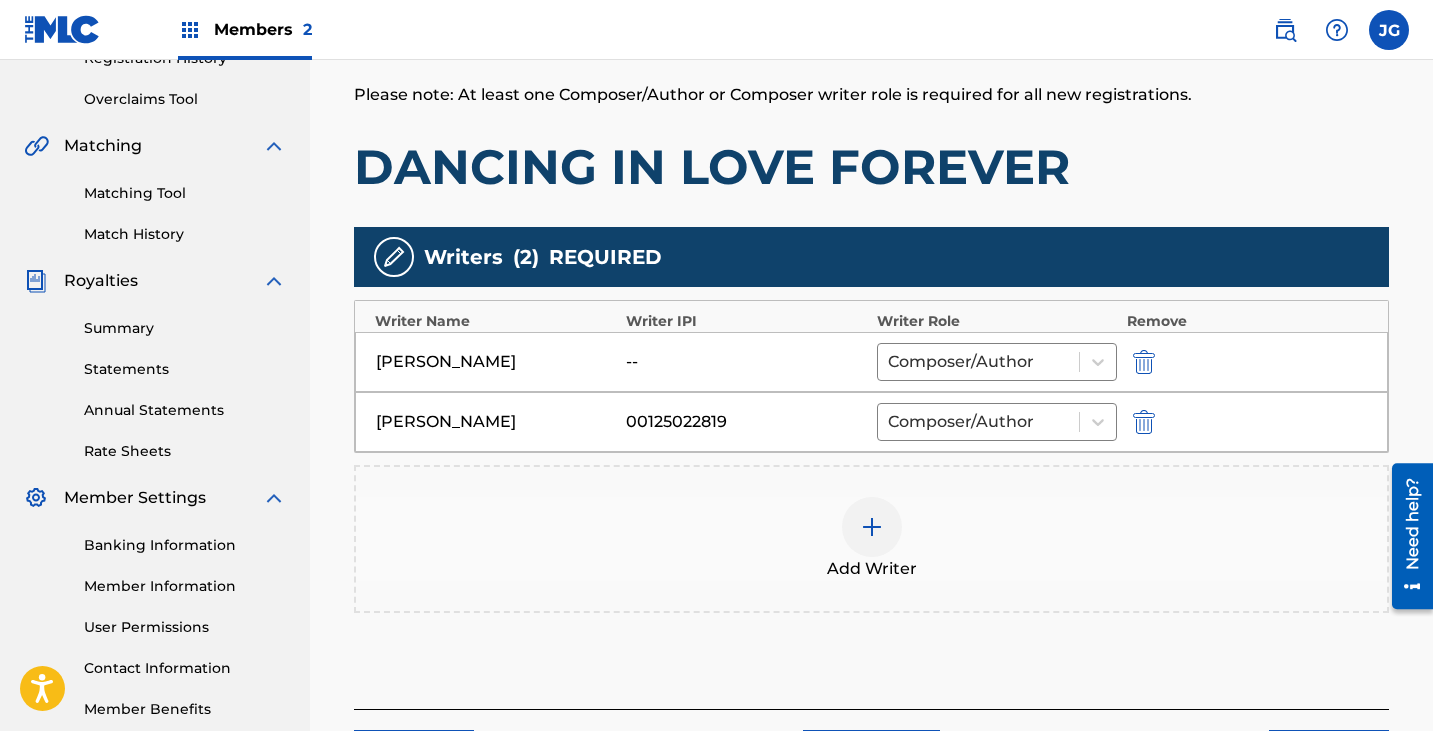 click on "Add Writer" at bounding box center (871, 539) 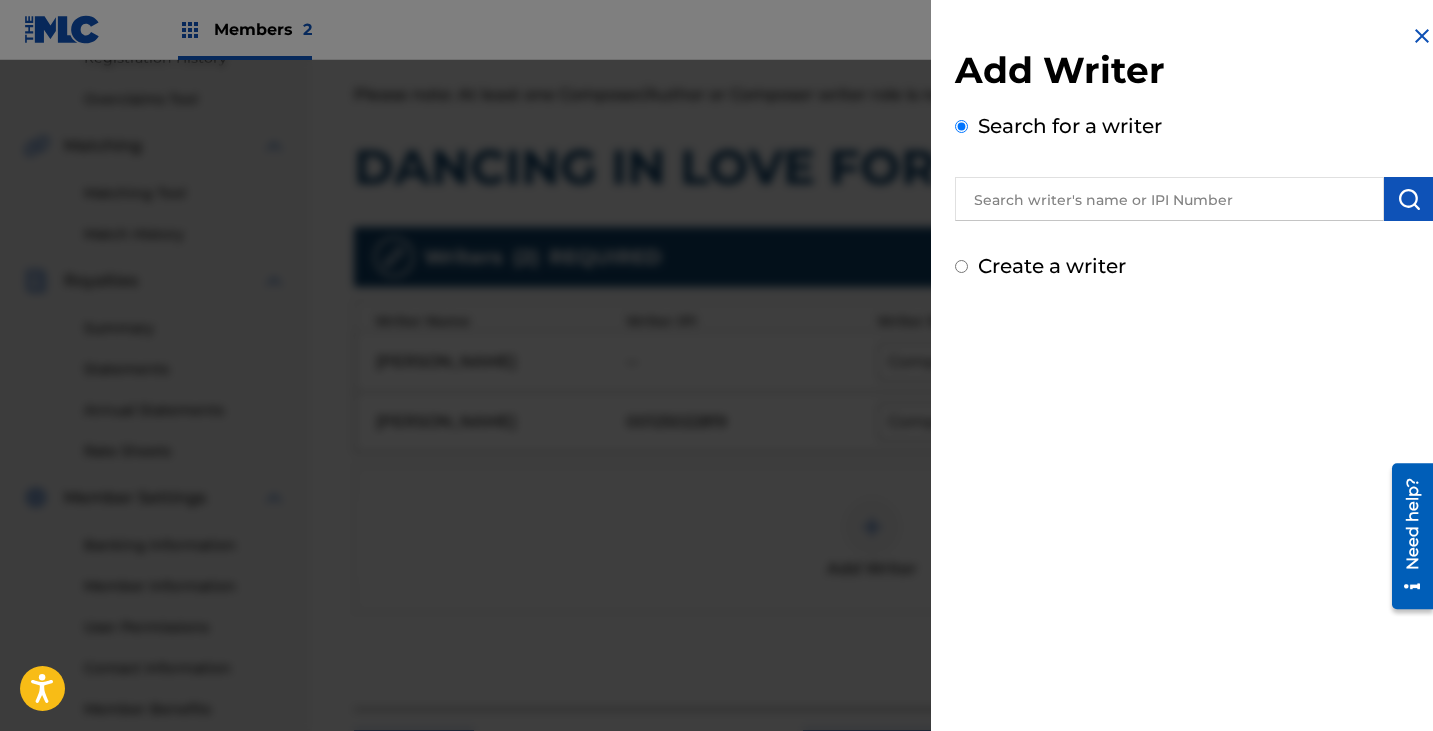 click at bounding box center (1169, 199) 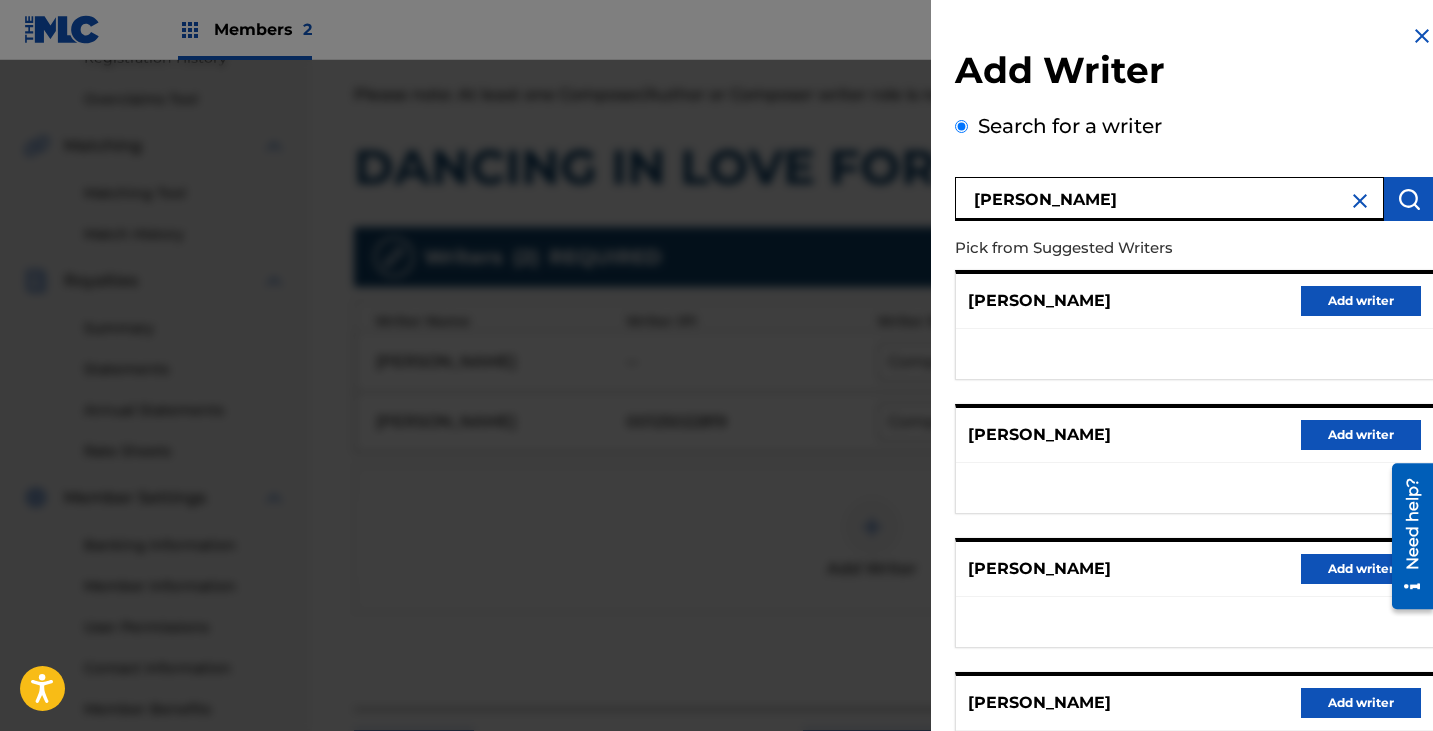 click on "[PERSON_NAME]" at bounding box center (1169, 199) 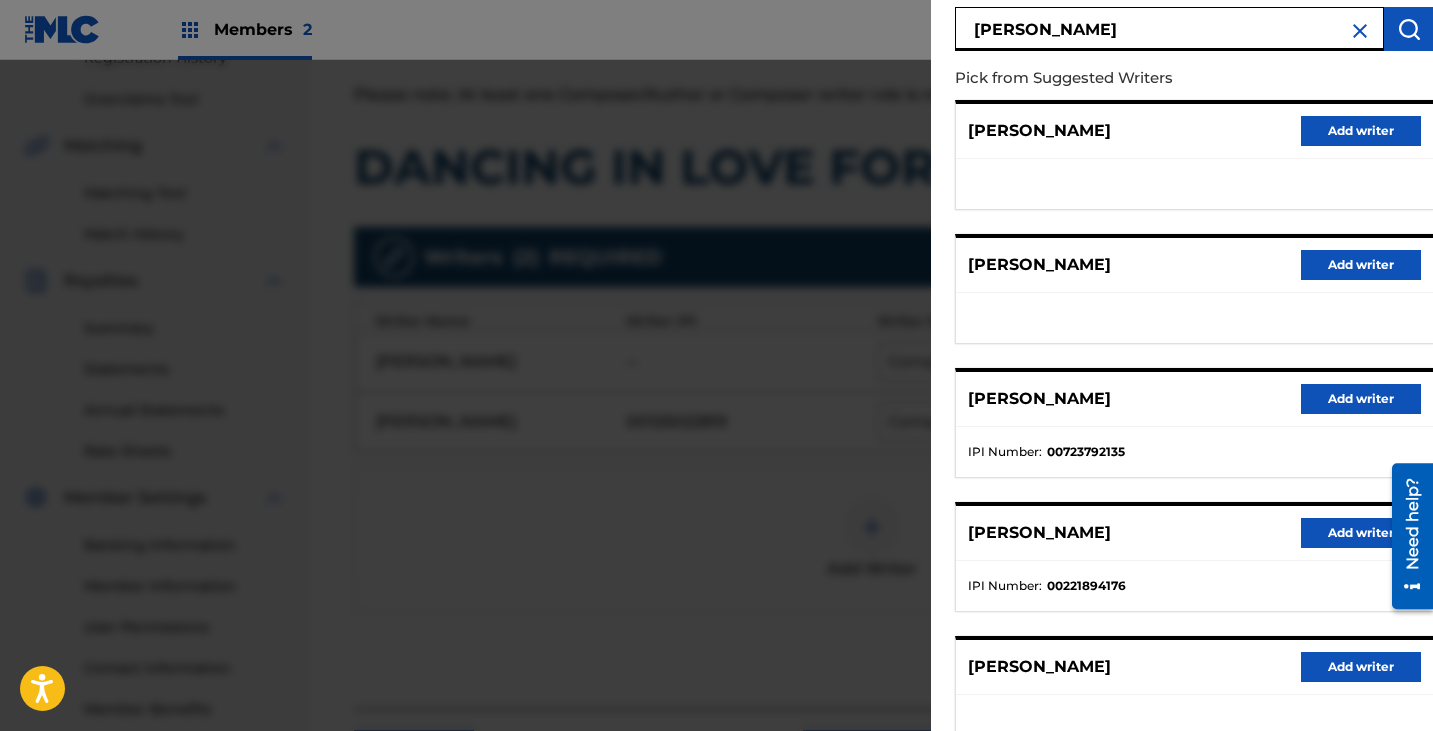 scroll, scrollTop: 200, scrollLeft: 0, axis: vertical 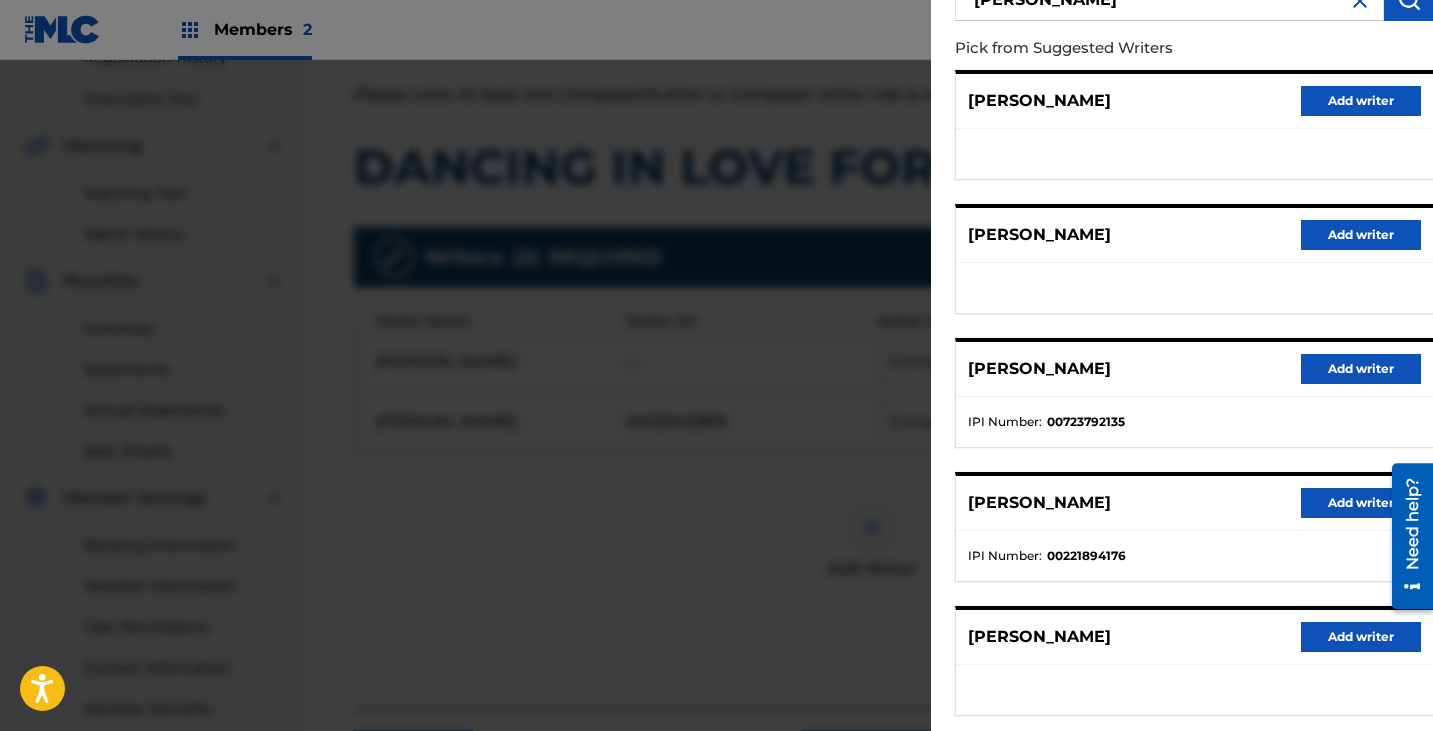 click on "Add writer" at bounding box center (1361, 101) 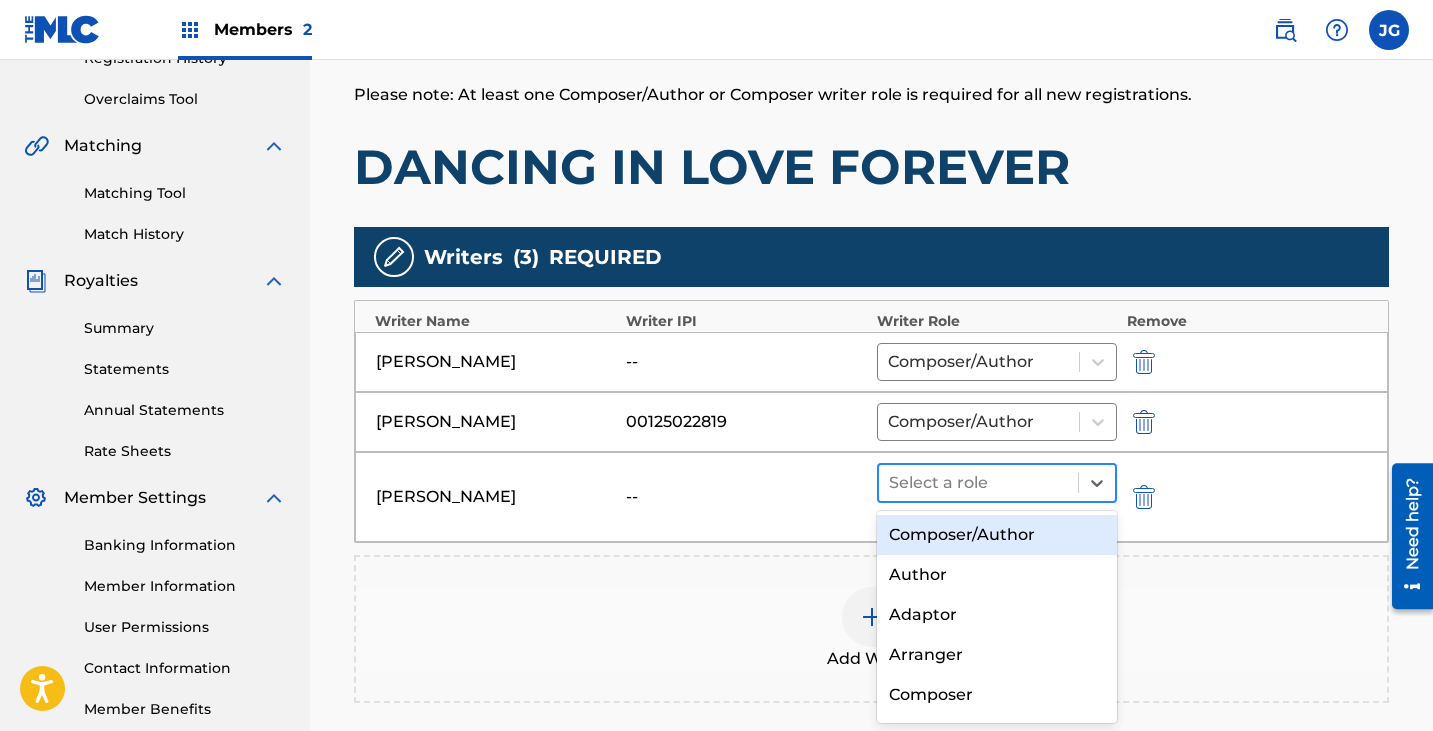 click on "Select a role" at bounding box center (978, 483) 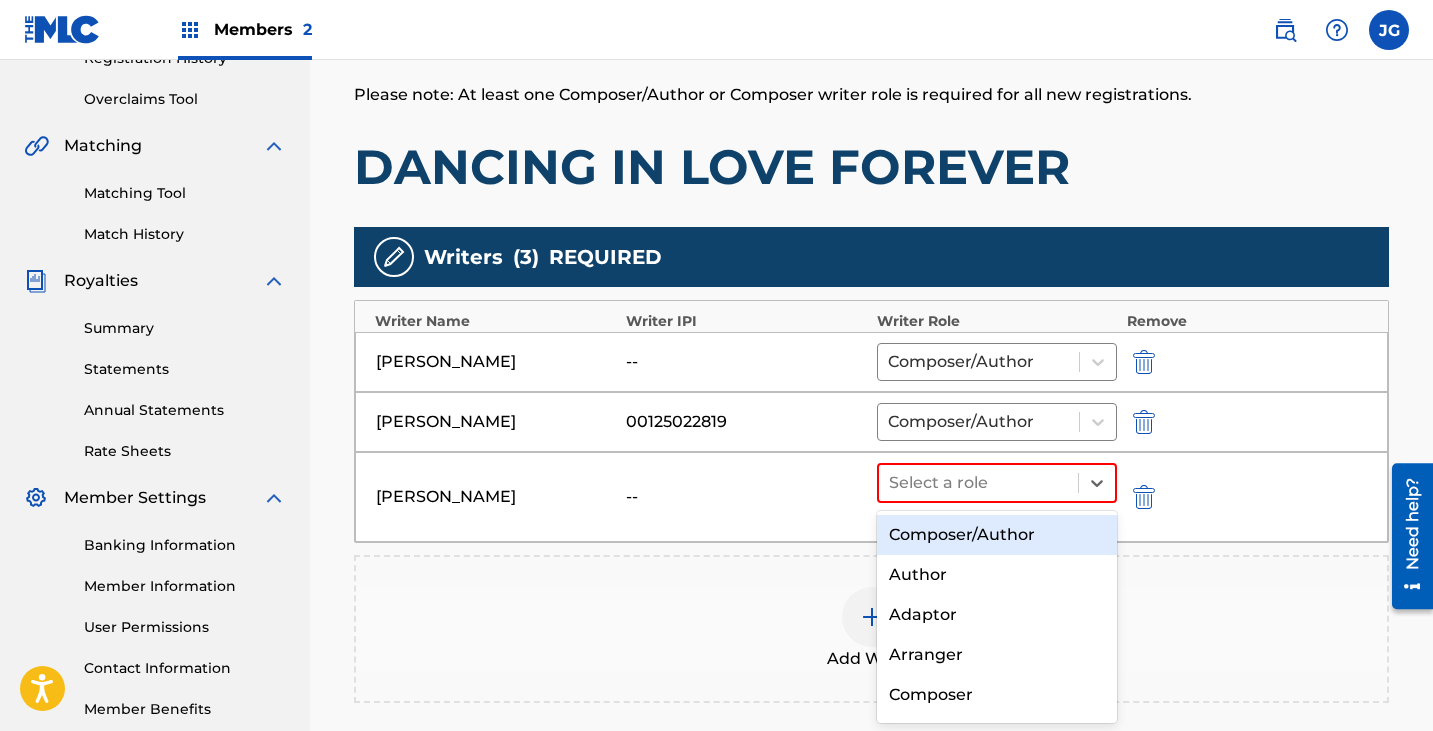 click on "Composer/Author Author Adaptor Arranger Composer Translator Sub Arranger Sub Author" at bounding box center (997, 617) 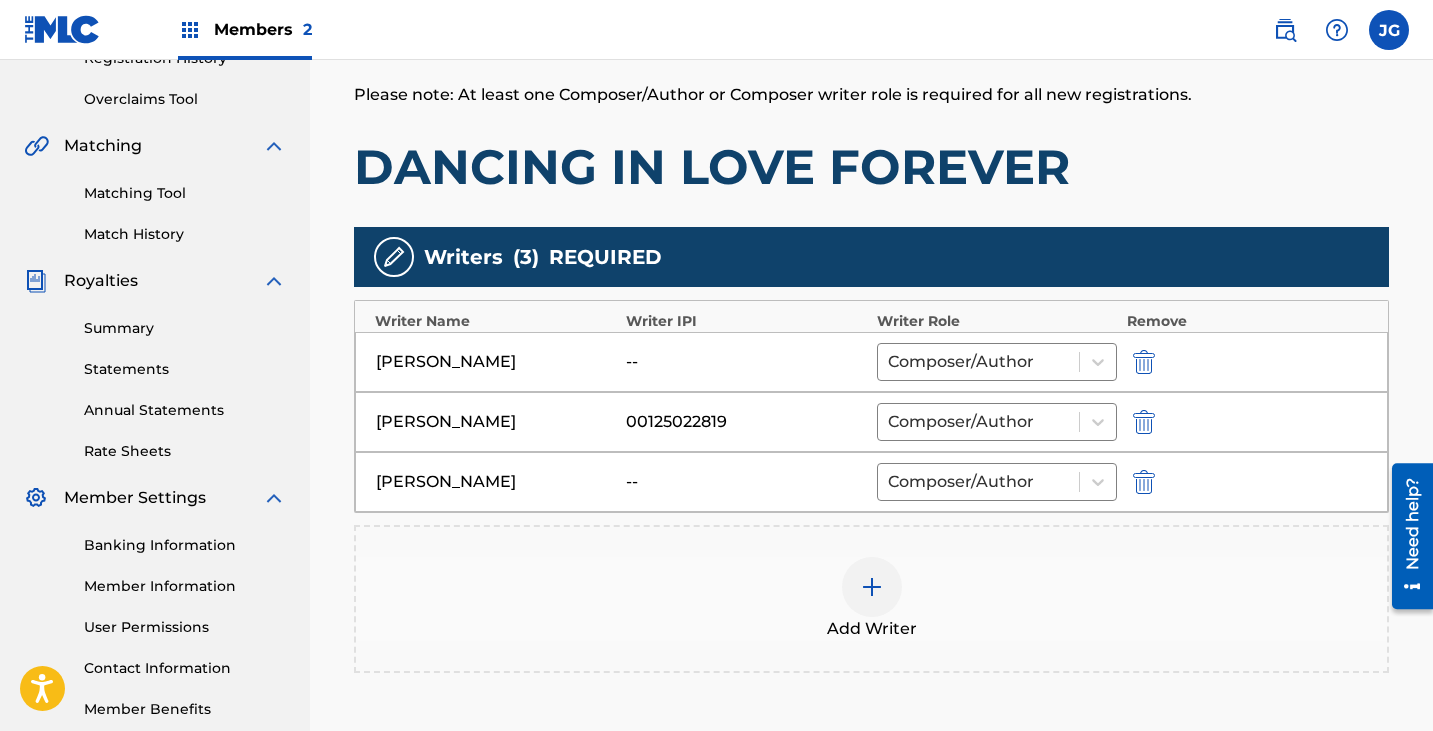 click on "Add Writer" at bounding box center (871, 599) 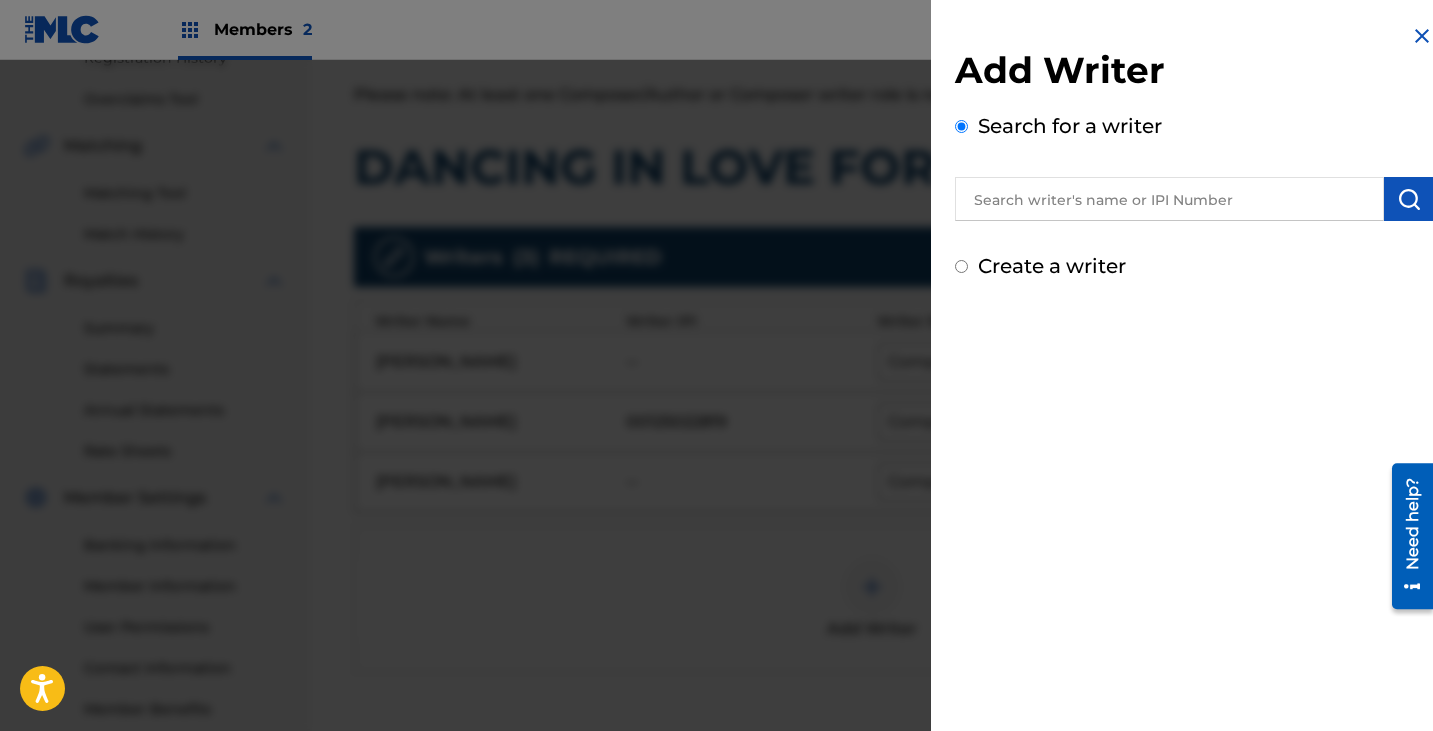 click at bounding box center [1422, 36] 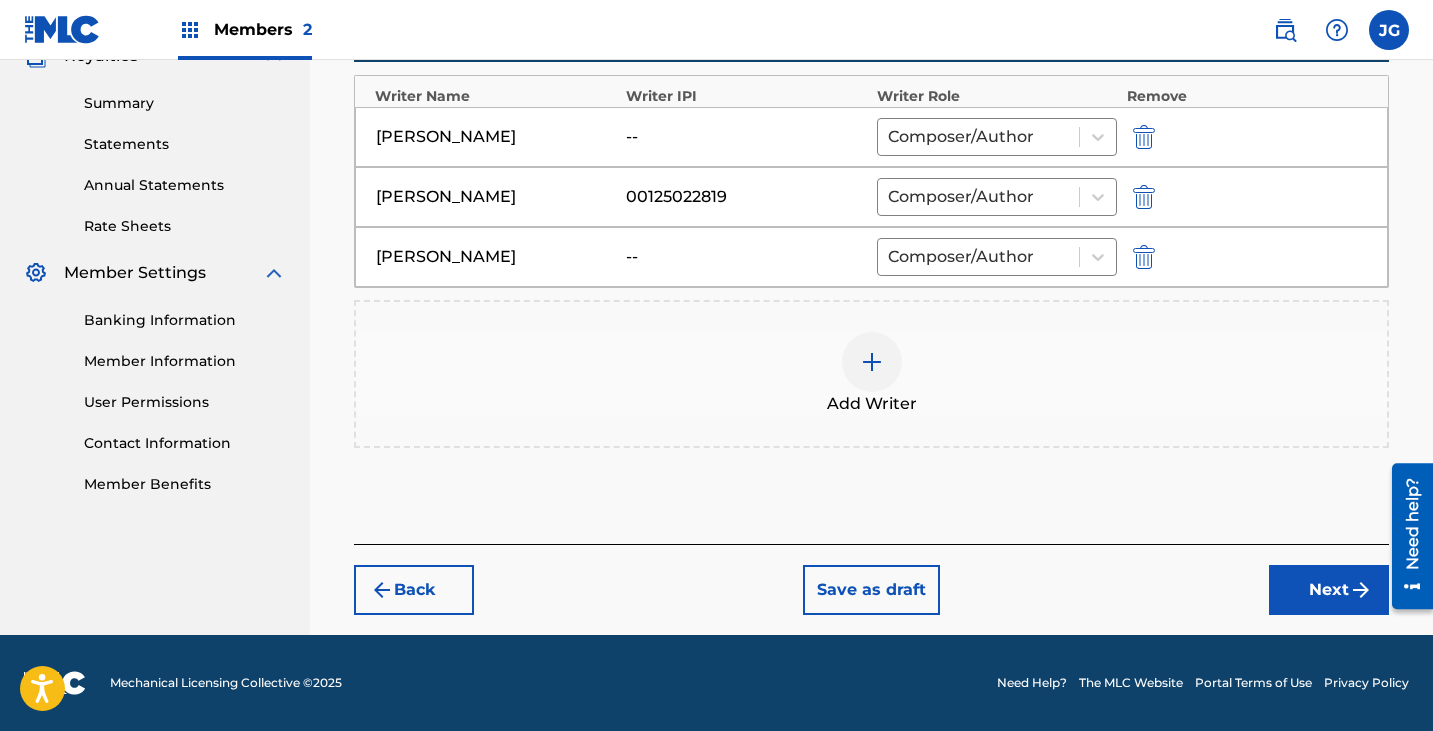 click on "Next" at bounding box center [1329, 590] 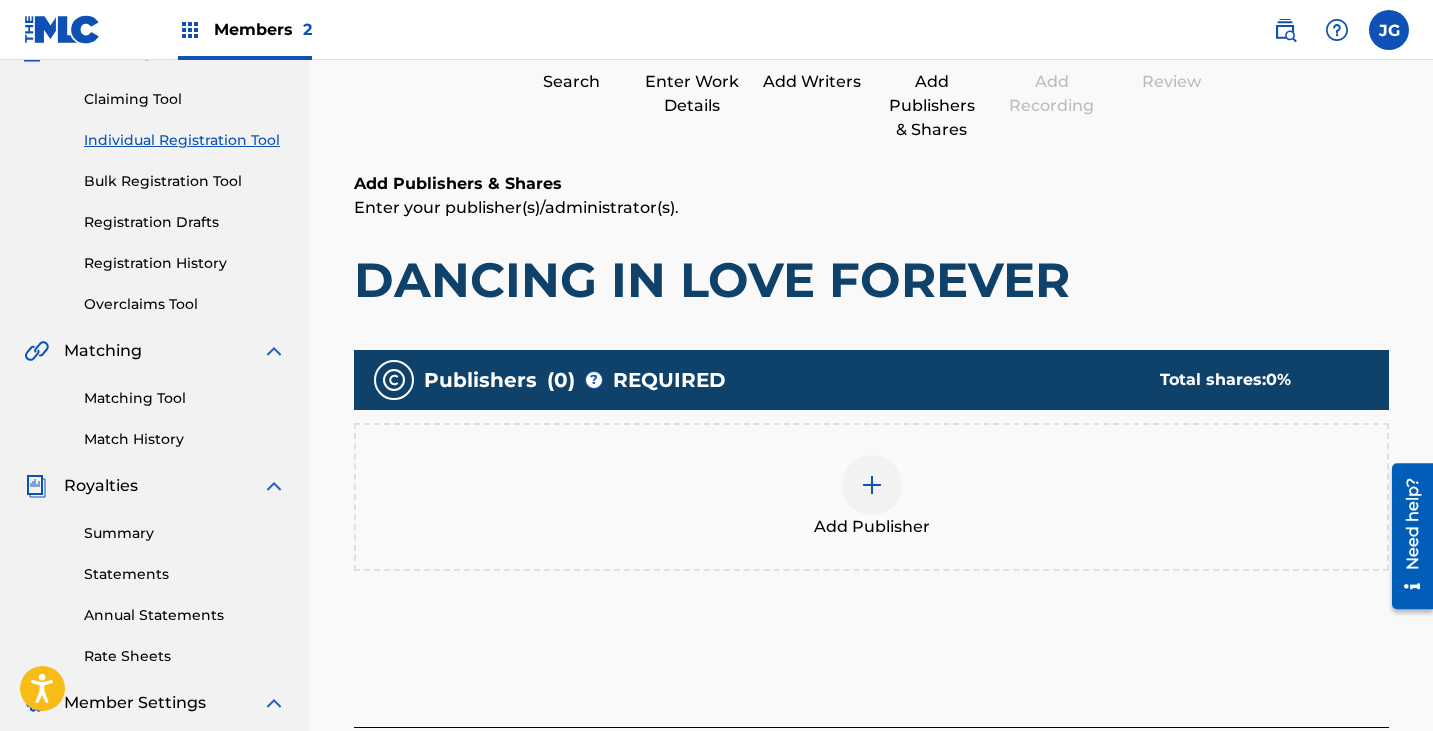 scroll, scrollTop: 290, scrollLeft: 0, axis: vertical 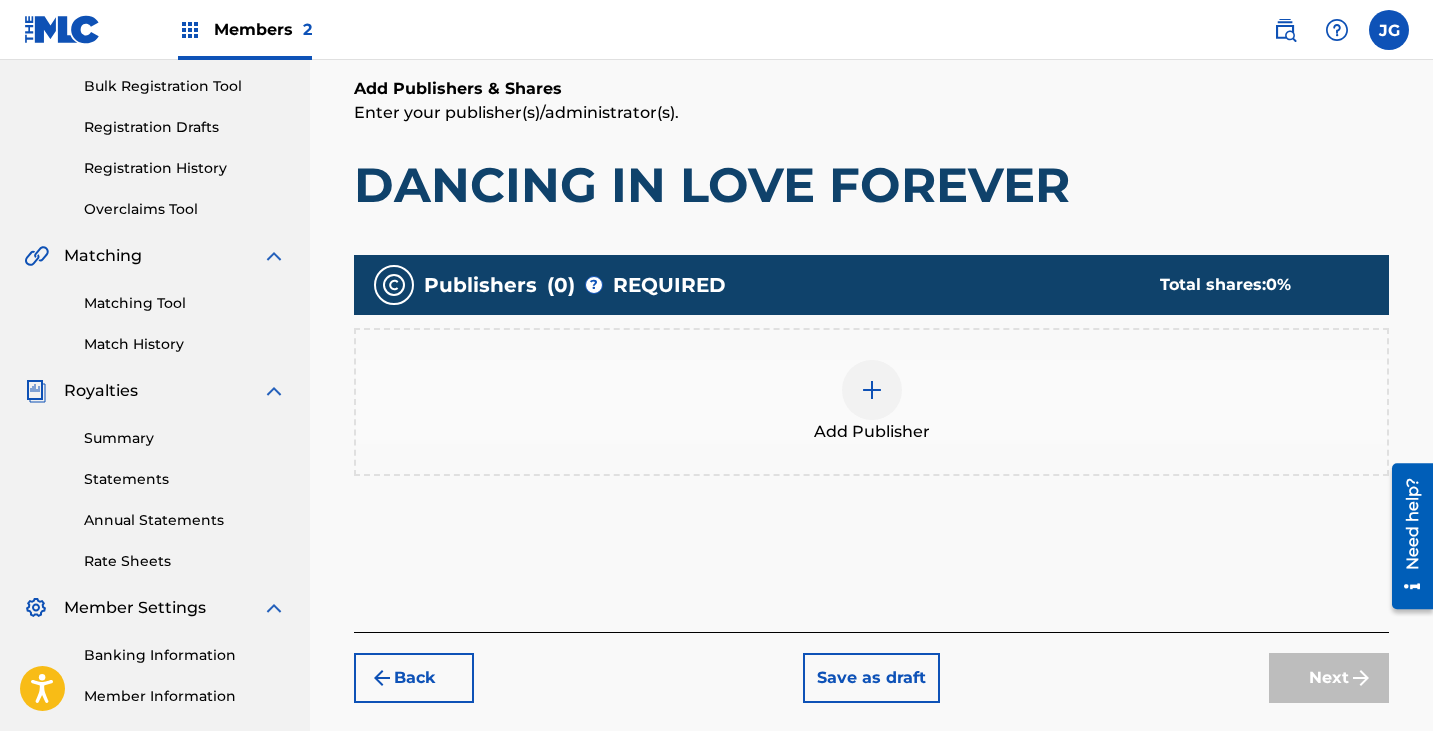 click on "Add Publisher" at bounding box center [871, 402] 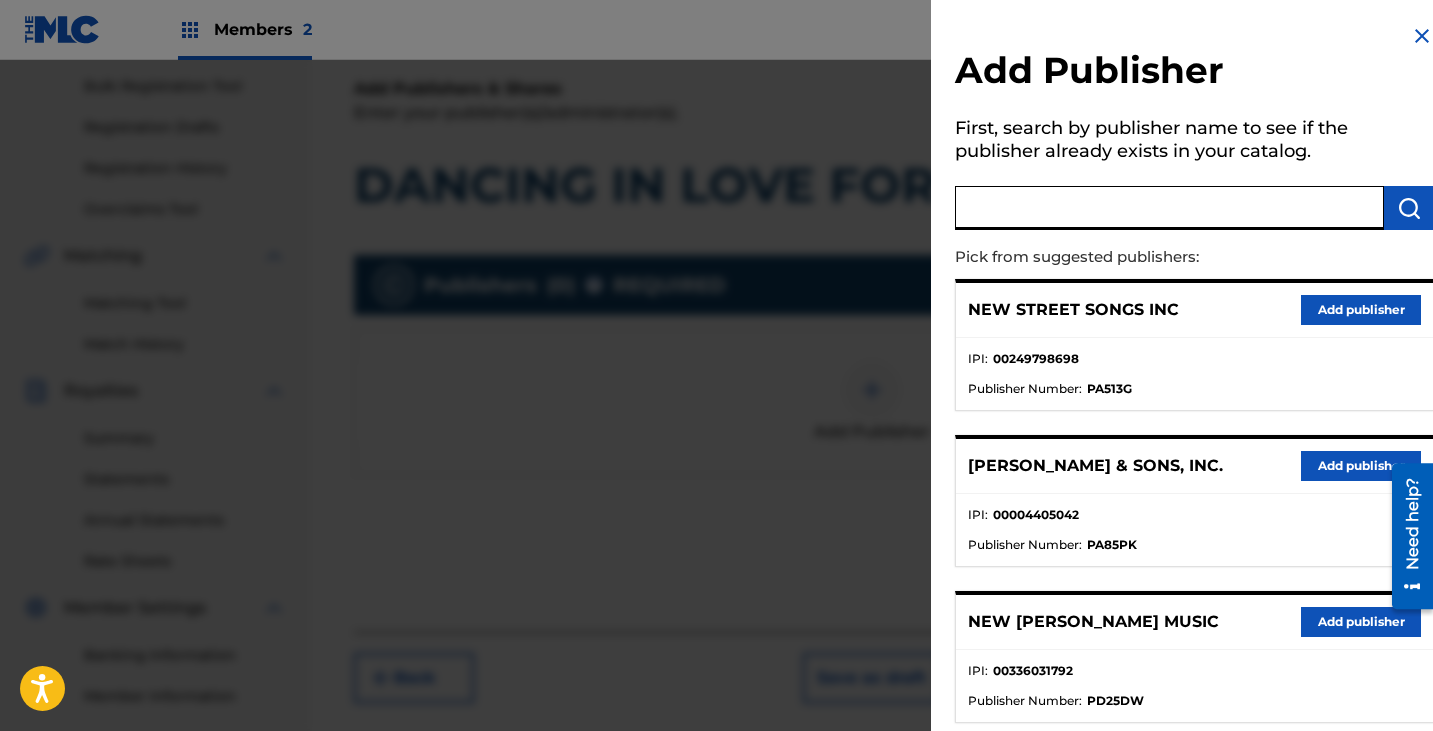 click at bounding box center [1169, 208] 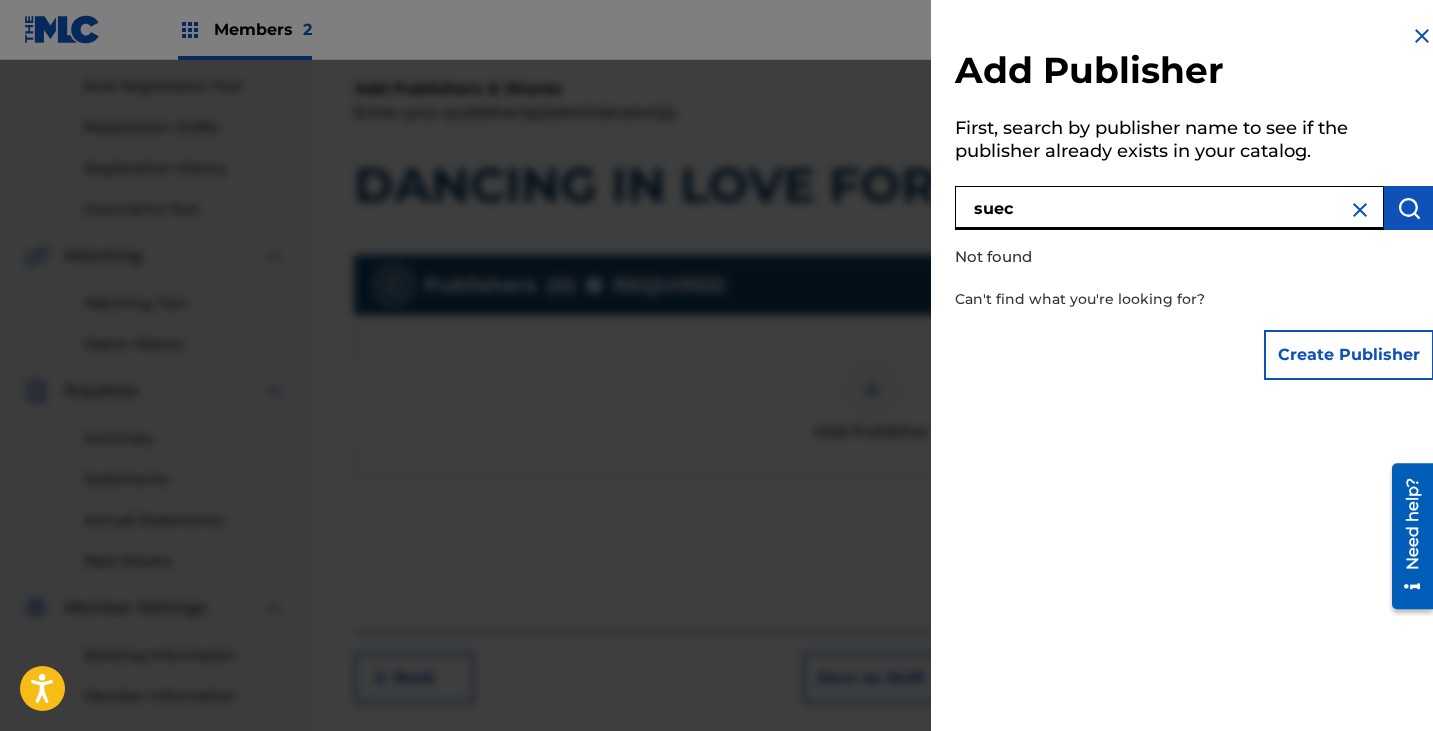 click on "suec" at bounding box center (1169, 208) 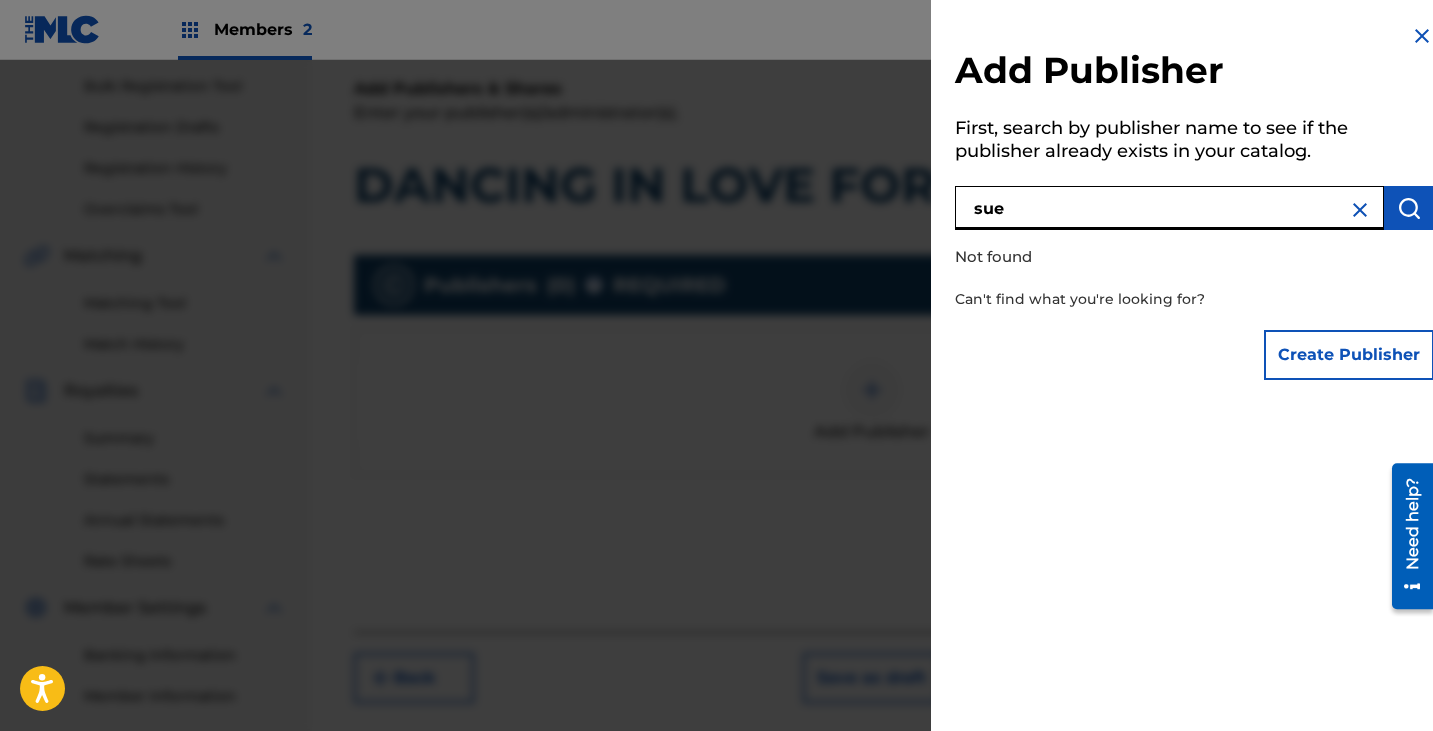 type on "sue" 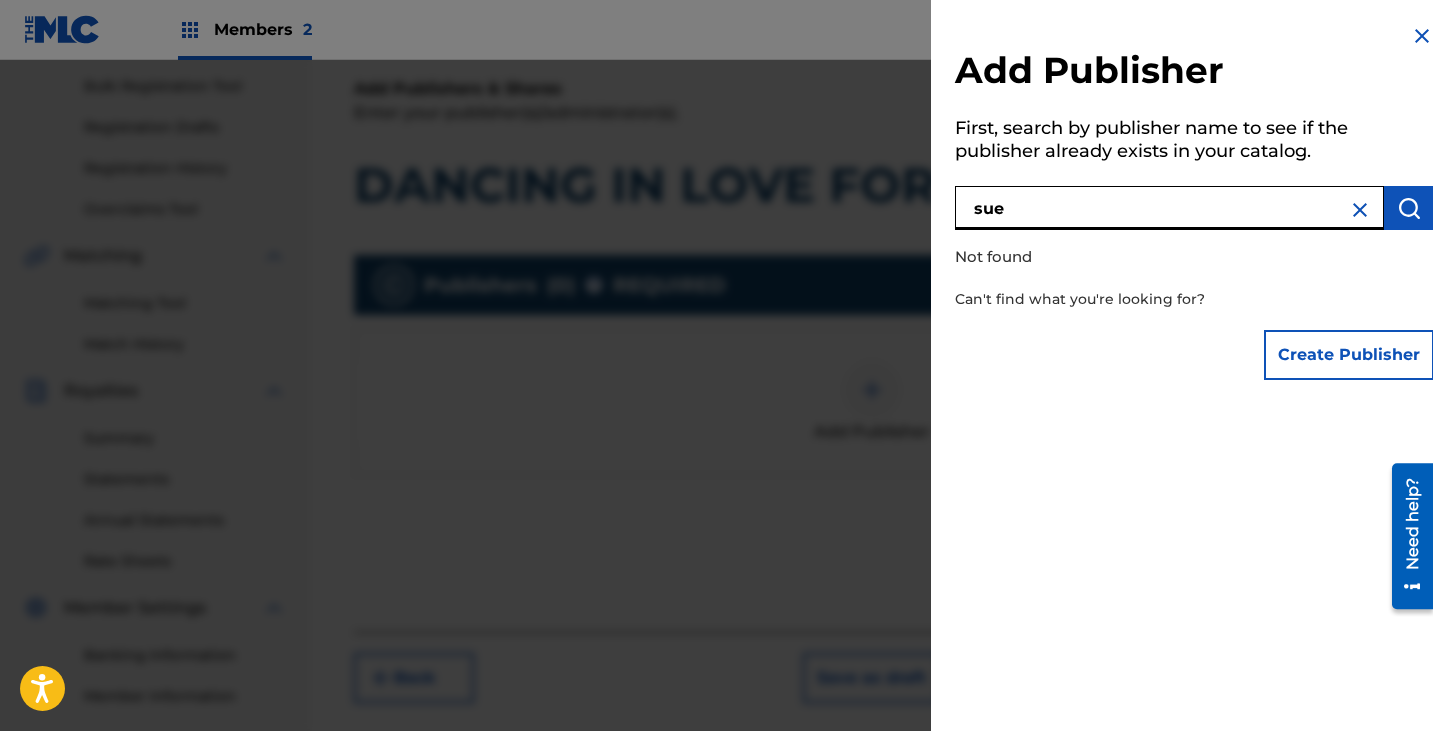 drag, startPoint x: 1108, startPoint y: 217, endPoint x: 604, endPoint y: 285, distance: 508.56662 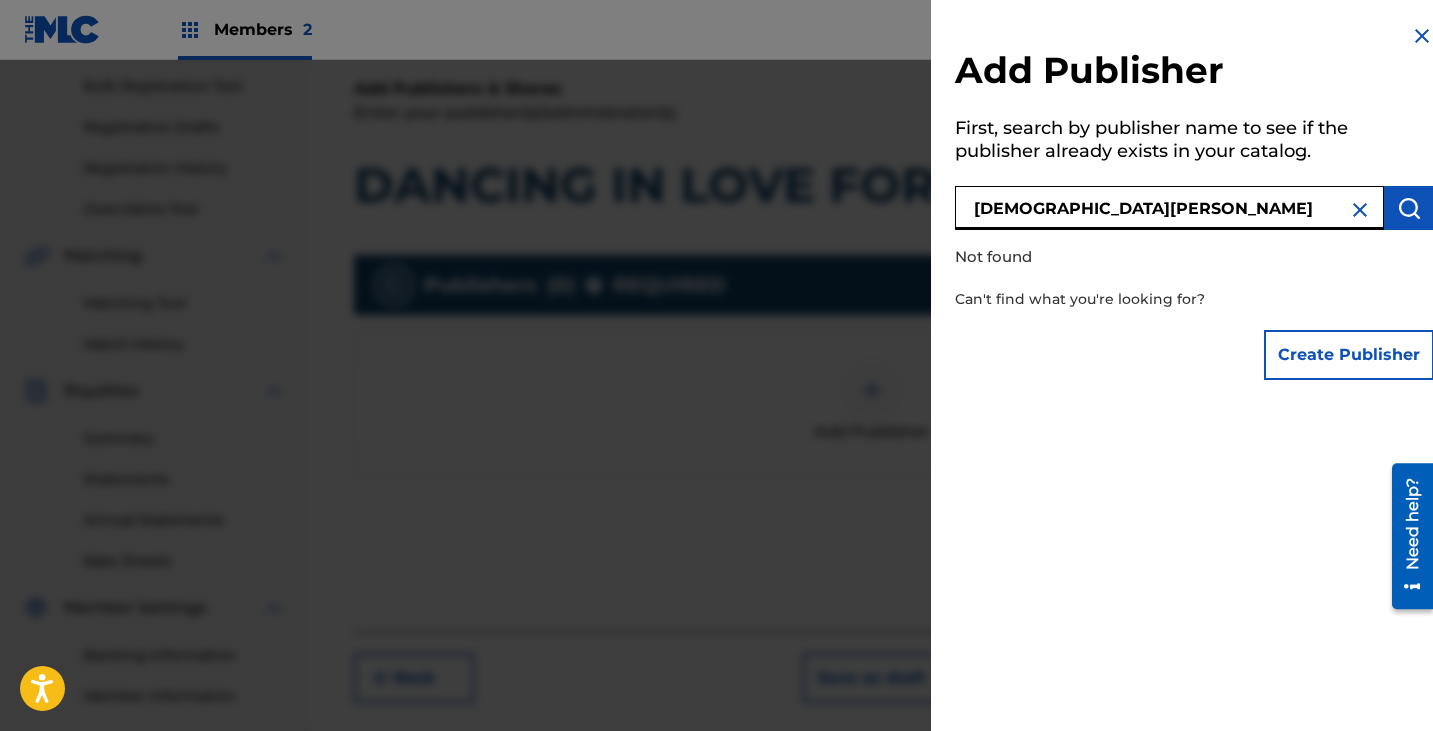 type on "[DEMOGRAPHIC_DATA][PERSON_NAME]" 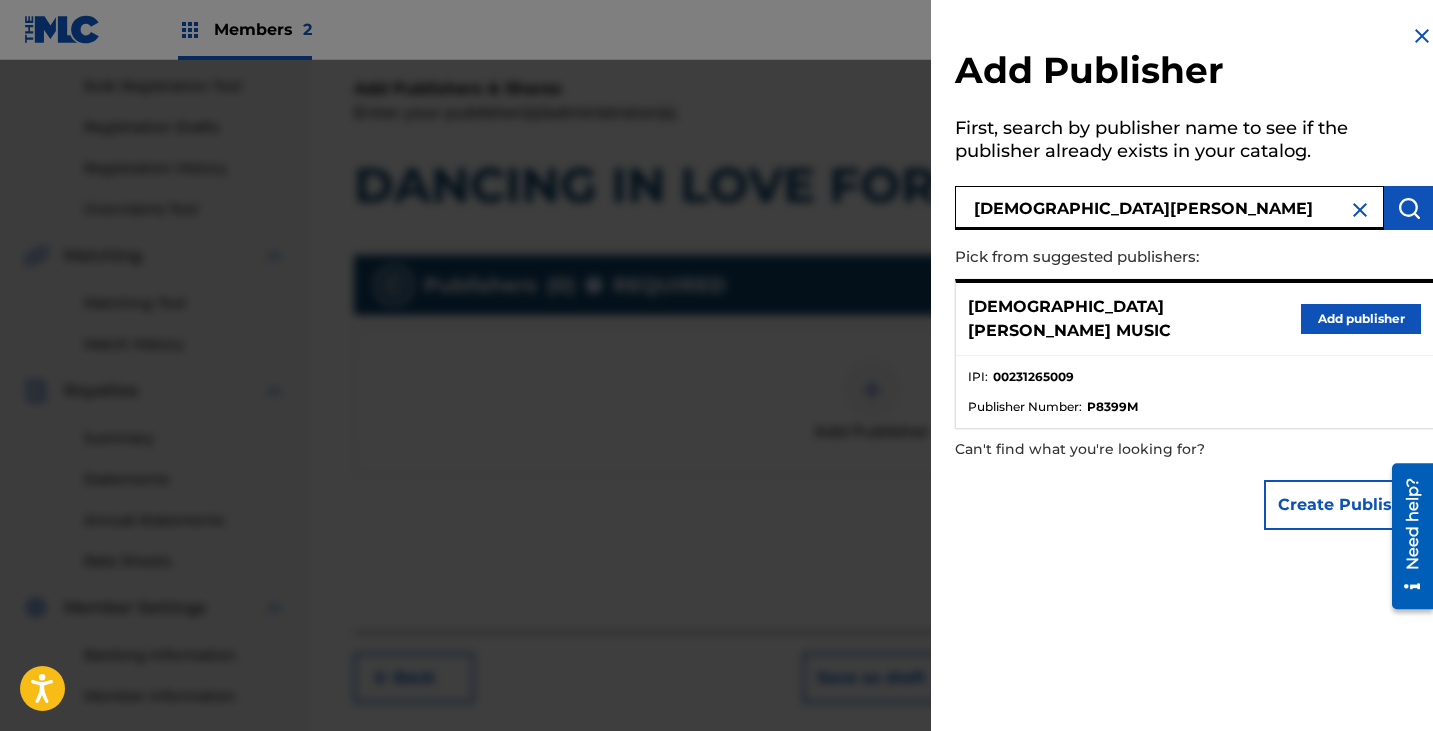 click on "Add publisher" at bounding box center [1361, 319] 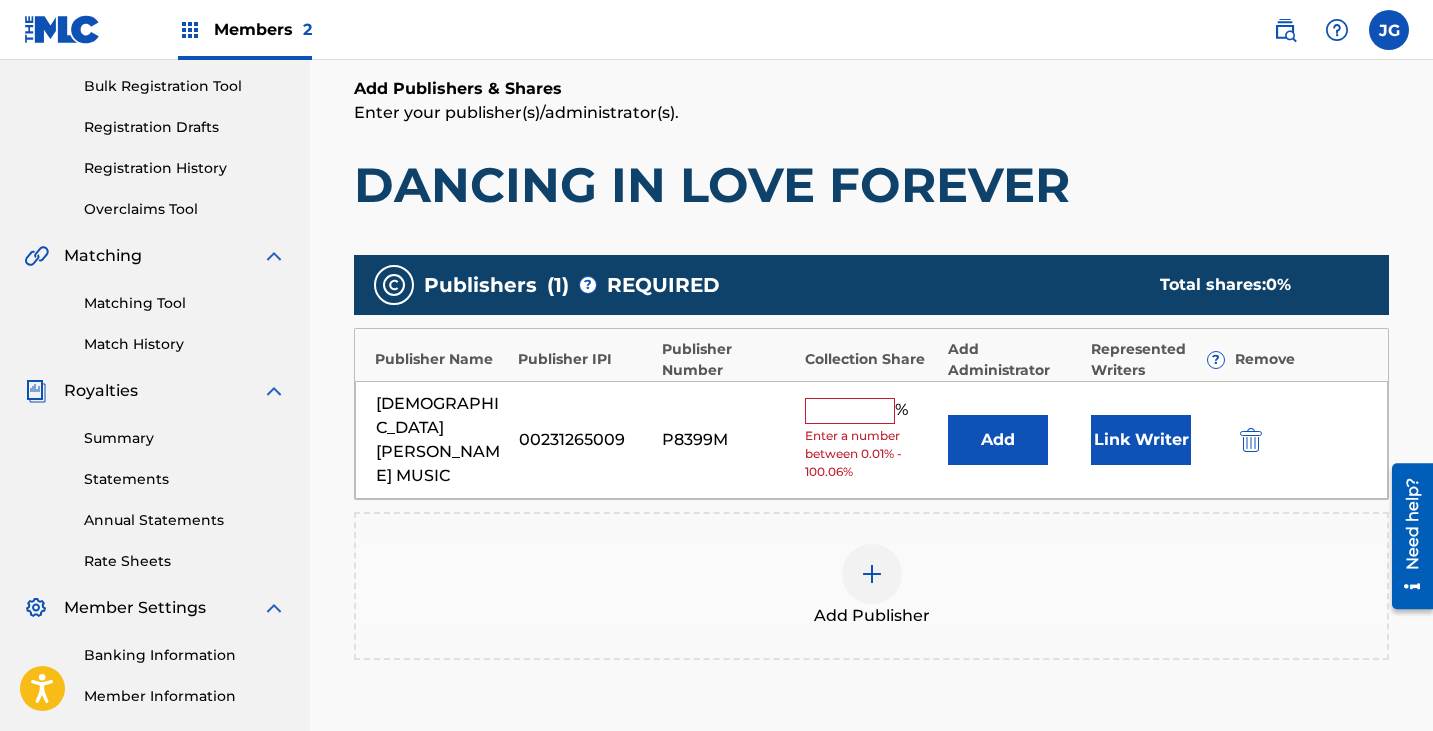 click at bounding box center (850, 411) 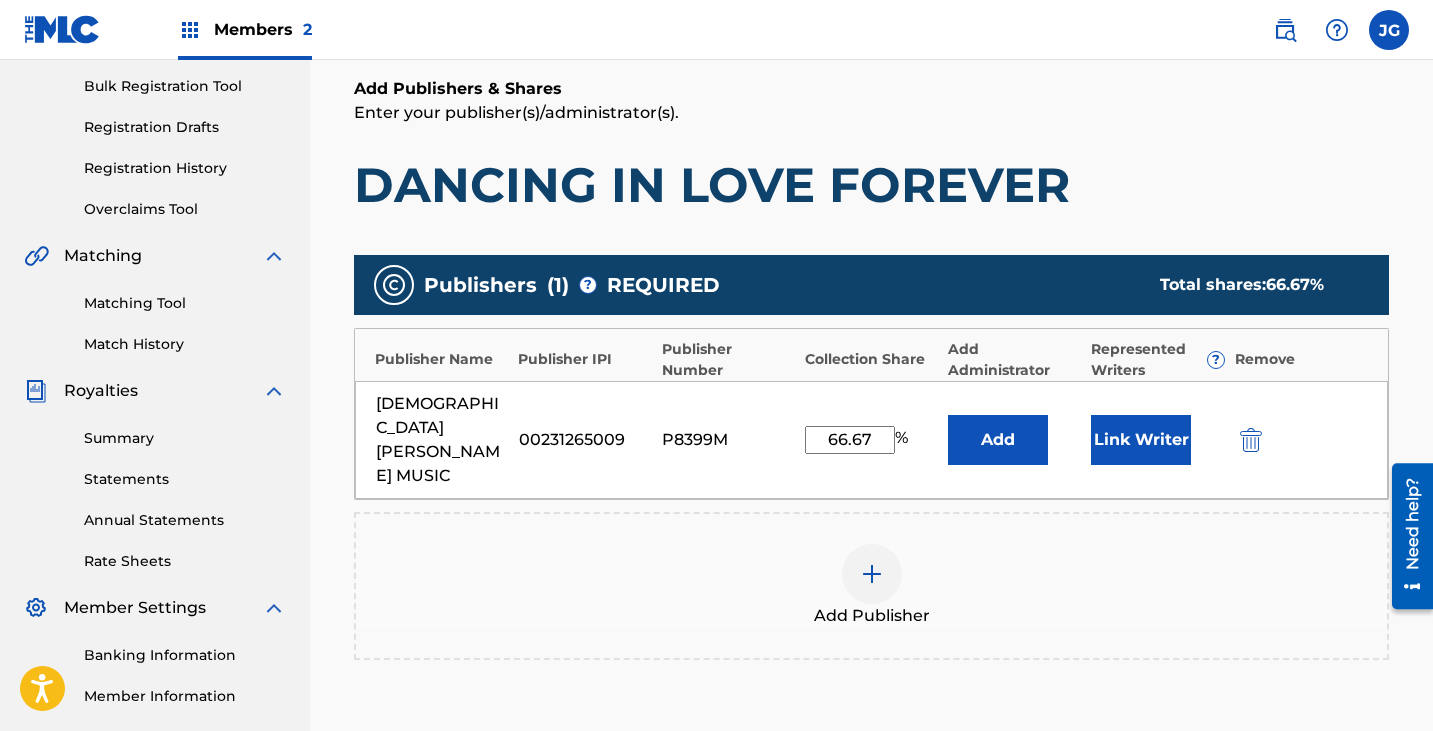 type on "66.67" 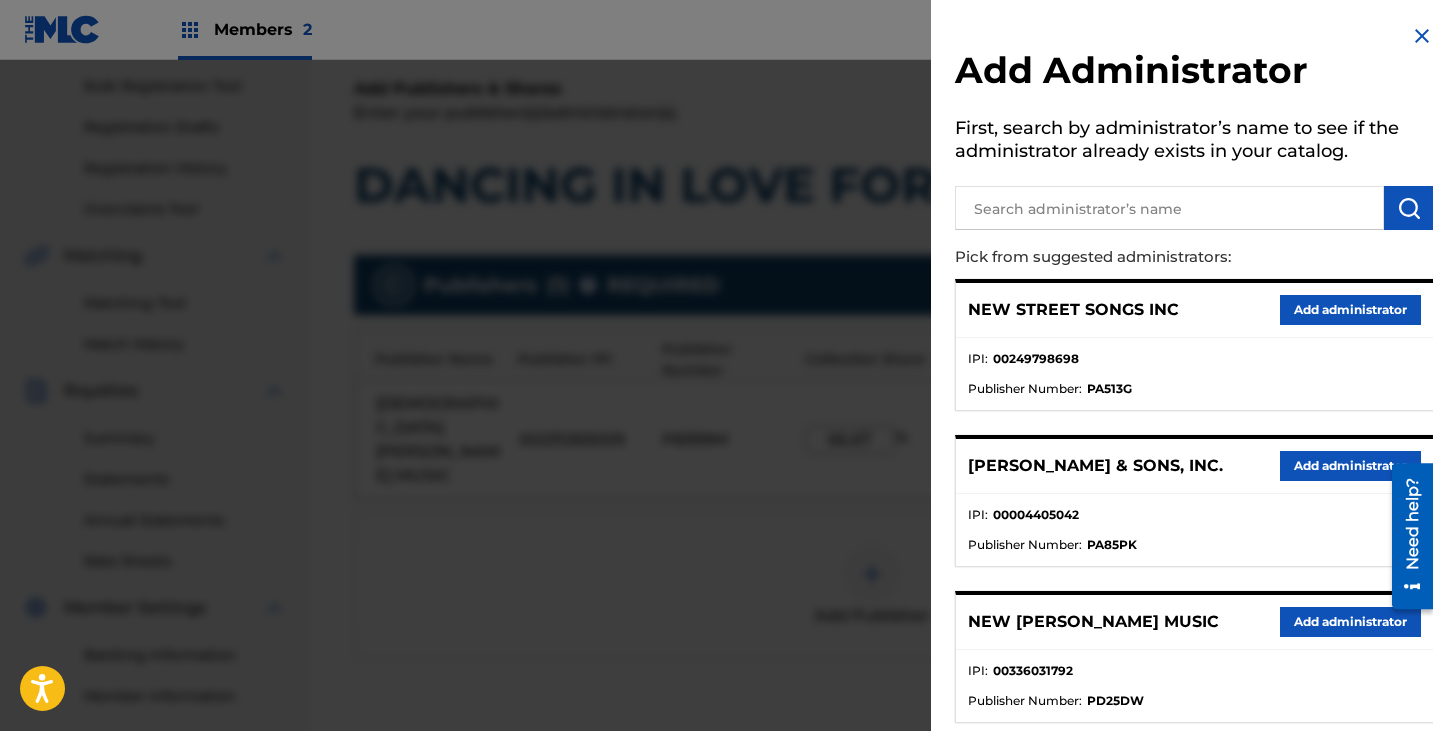 click at bounding box center [1169, 208] 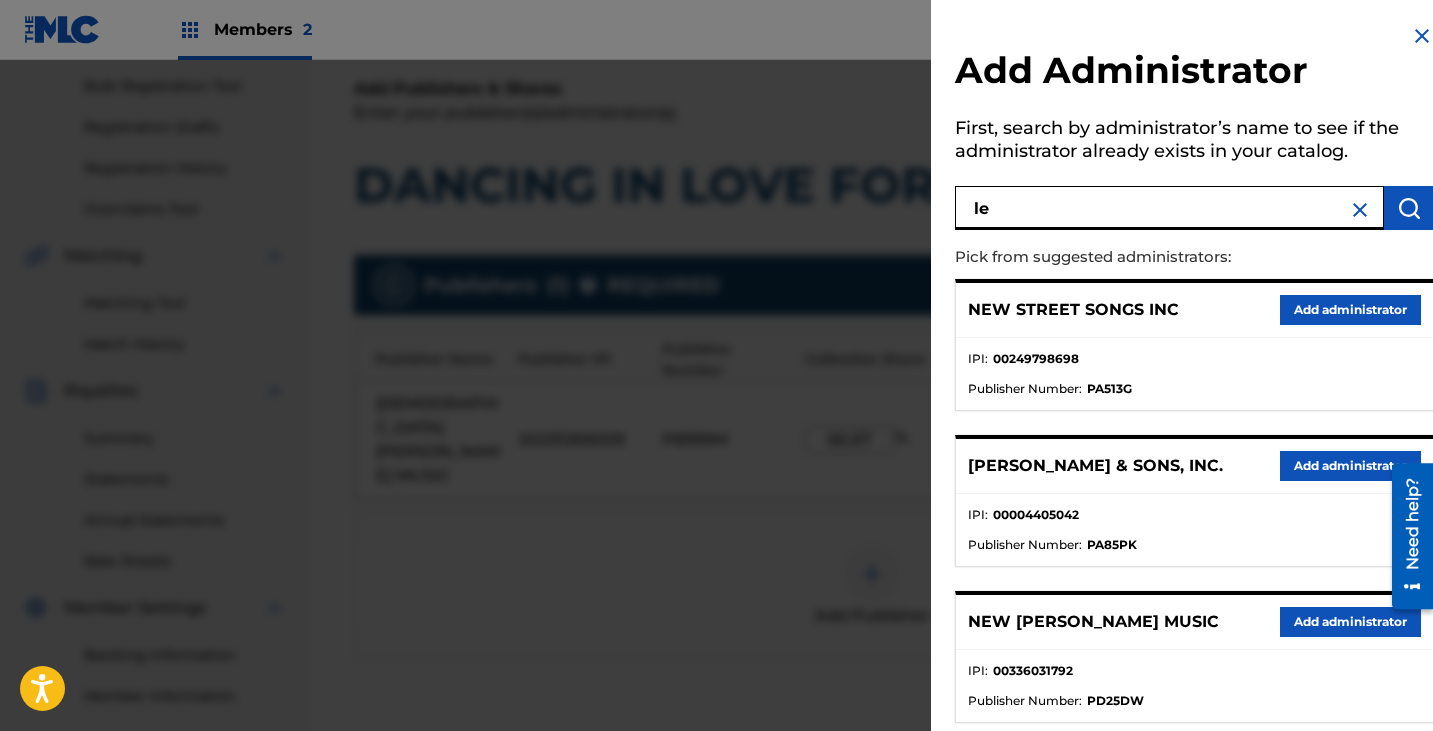 type on "l" 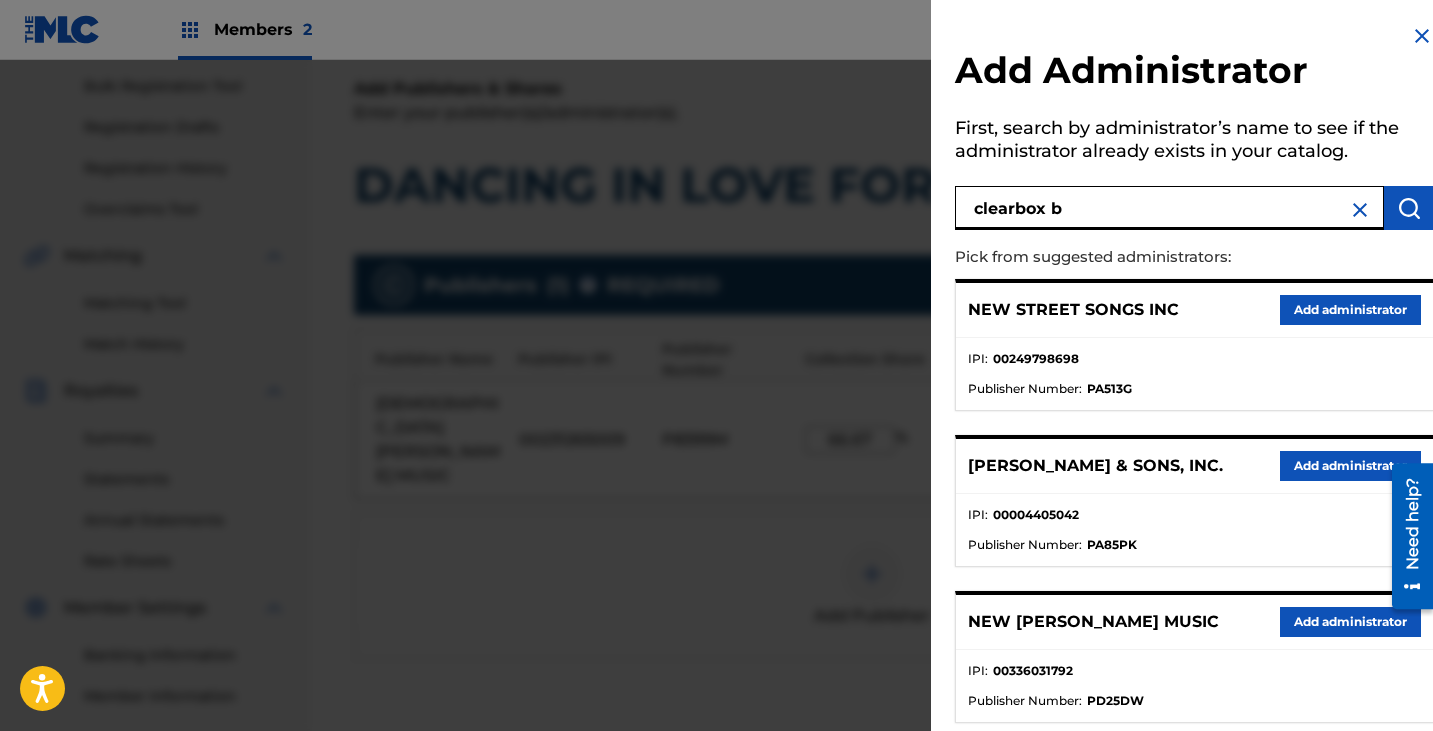 type on "clearbox b" 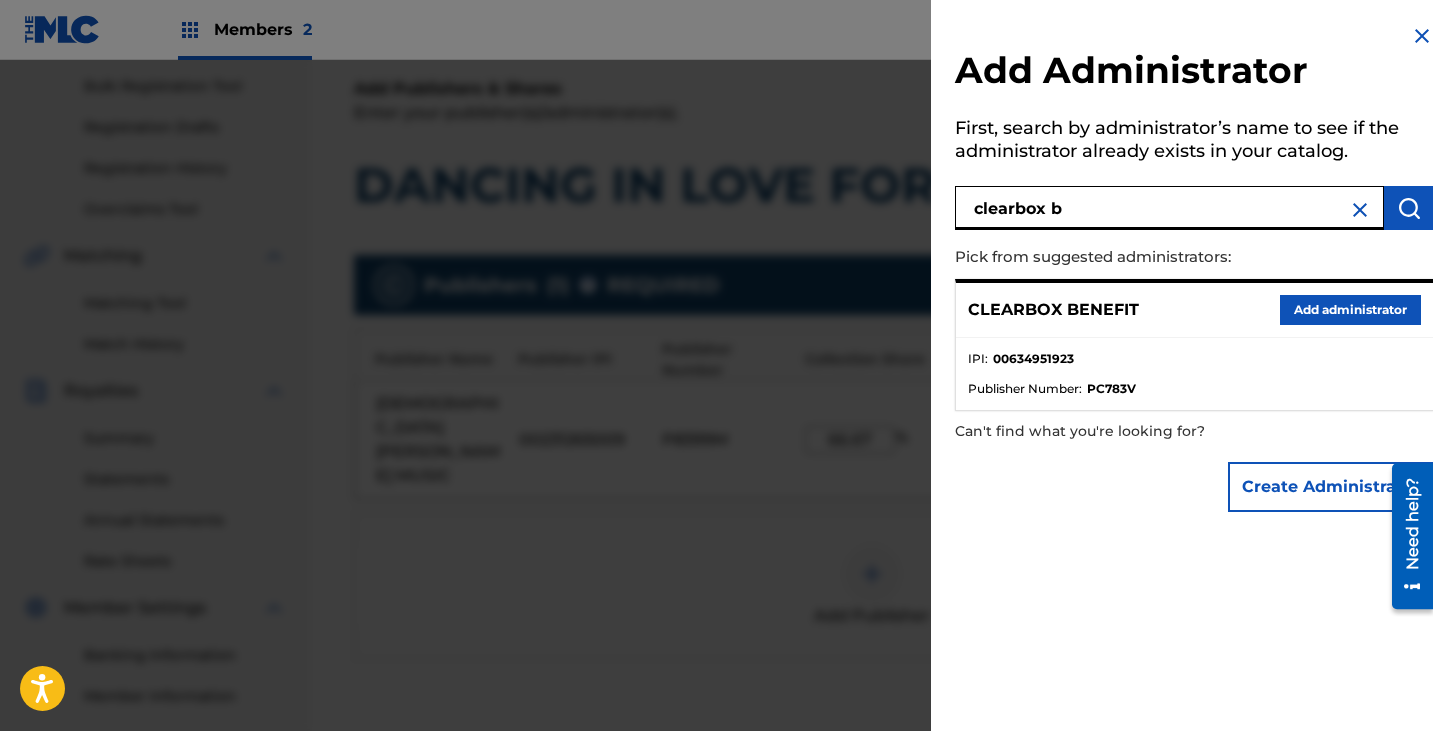 click on "Add administrator" at bounding box center (1350, 310) 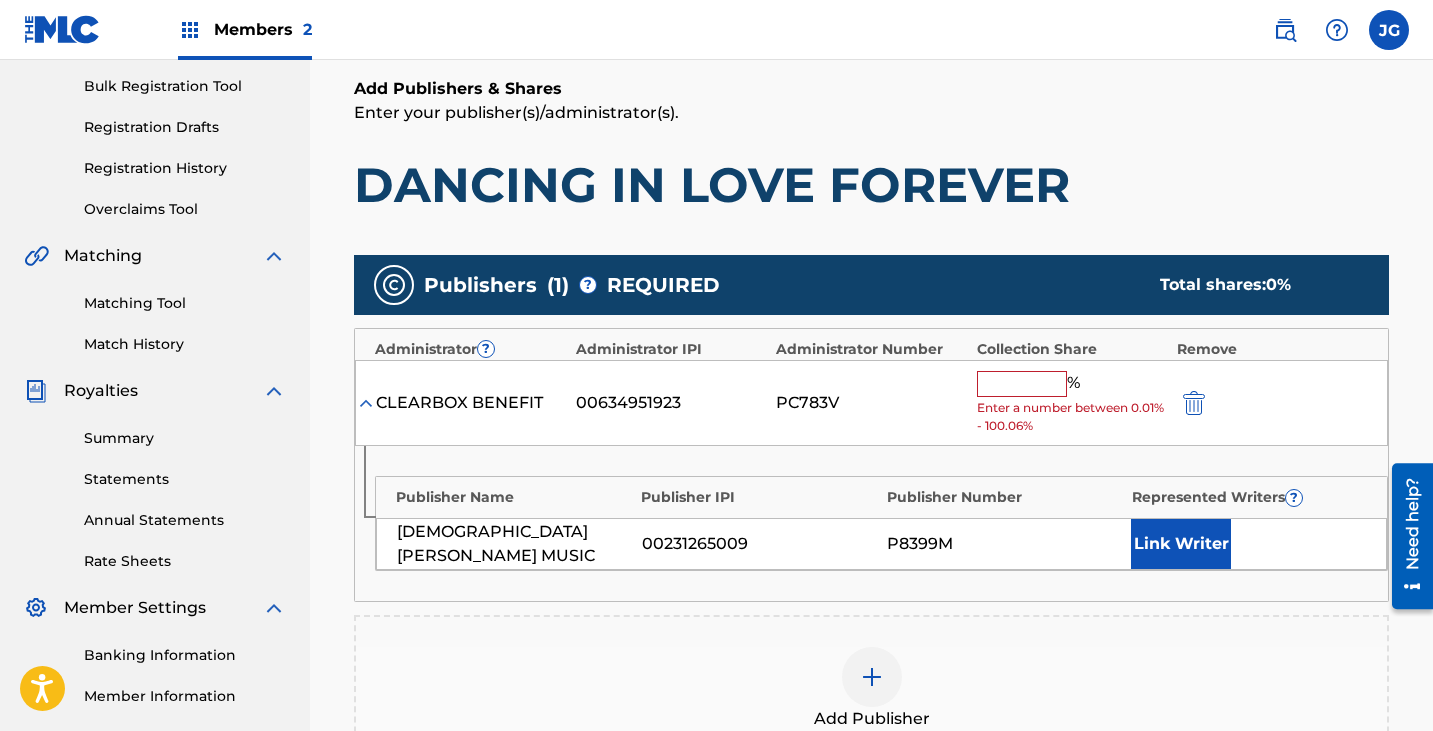 click at bounding box center [1022, 384] 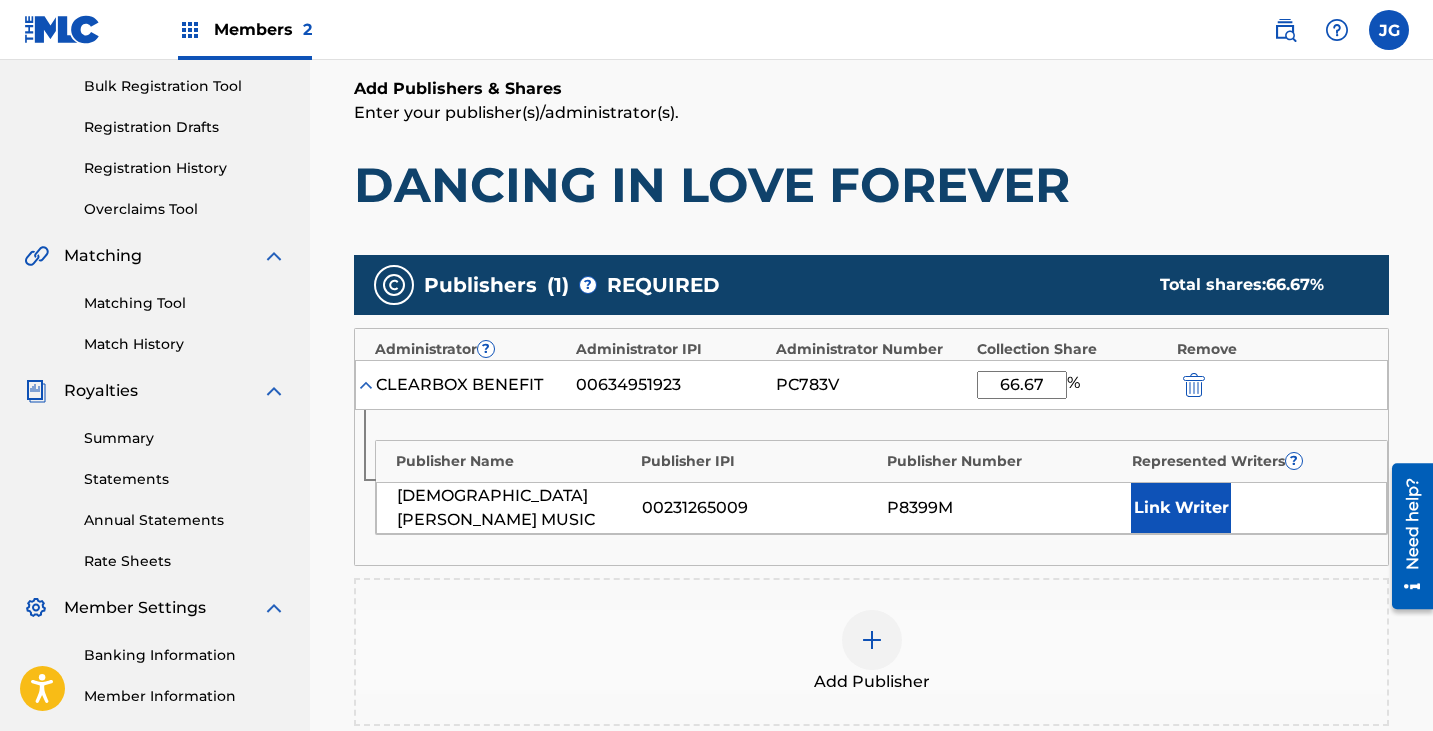 type on "66.67" 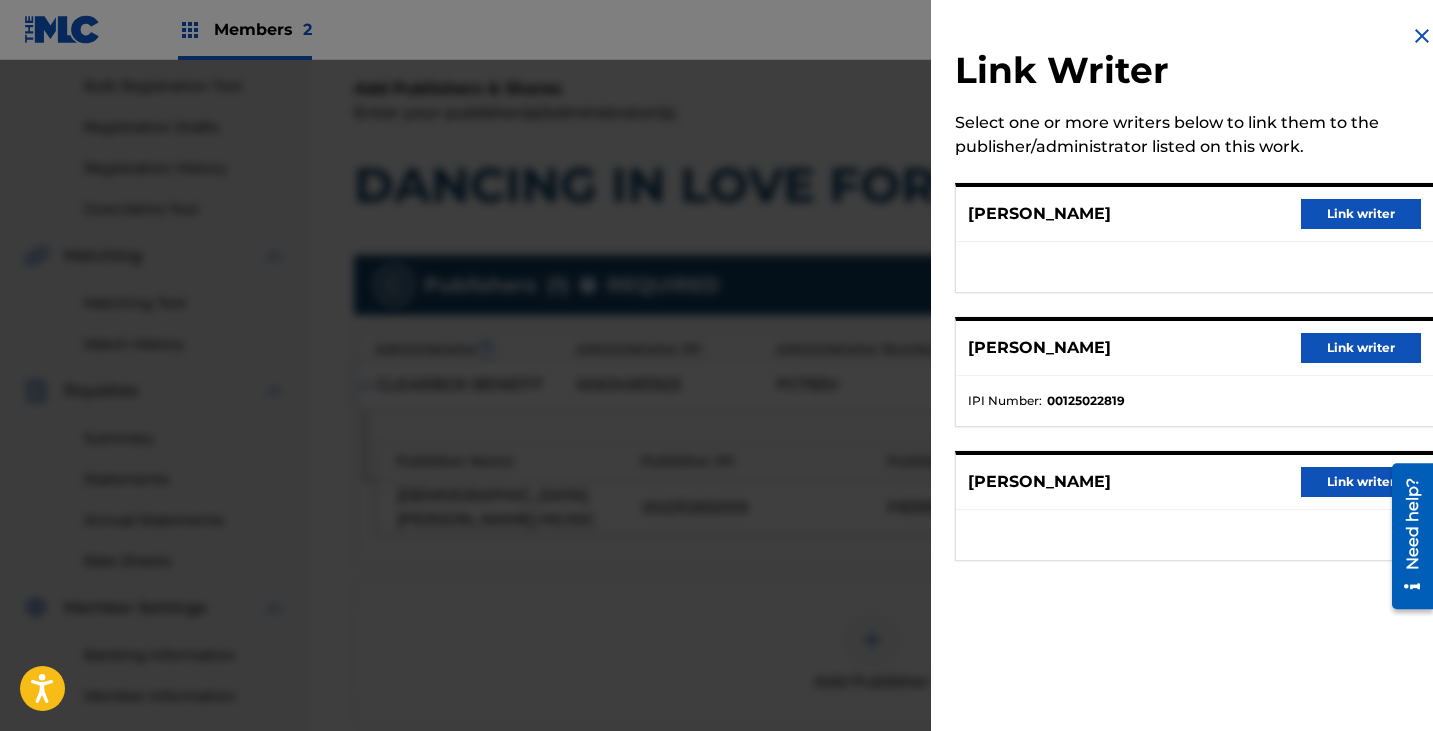 click on "Link writer" at bounding box center [1361, 214] 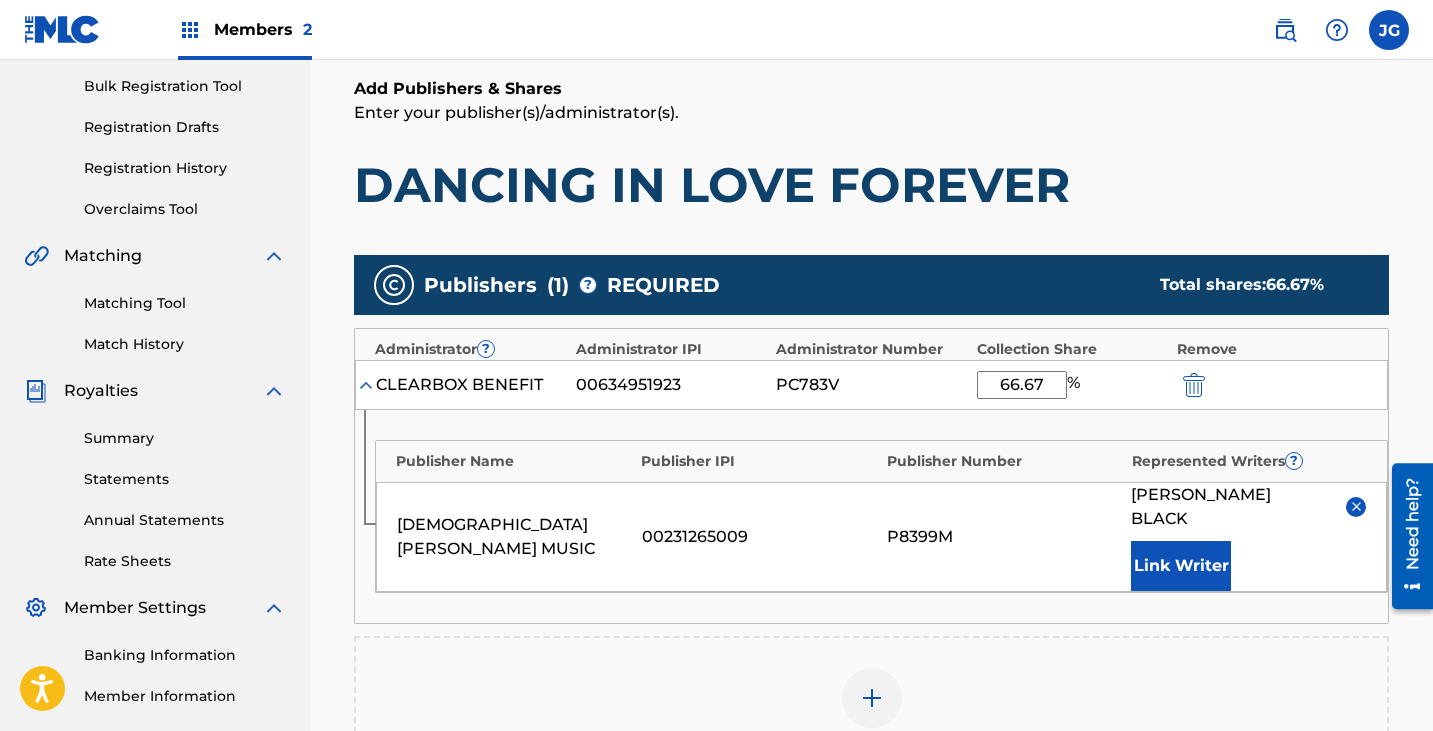 click on "Link Writer" at bounding box center [1181, 566] 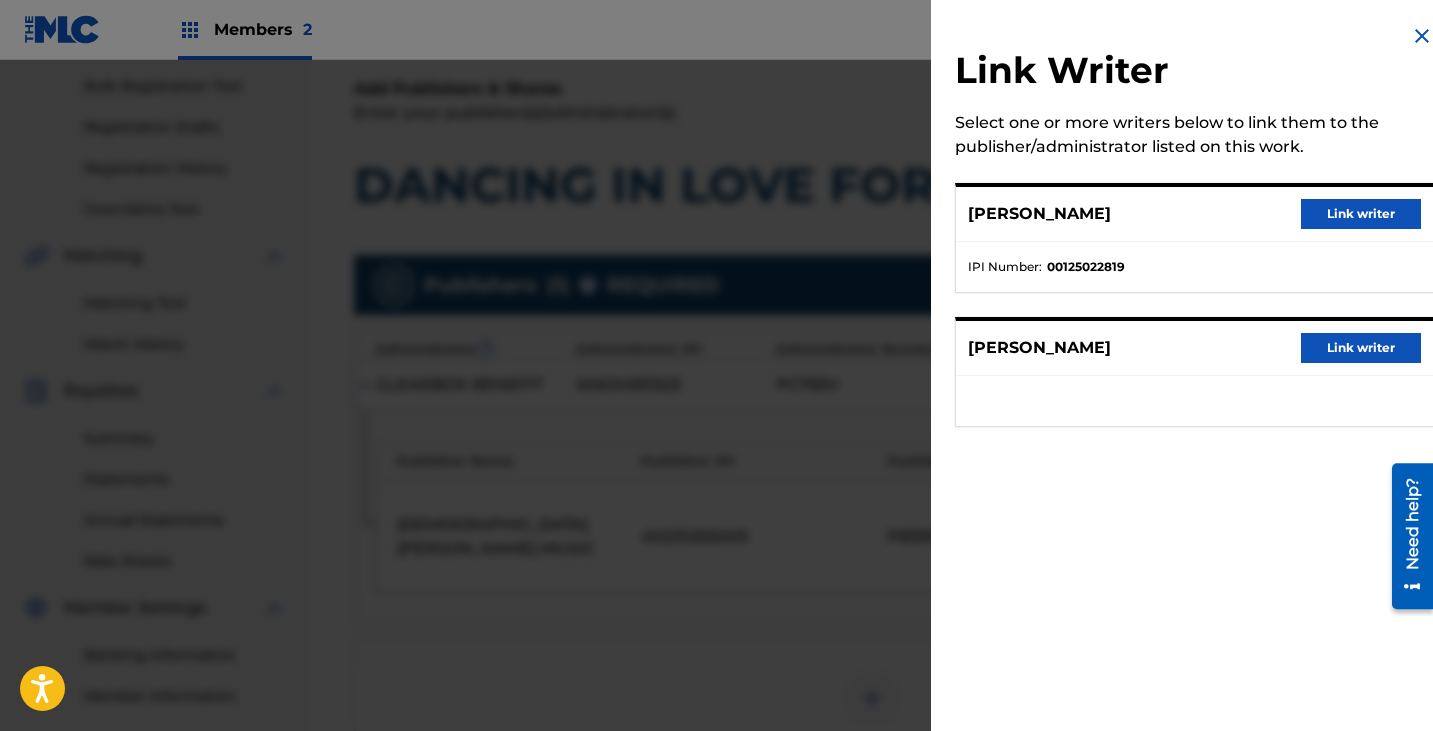 click on "Link writer" at bounding box center [1361, 214] 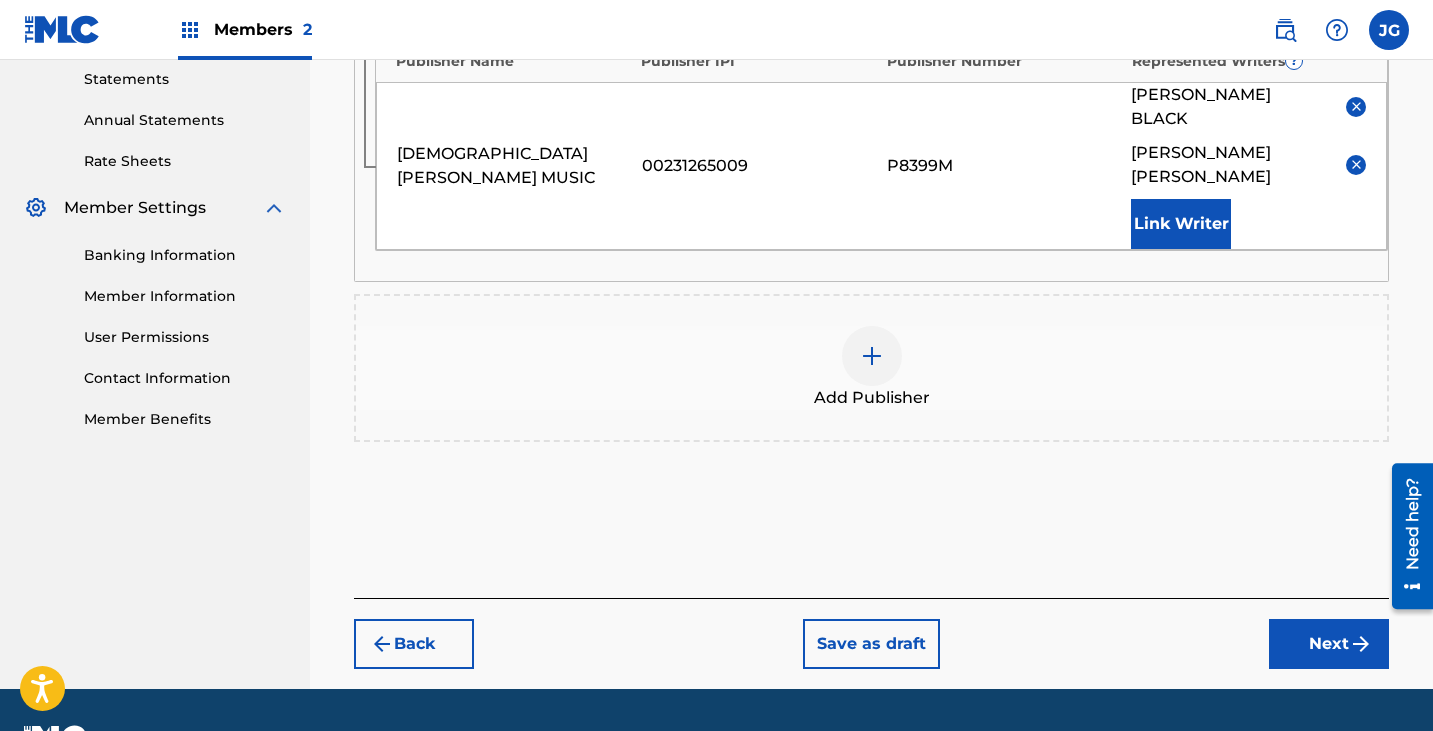 click on "Next" at bounding box center (1329, 644) 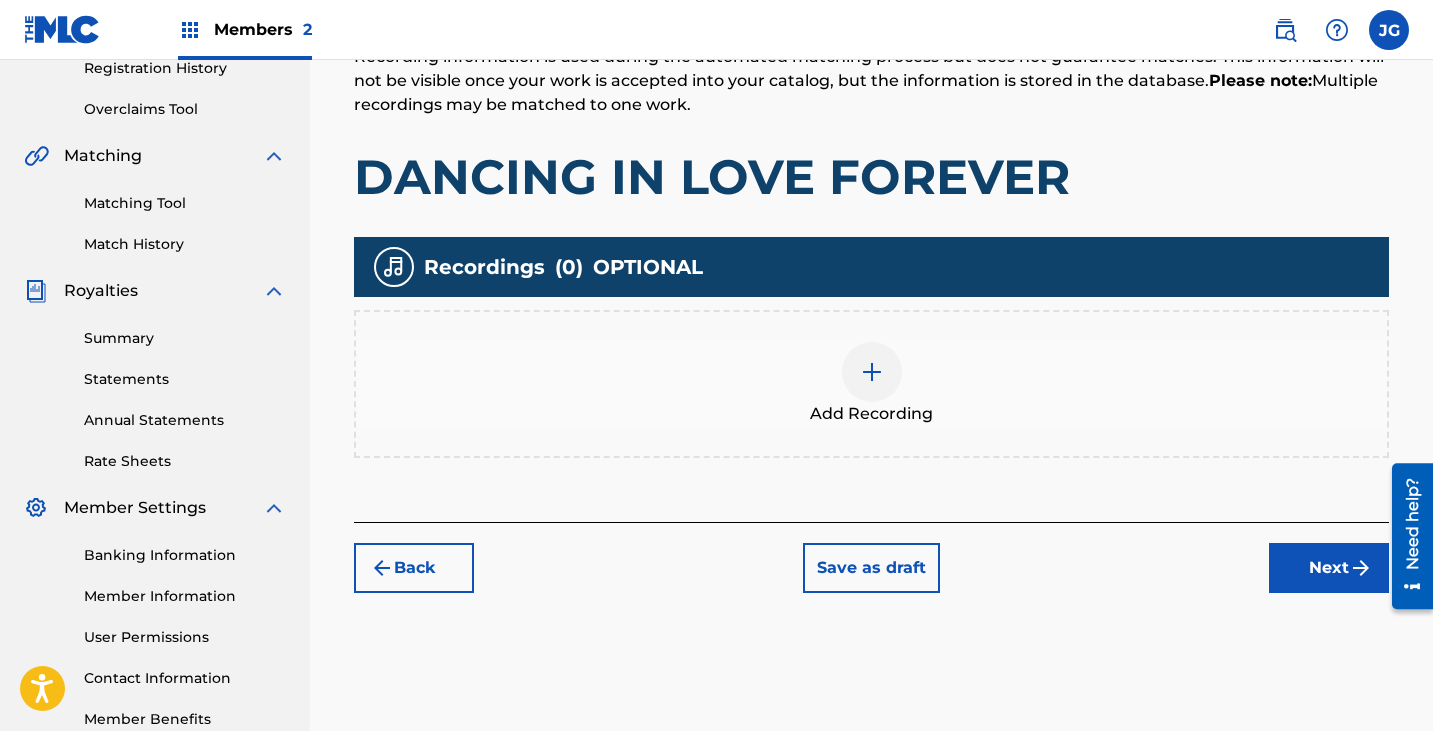 click on "Next" at bounding box center (1329, 568) 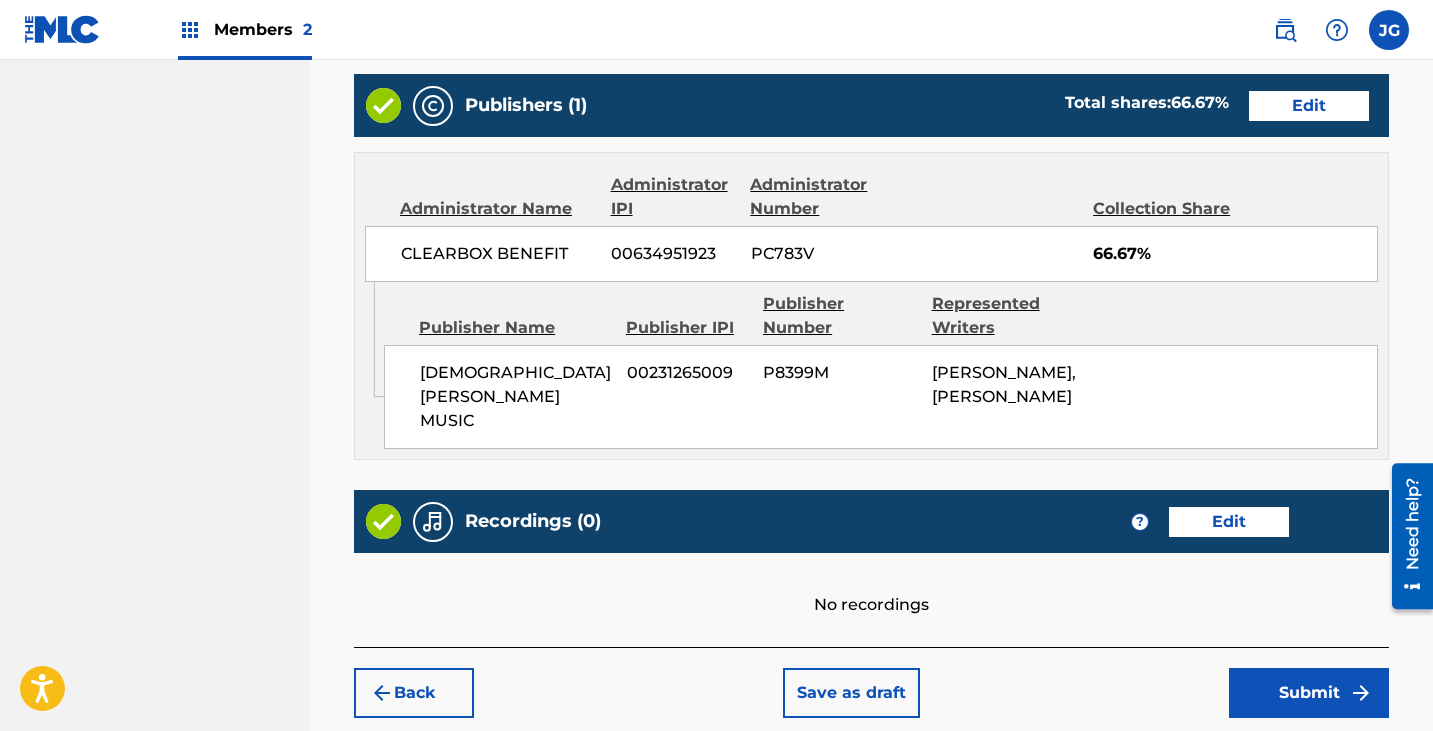 scroll, scrollTop: 1090, scrollLeft: 0, axis: vertical 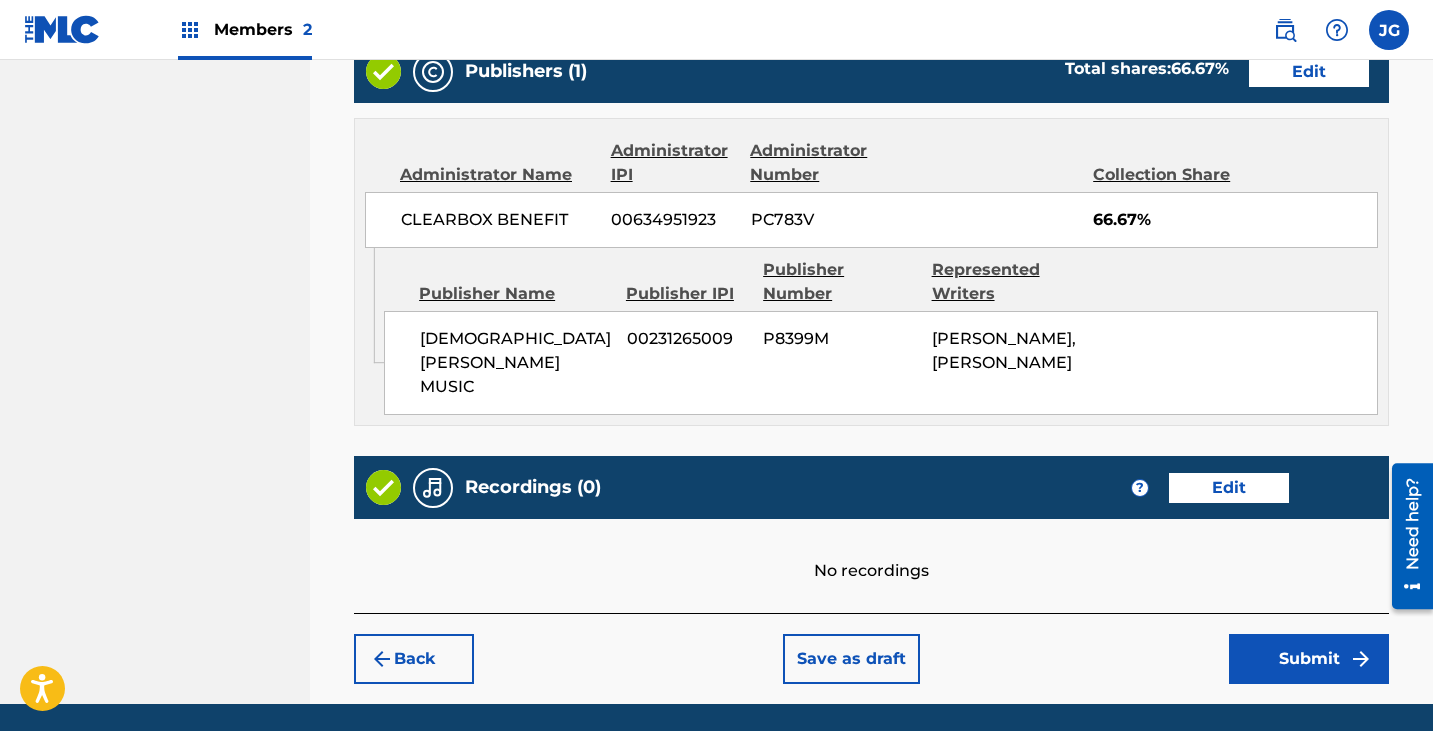 click on "Submit" at bounding box center [1309, 659] 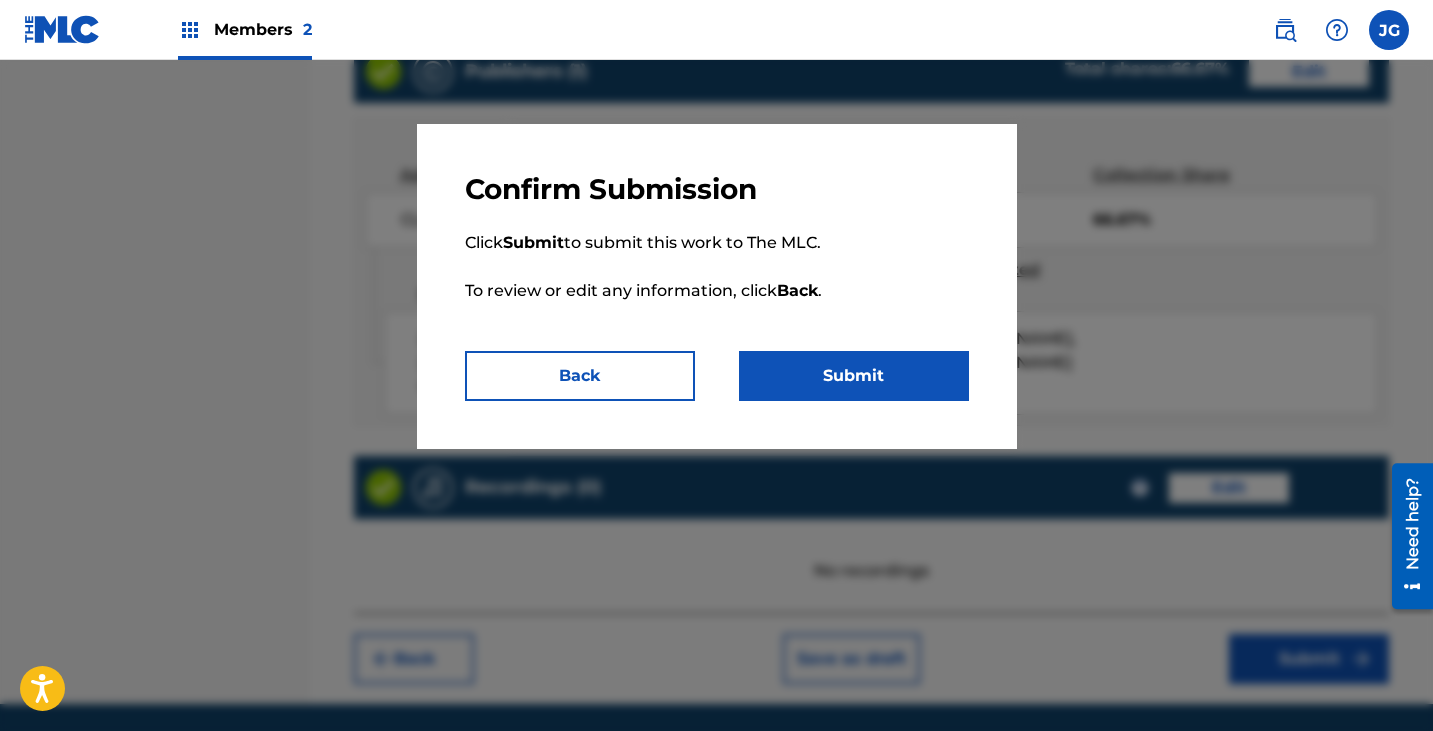 click at bounding box center [716, 425] 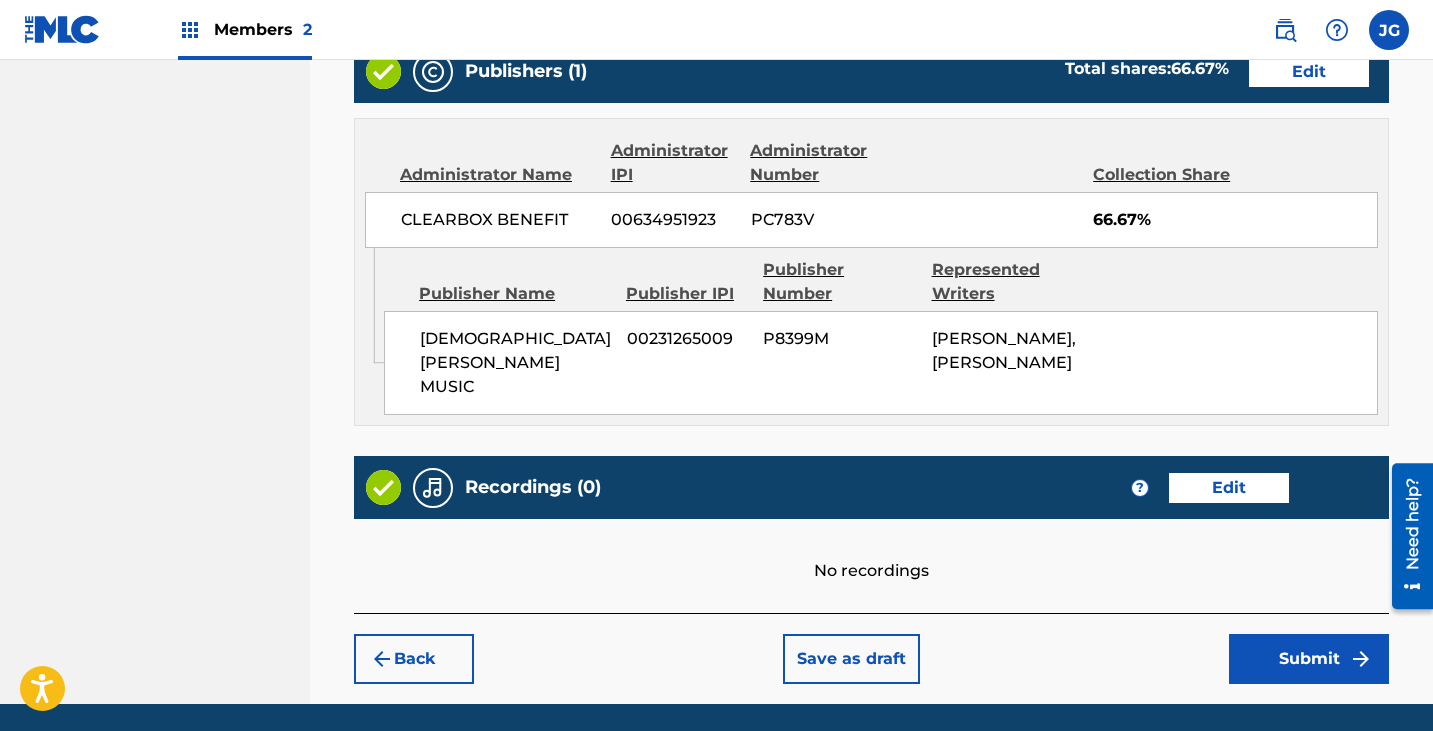 click on "Submit" at bounding box center [1309, 659] 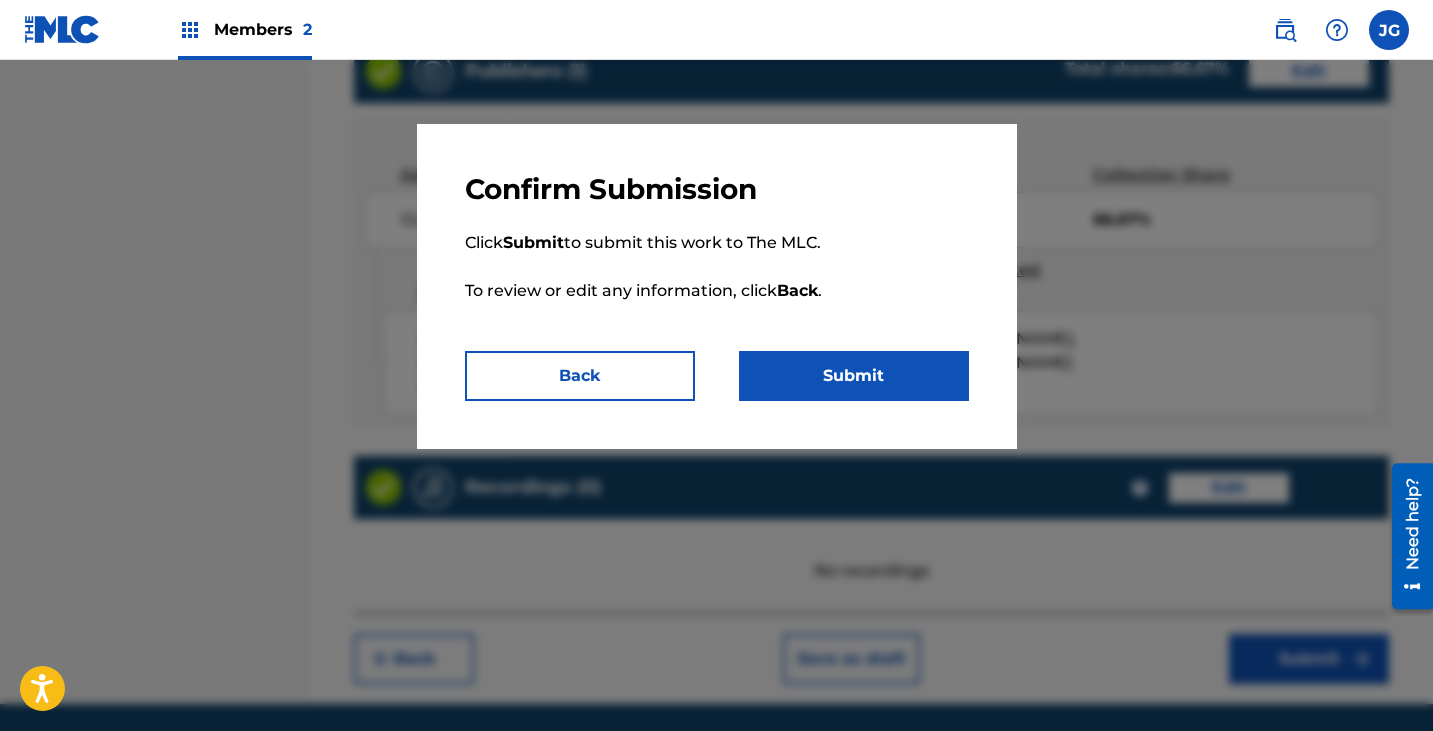 click on "Confirm Submission Click  Submit  to submit this work to The MLC. To review or edit any information, click  Back . Back Submit" at bounding box center [717, 286] 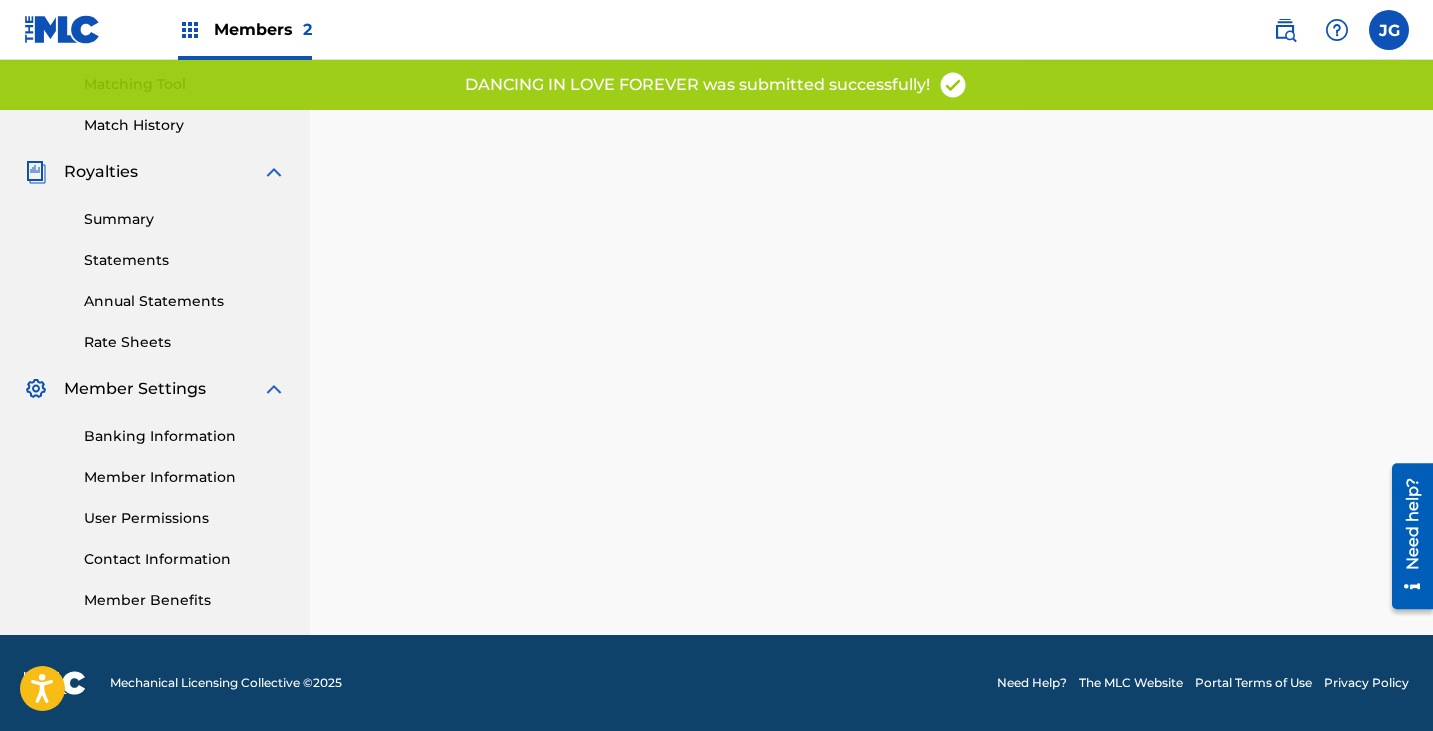 scroll, scrollTop: 0, scrollLeft: 0, axis: both 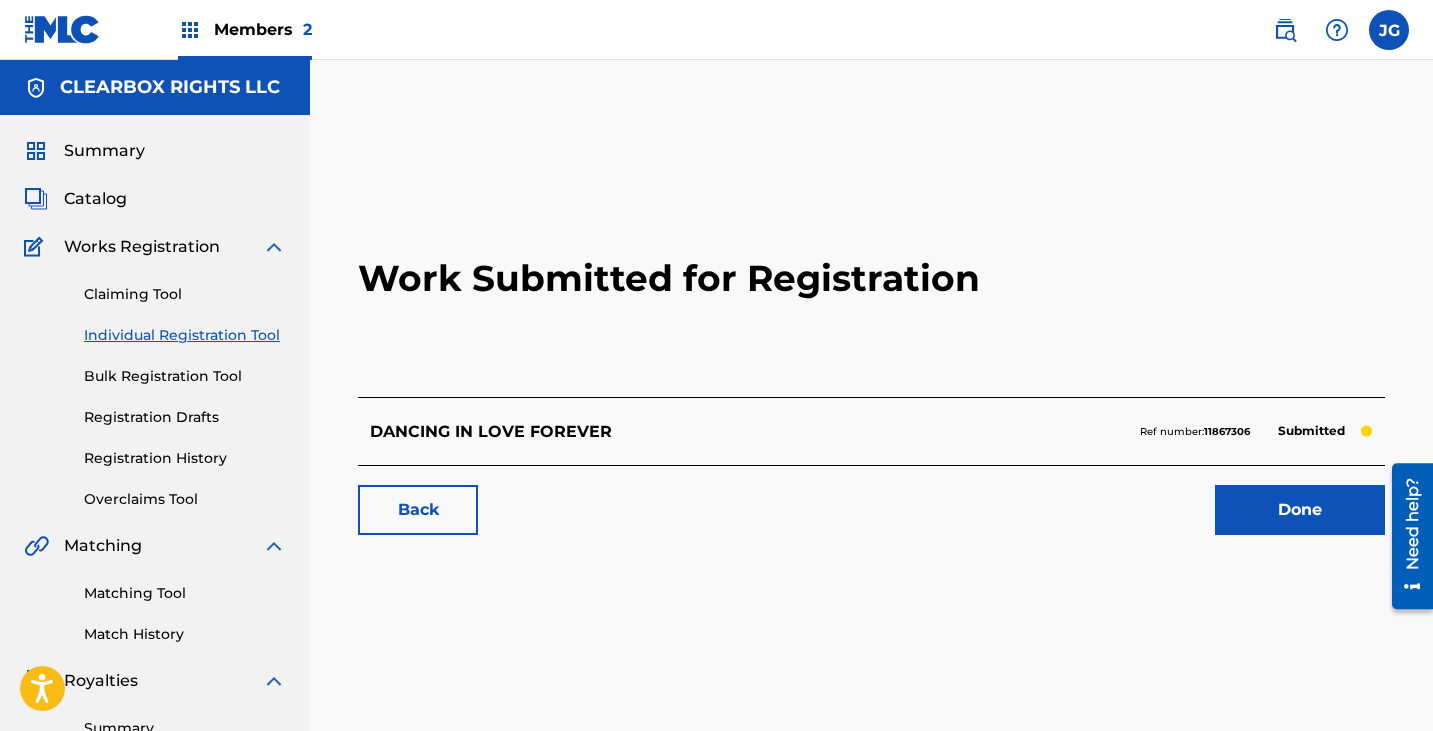 drag, startPoint x: 25, startPoint y: 96, endPoint x: 1221, endPoint y: 500, distance: 1262.3914 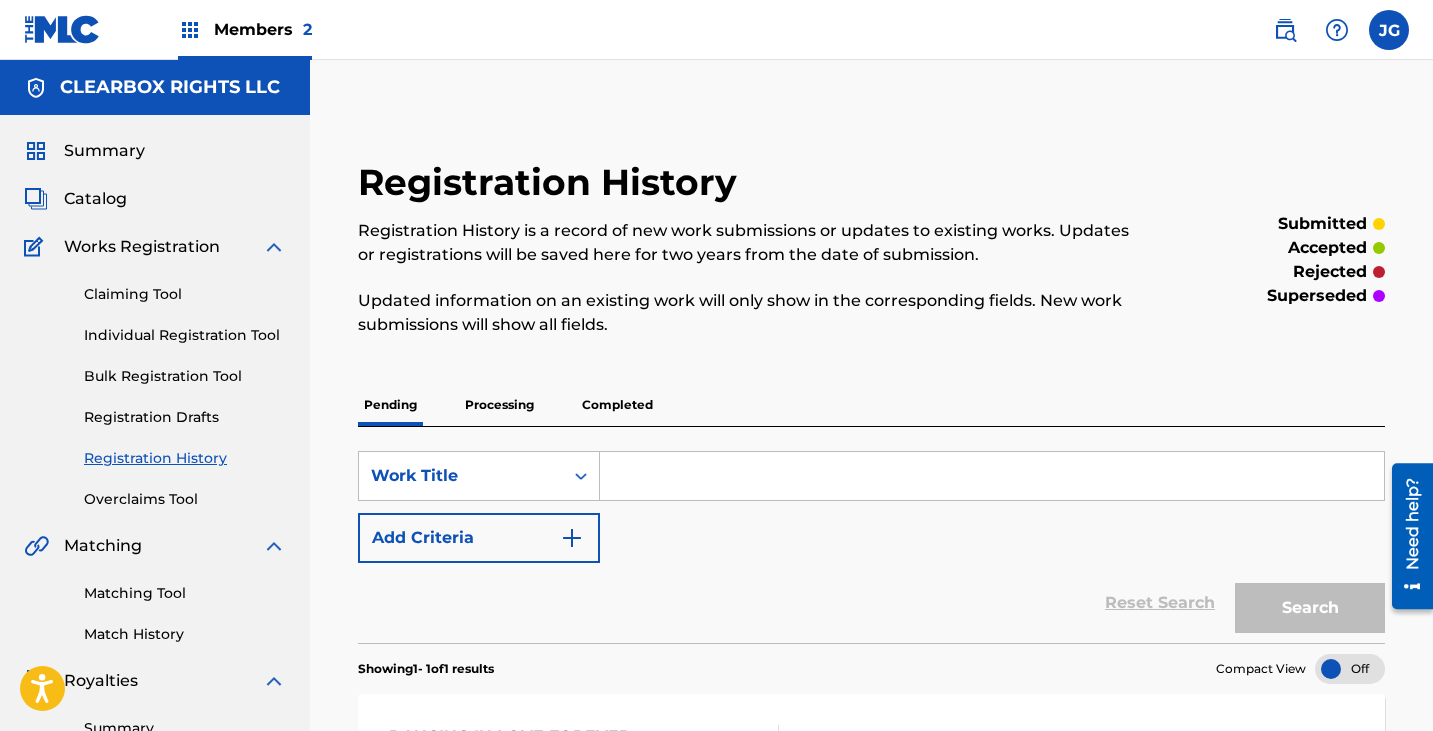 click on "Registration Drafts" at bounding box center [185, 417] 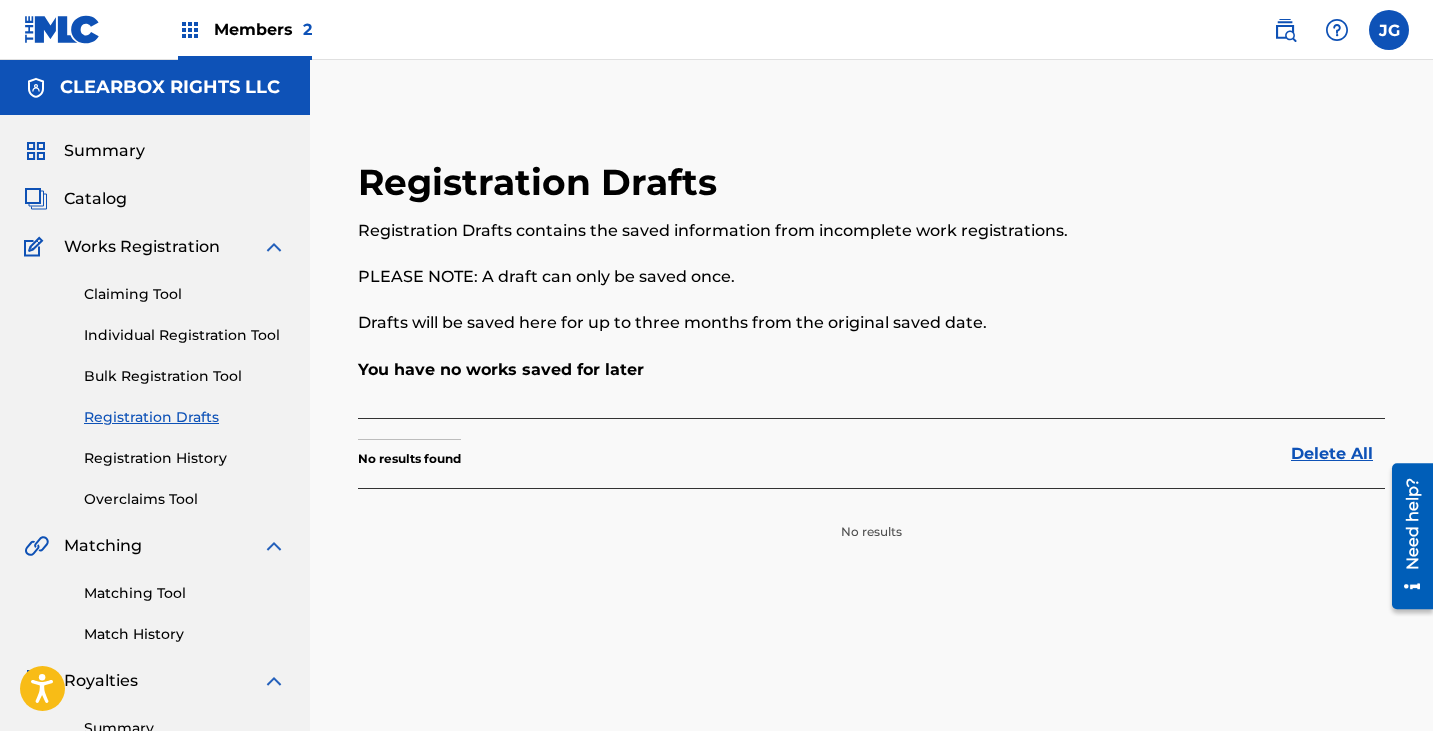 click on "Claiming Tool" at bounding box center (185, 294) 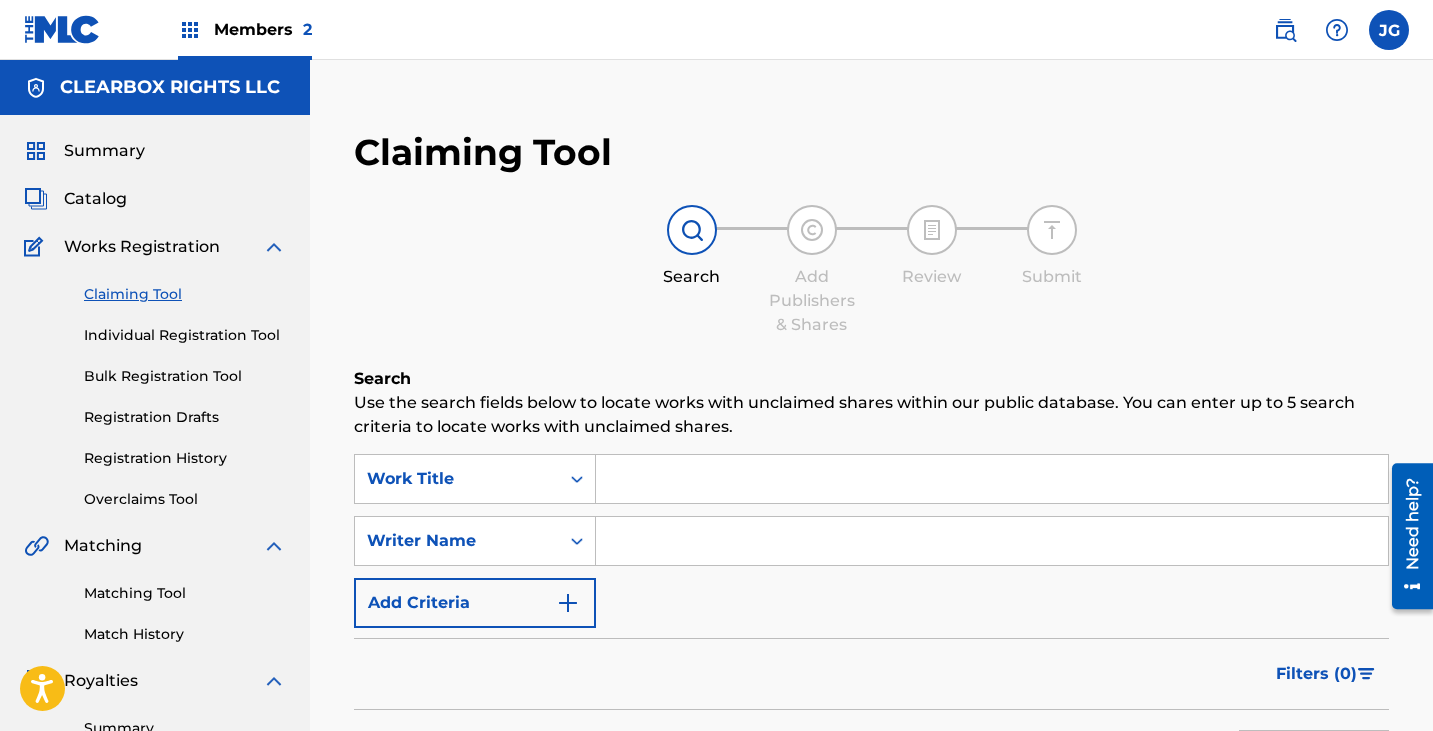 click on "Claiming Tool Individual Registration Tool Bulk Registration Tool Registration Drafts Registration History Overclaims Tool" at bounding box center [155, 384] 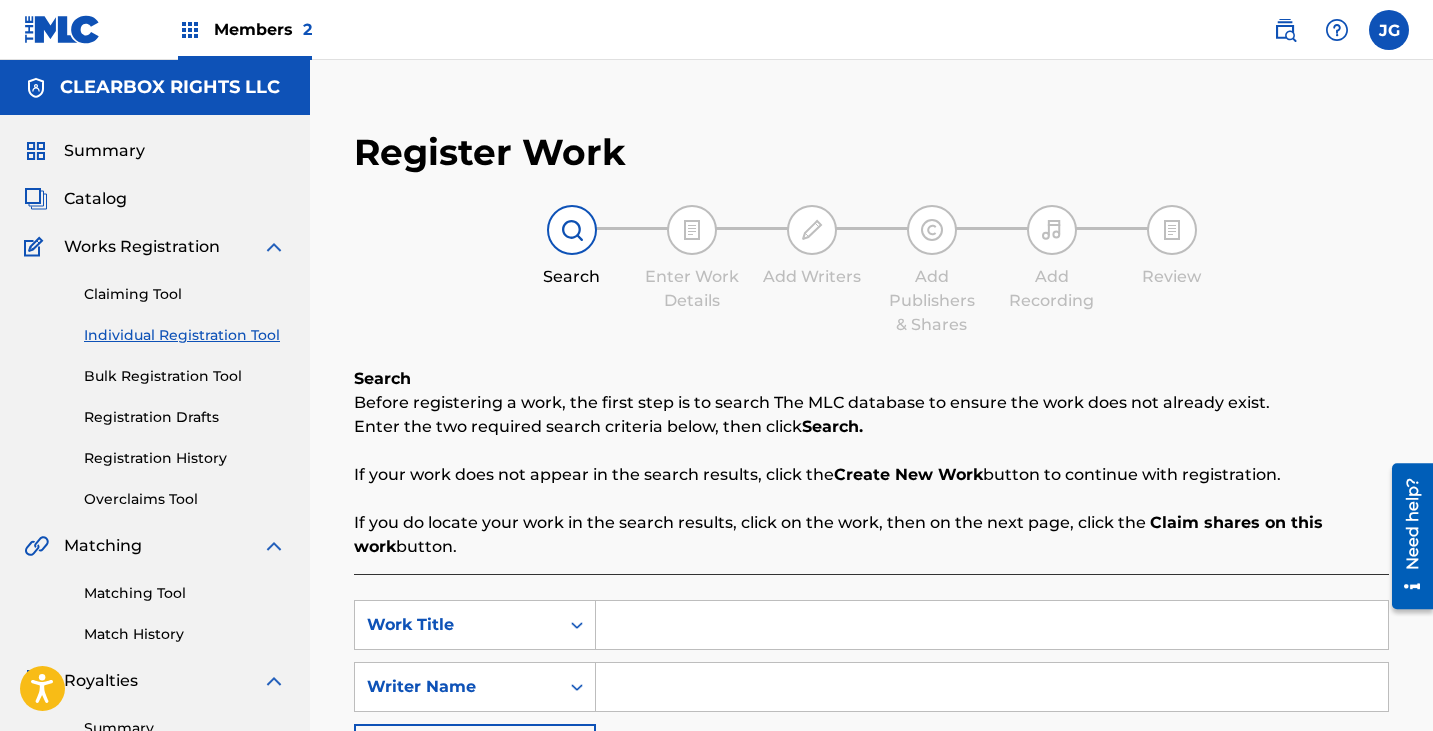 click on "Summary Catalog Works Registration Claiming Tool Individual Registration Tool Bulk Registration Tool Registration Drafts Registration History Overclaims Tool Matching Matching Tool Match History Royalties Summary Statements Annual Statements Rate Sheets Member Settings Banking Information Member Information User Permissions Contact Information Member Benefits" at bounding box center [155, 629] 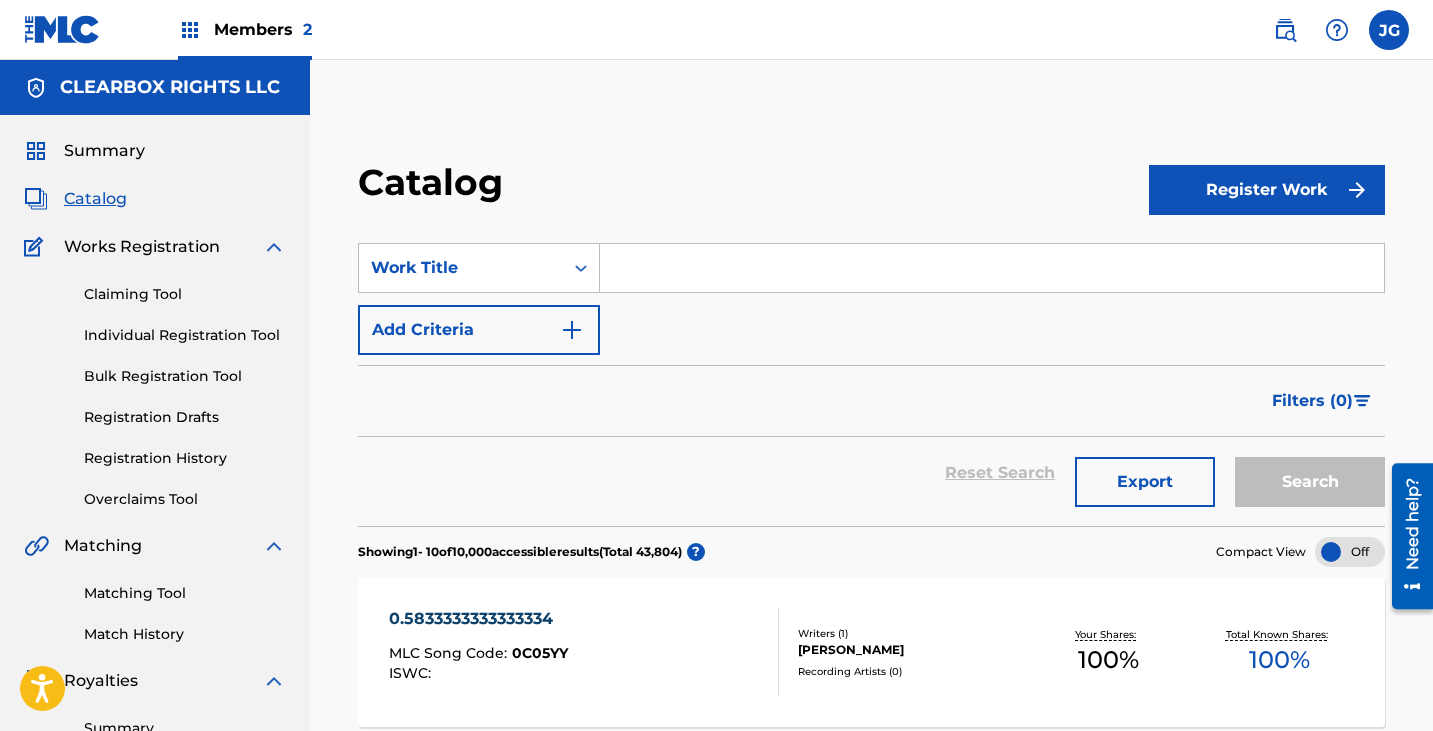 click on "Filters ( 0 )" at bounding box center [1312, 401] 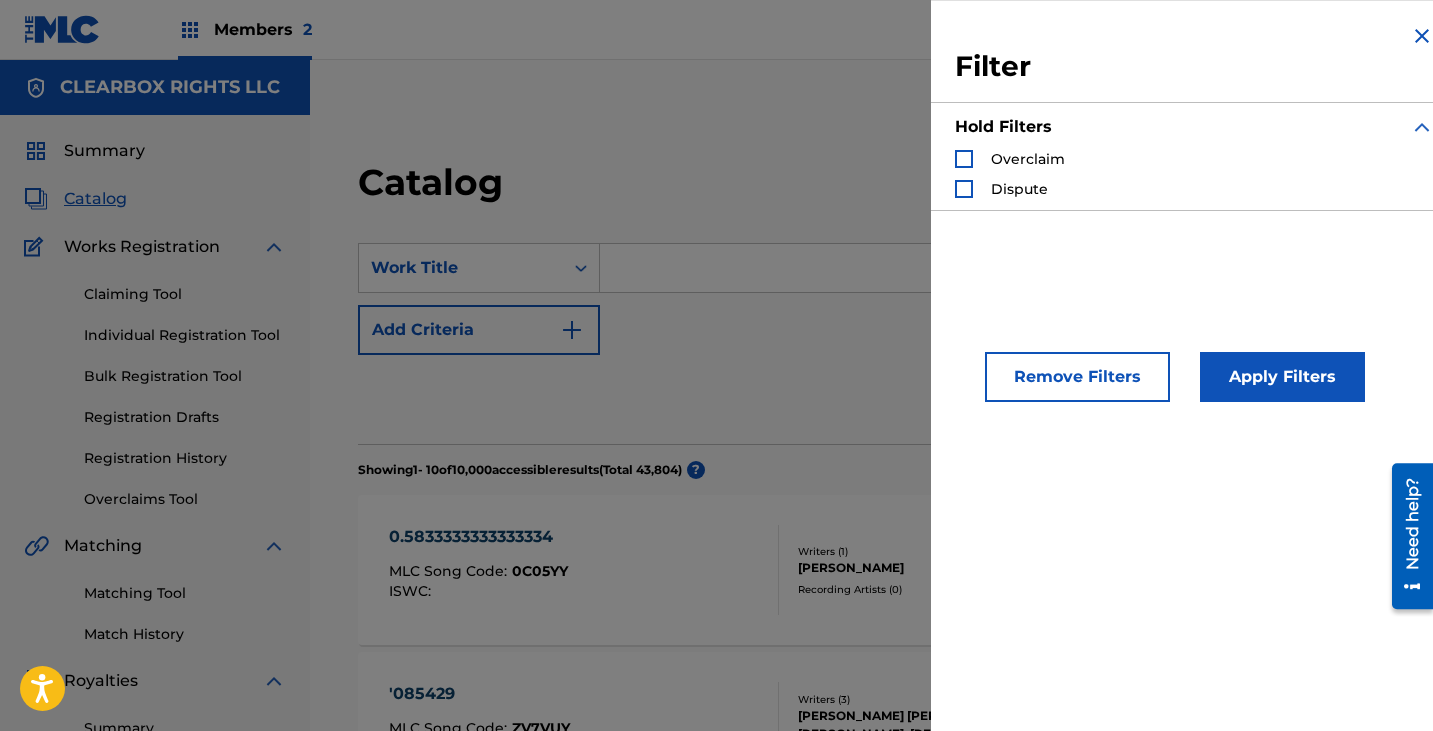 click at bounding box center [1422, 127] 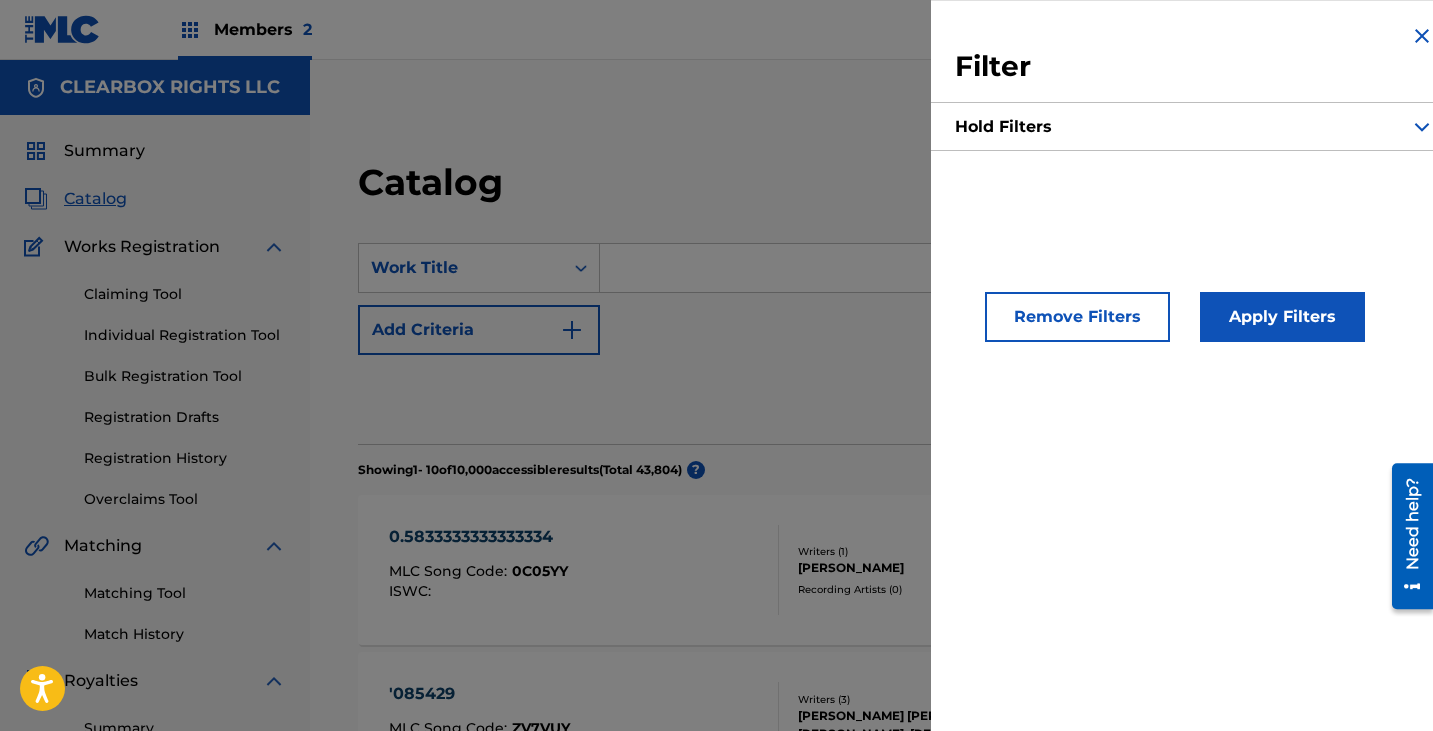click on "Filter" at bounding box center (1194, 67) 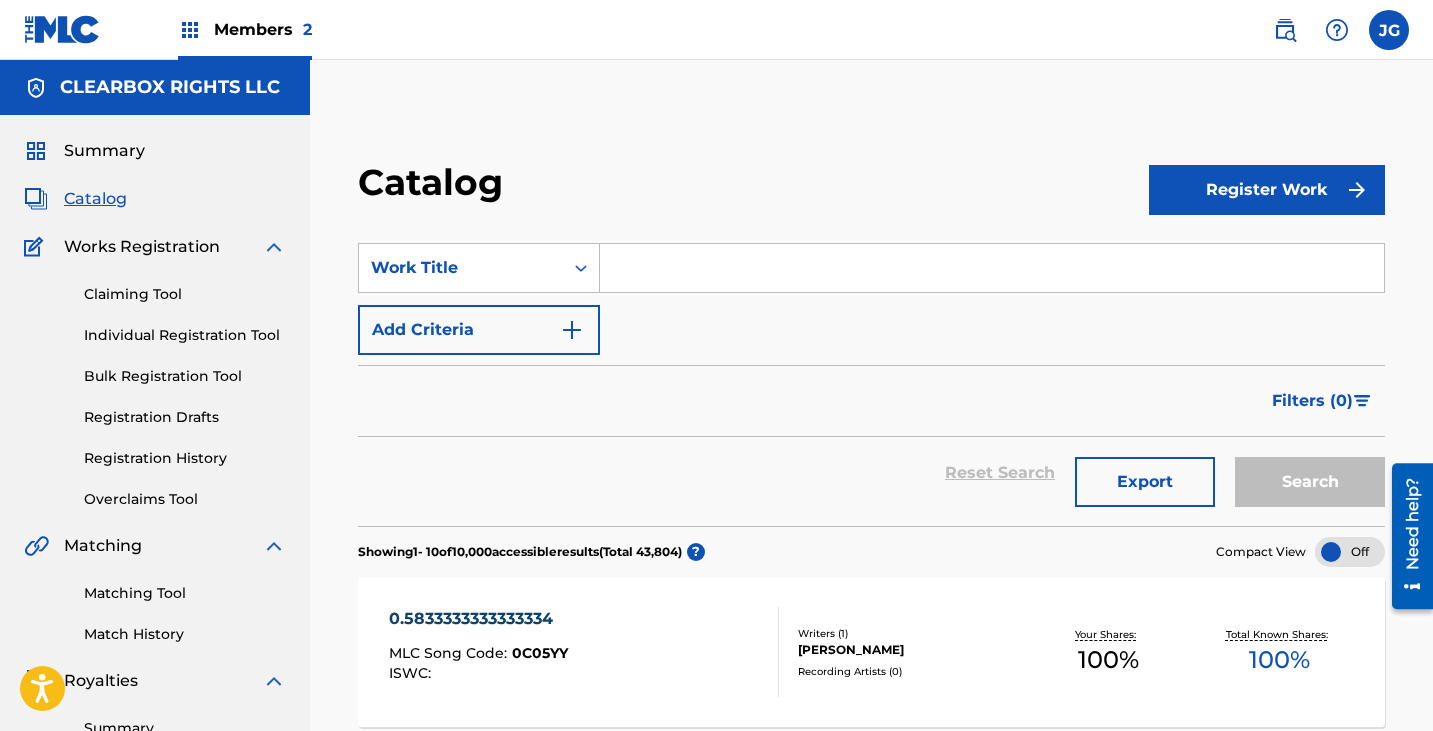 click on "Registration History" at bounding box center (185, 458) 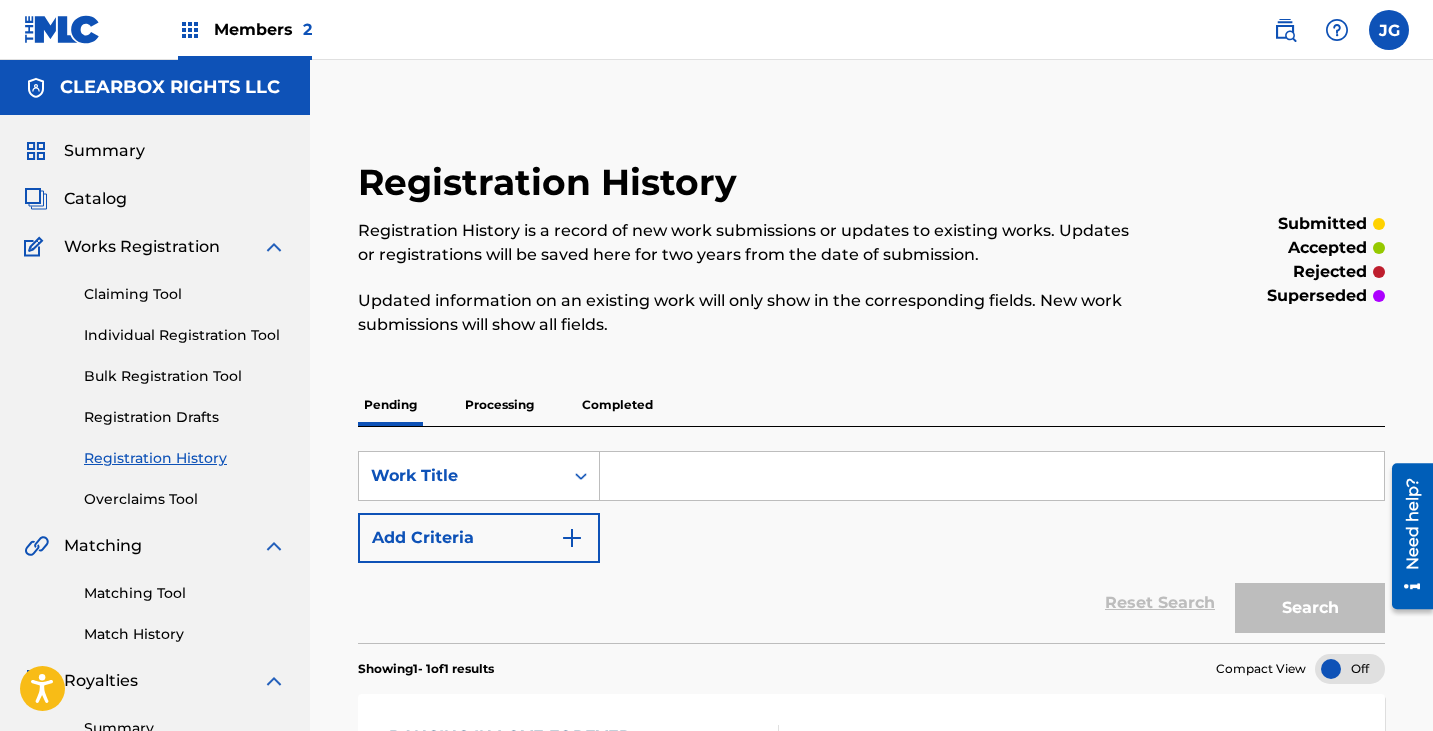 click on "Completed" at bounding box center (617, 405) 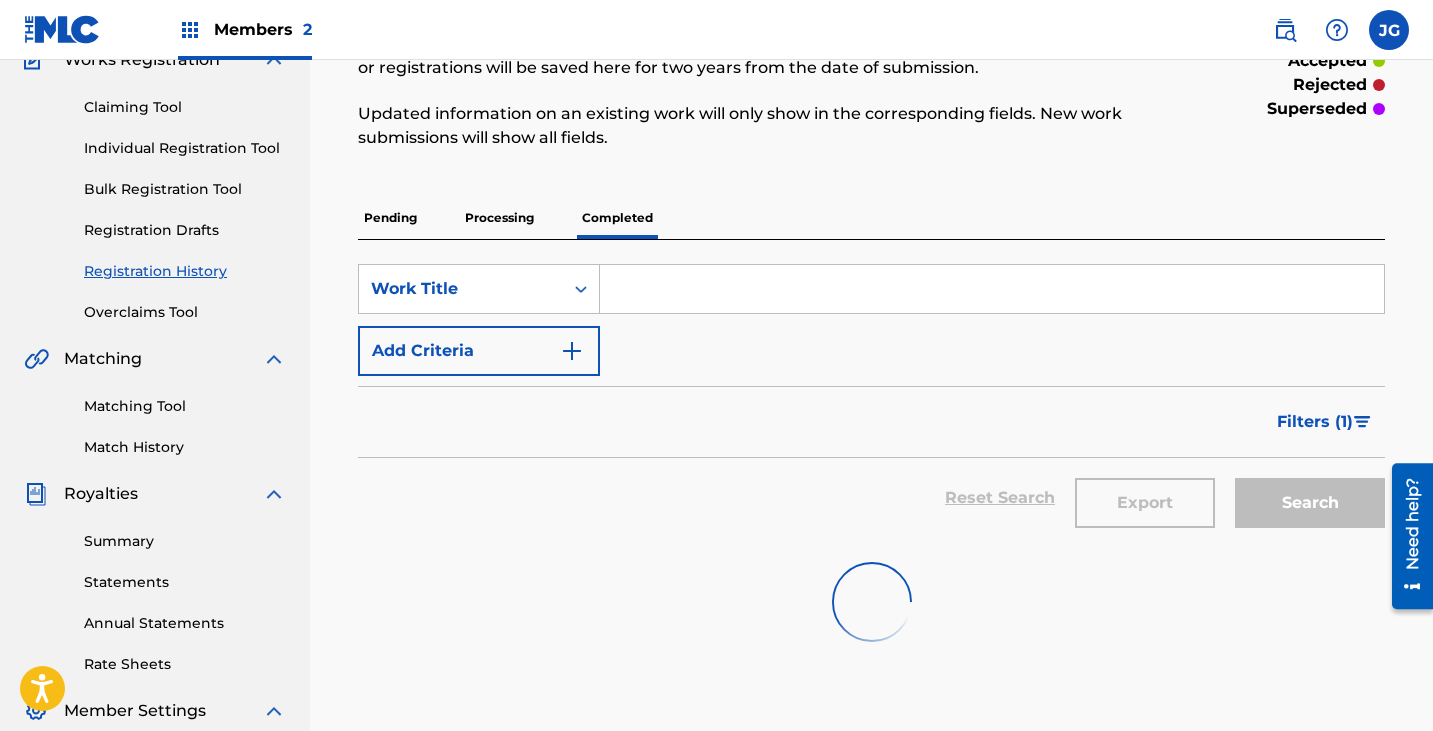 scroll, scrollTop: 200, scrollLeft: 0, axis: vertical 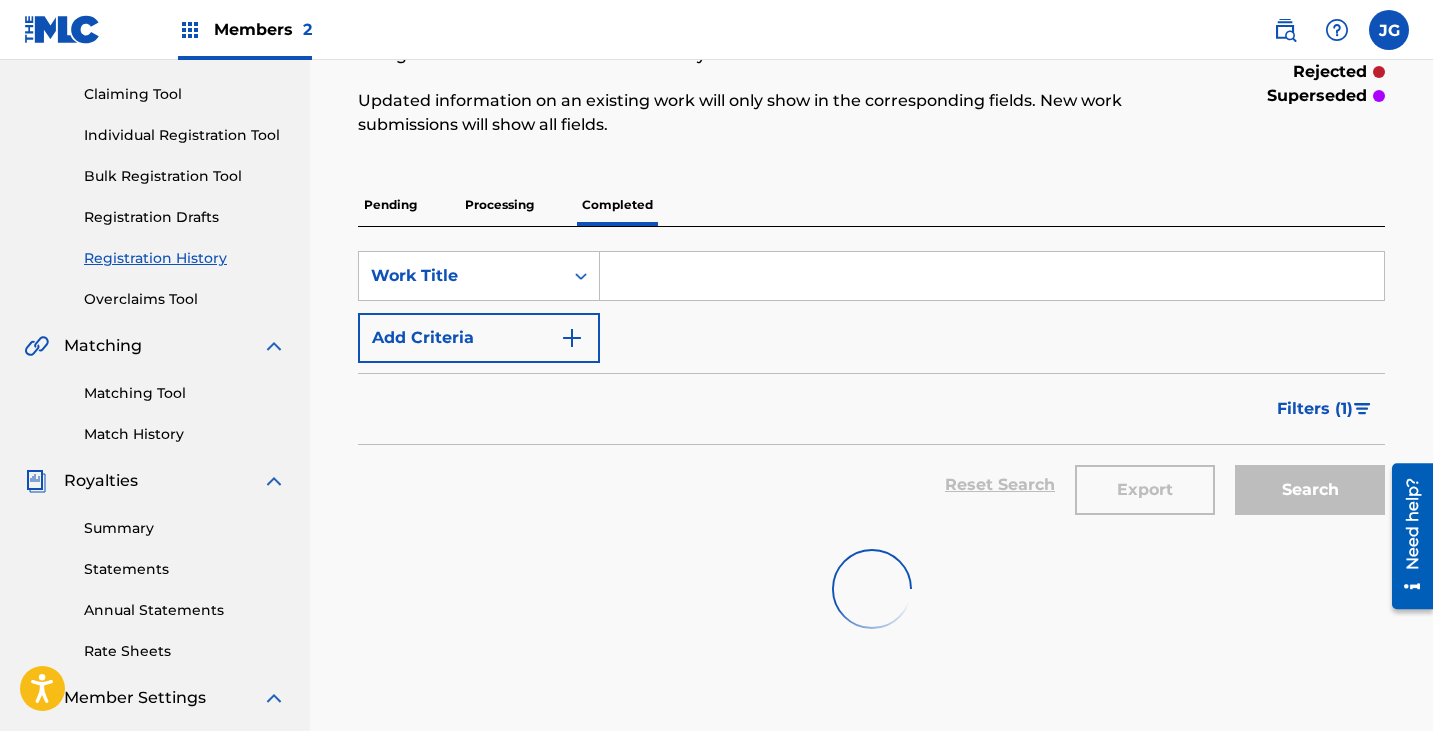 click on "Filters ( 1 )" at bounding box center (1315, 409) 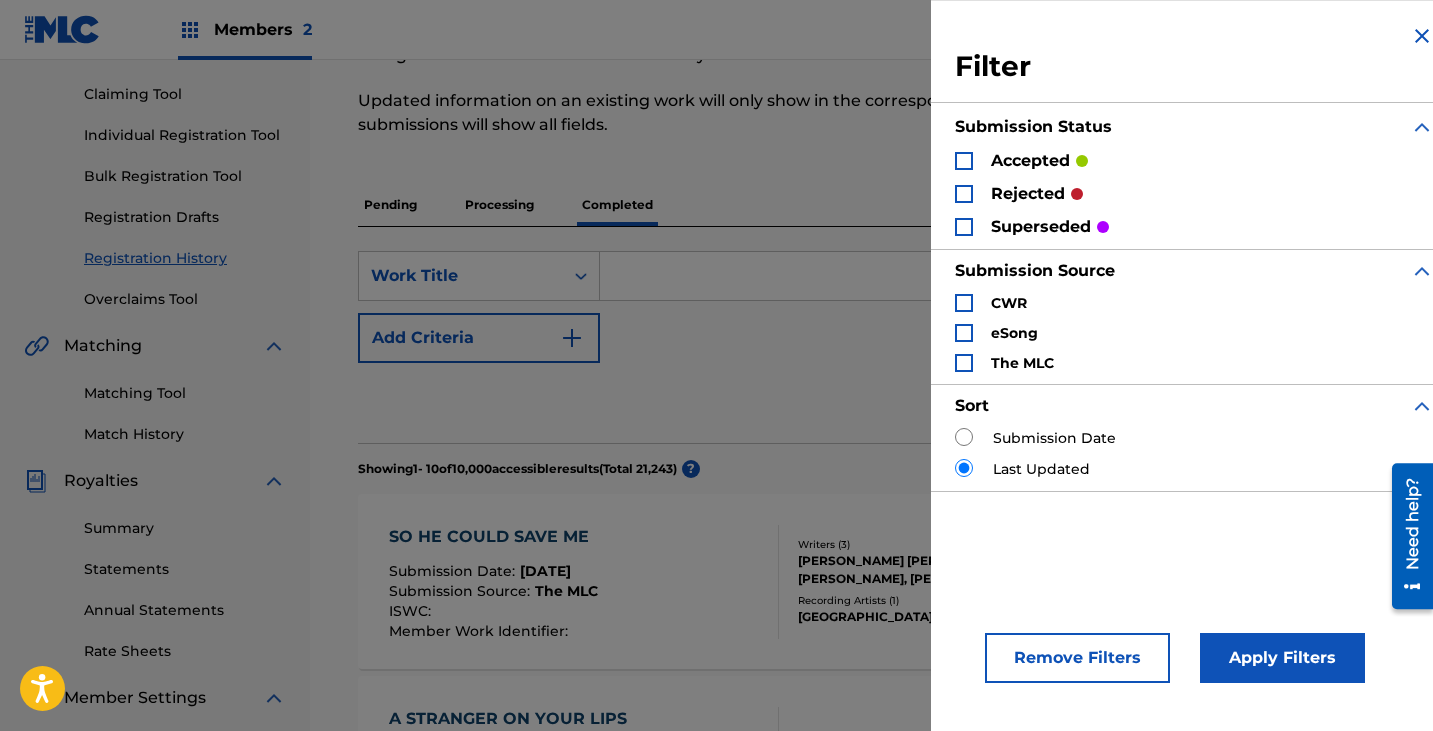 click on "rejected" at bounding box center [1028, 194] 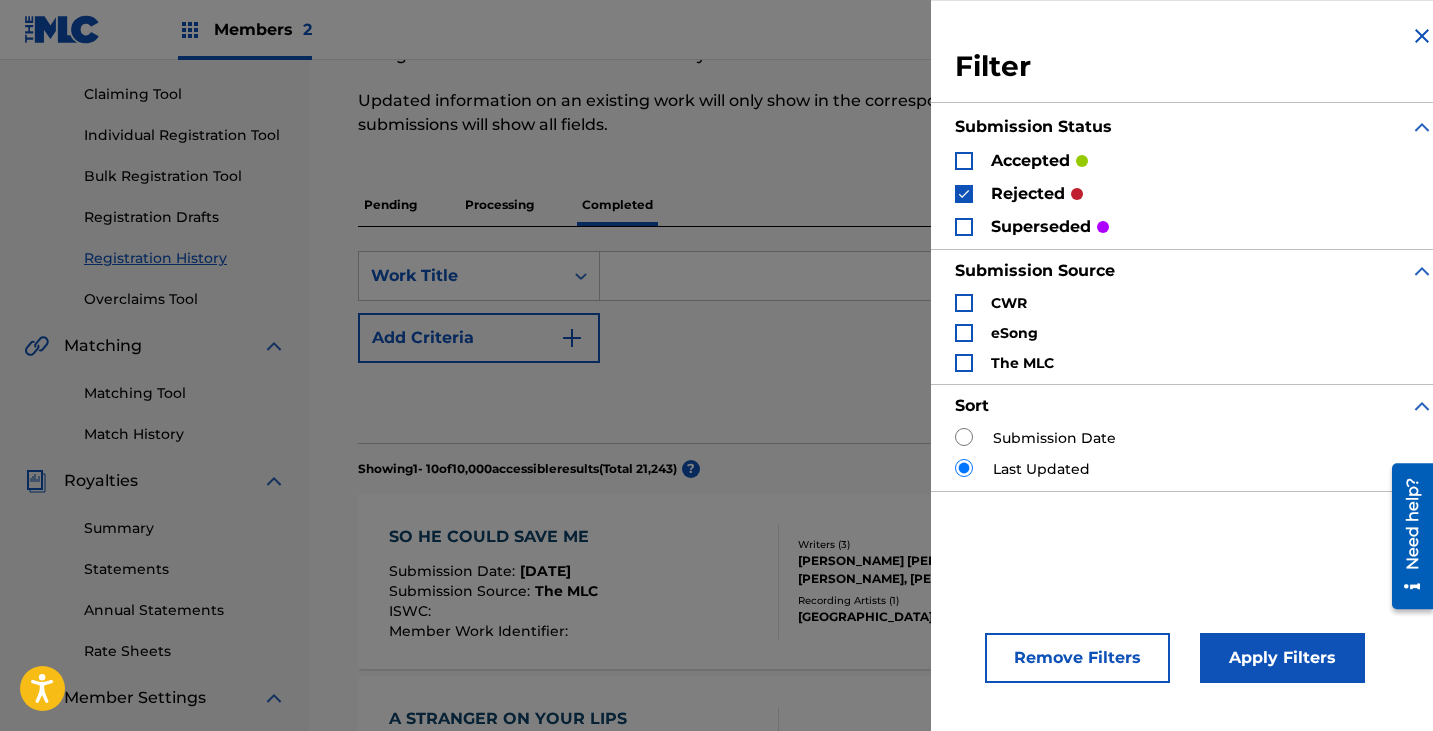 click on "Apply Filters" at bounding box center (1252, 653) 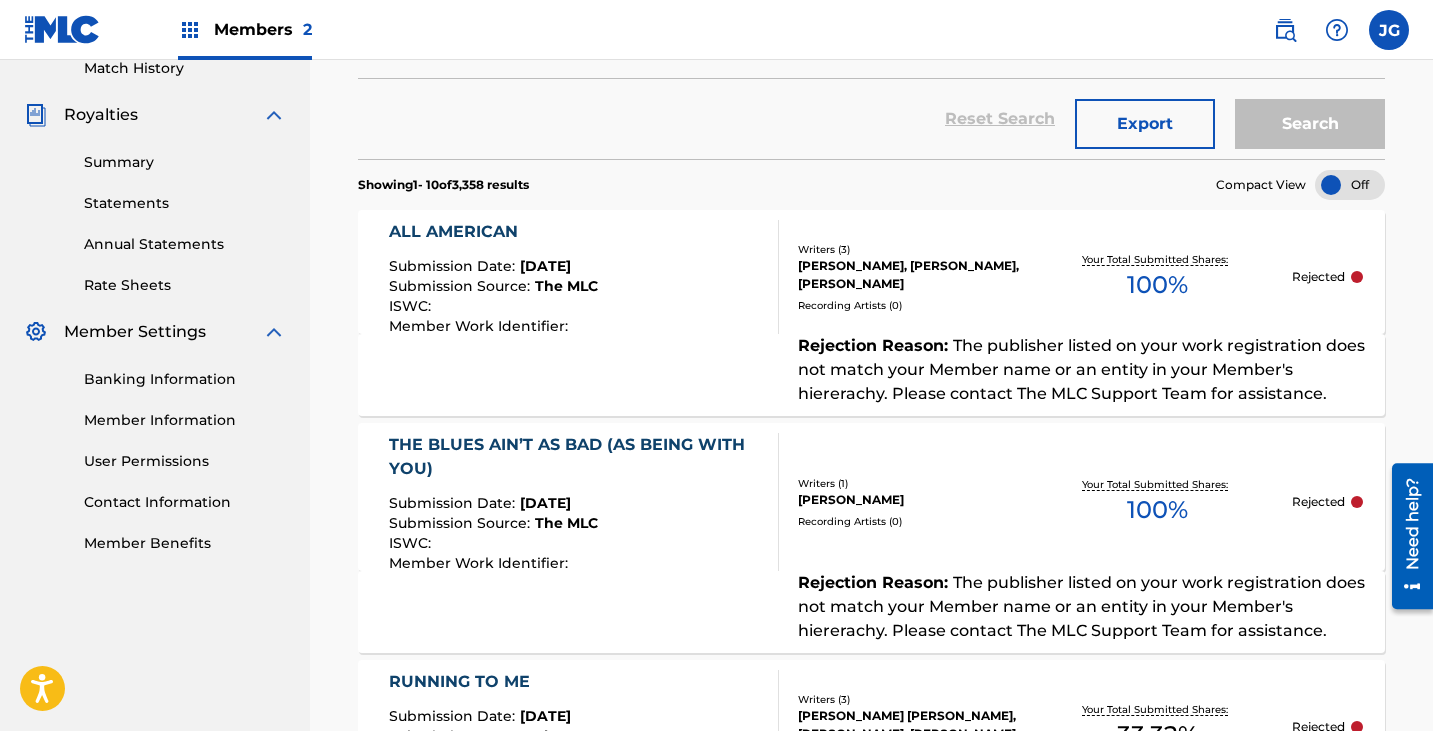 scroll, scrollTop: 700, scrollLeft: 0, axis: vertical 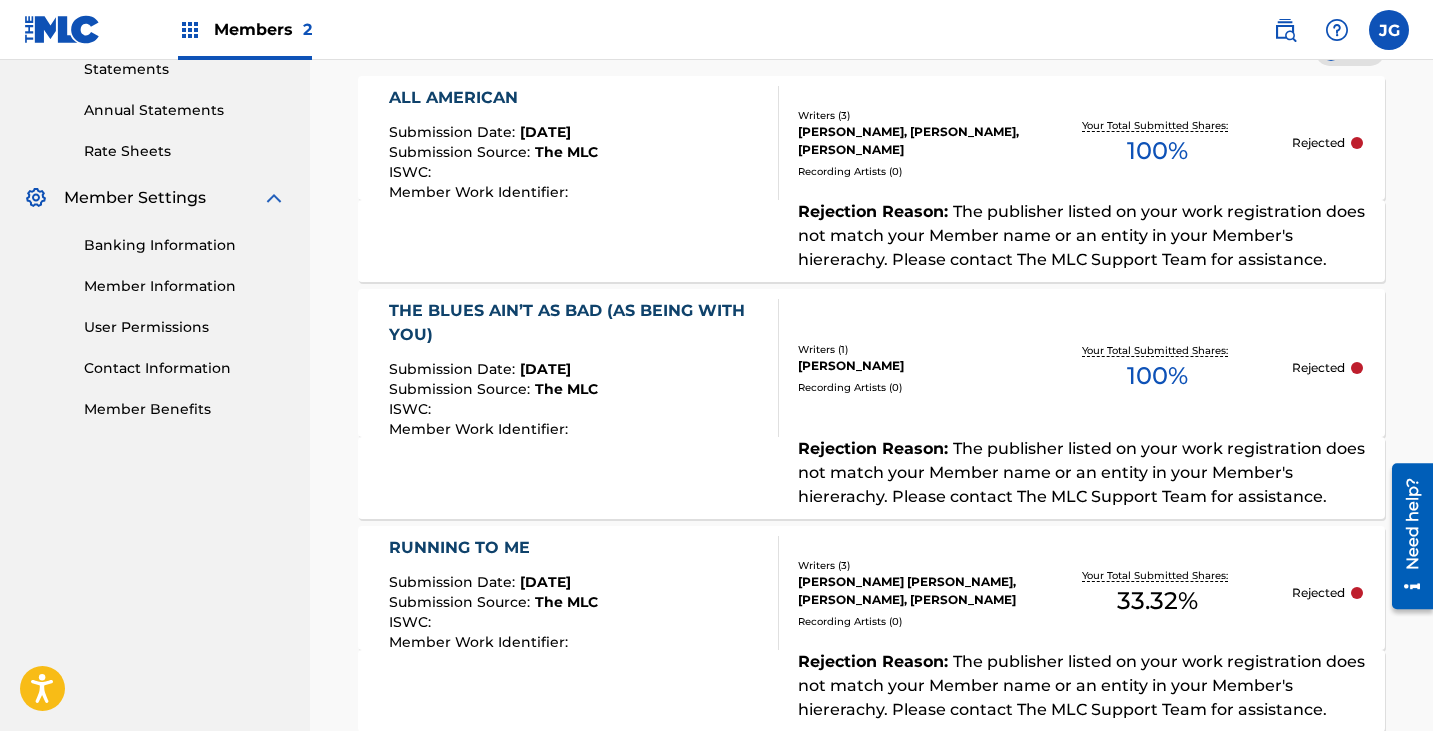 click on "THE BLUES AIN’T AS BAD (AS BEING WITH YOU) Submission Date : [DATE] Submission Source : The MLC ISWC : Member Work Identifier : Writers ( 1 ) [PERSON_NAME] Recording Artists ( 0 ) Your Total Submitted Shares: 100 %   Rejected" at bounding box center [871, 363] 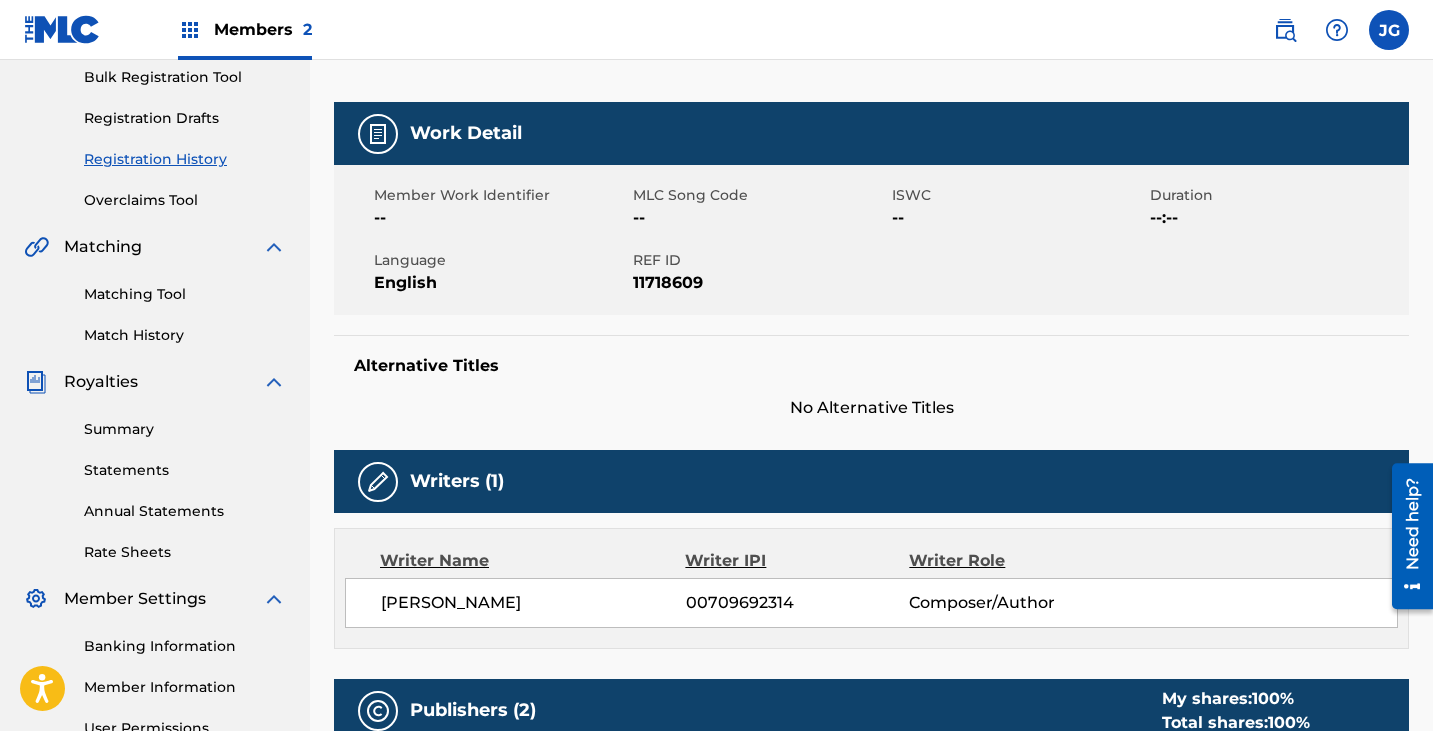 scroll, scrollTop: 0, scrollLeft: 0, axis: both 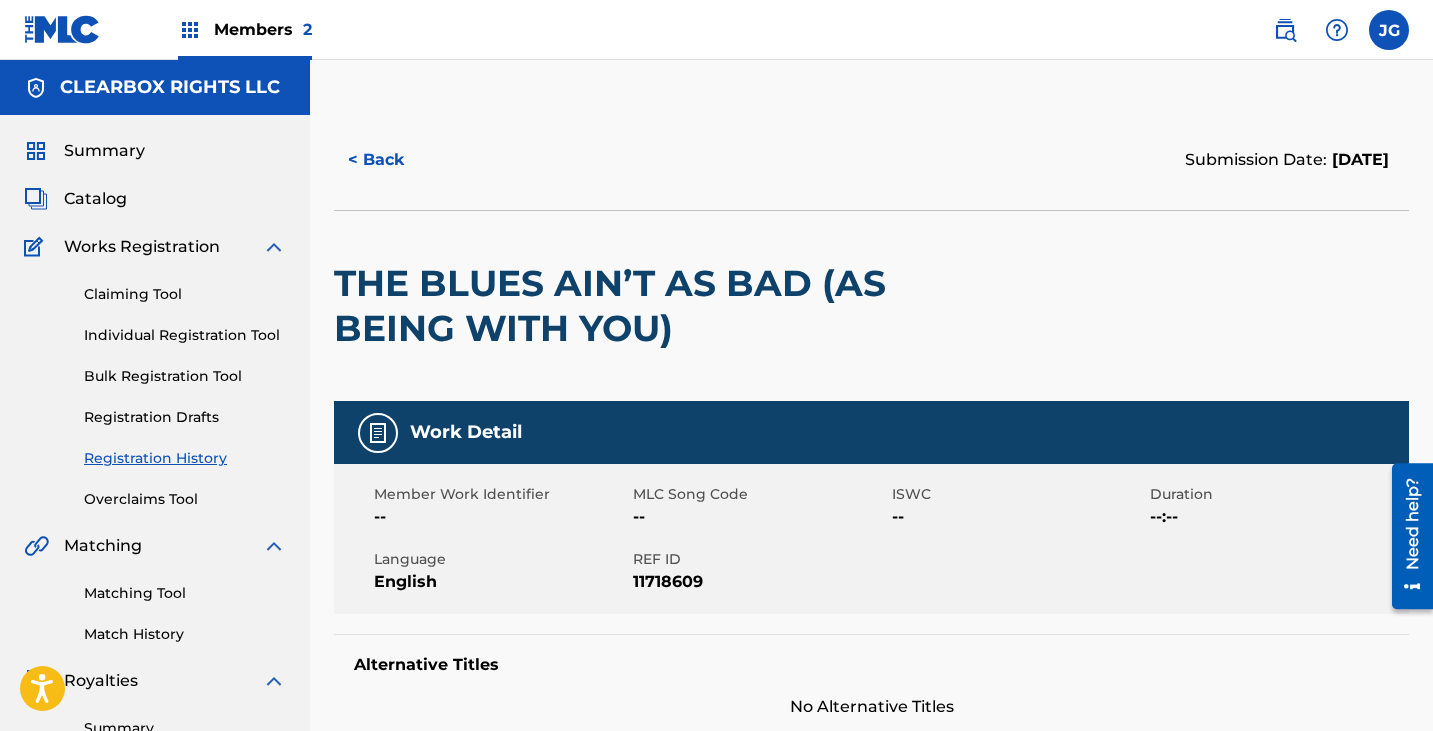 click on "< Back" at bounding box center (394, 160) 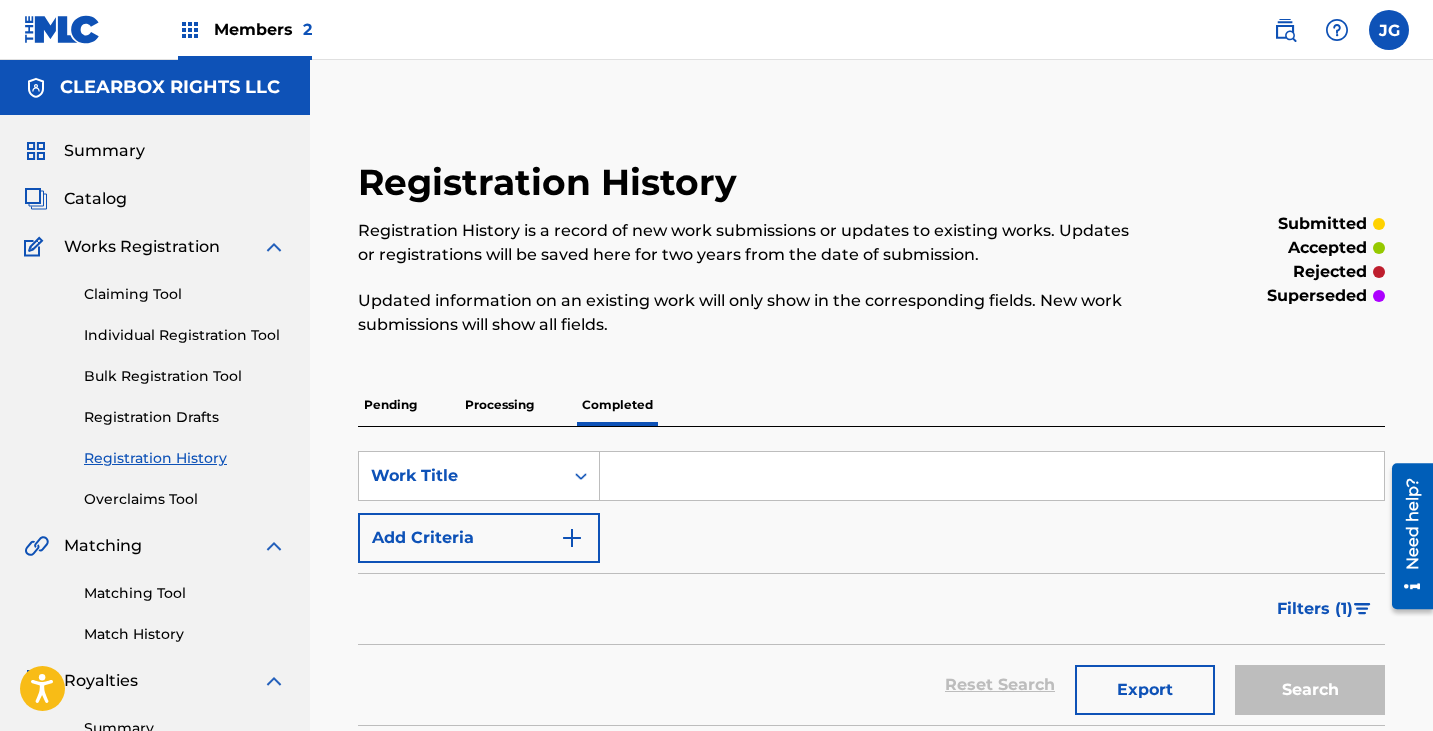 scroll, scrollTop: 509, scrollLeft: 0, axis: vertical 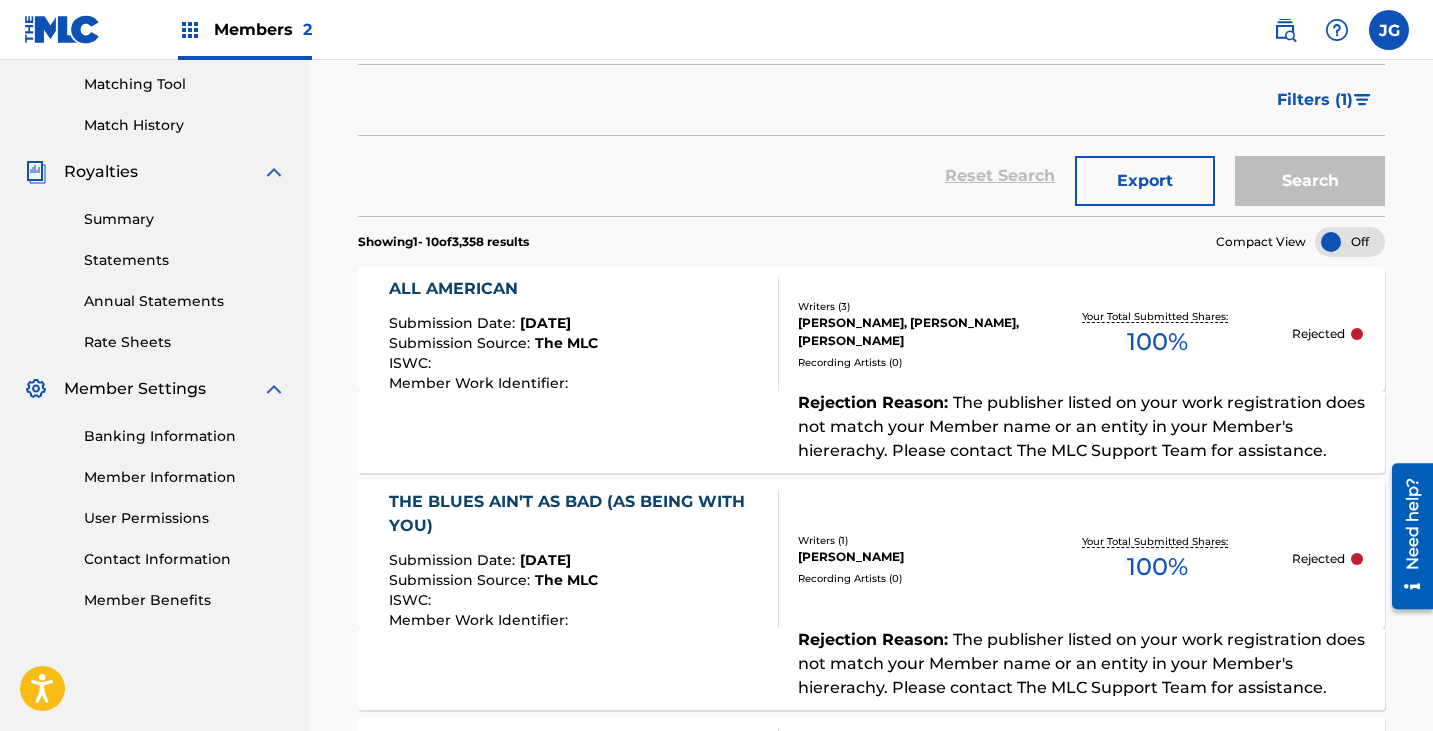 click on "[PERSON_NAME], [PERSON_NAME], [PERSON_NAME]" at bounding box center [910, 332] 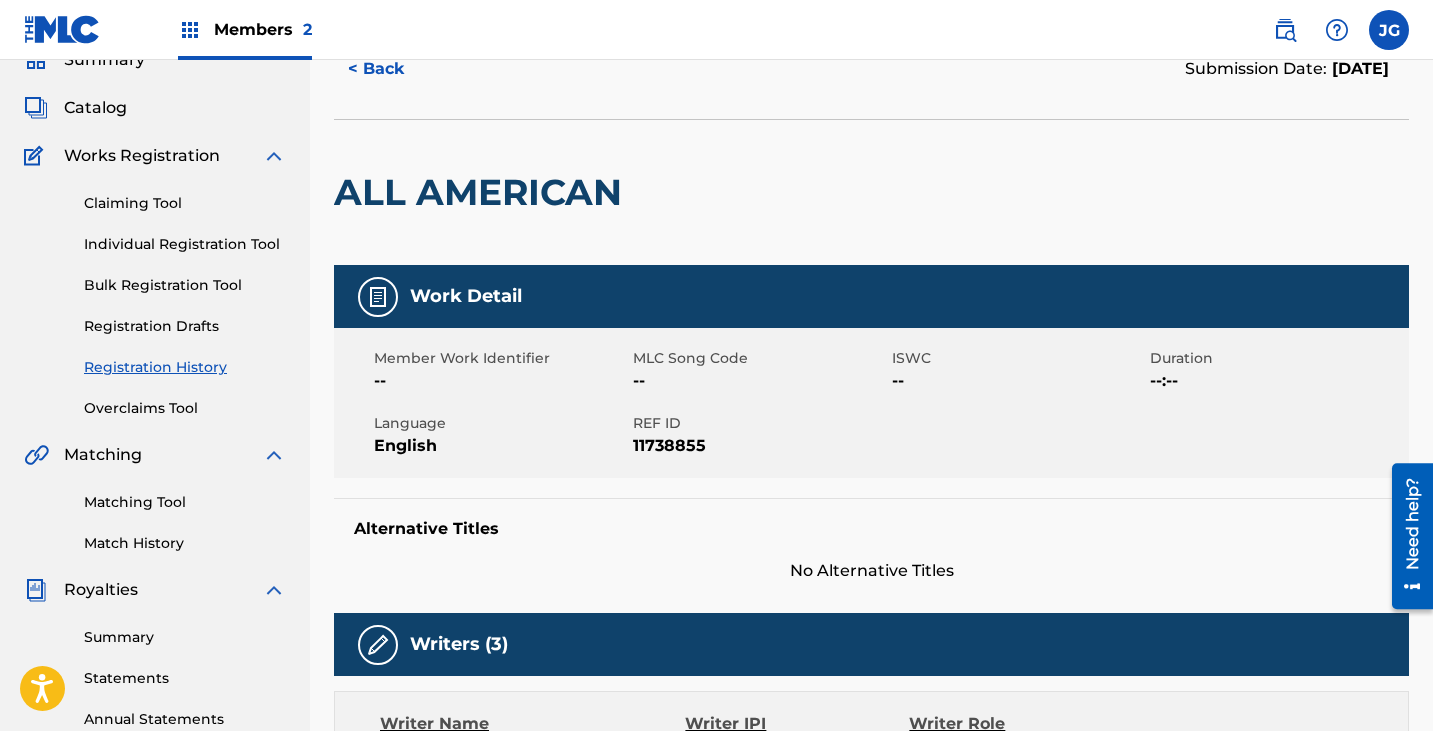 scroll, scrollTop: 0, scrollLeft: 0, axis: both 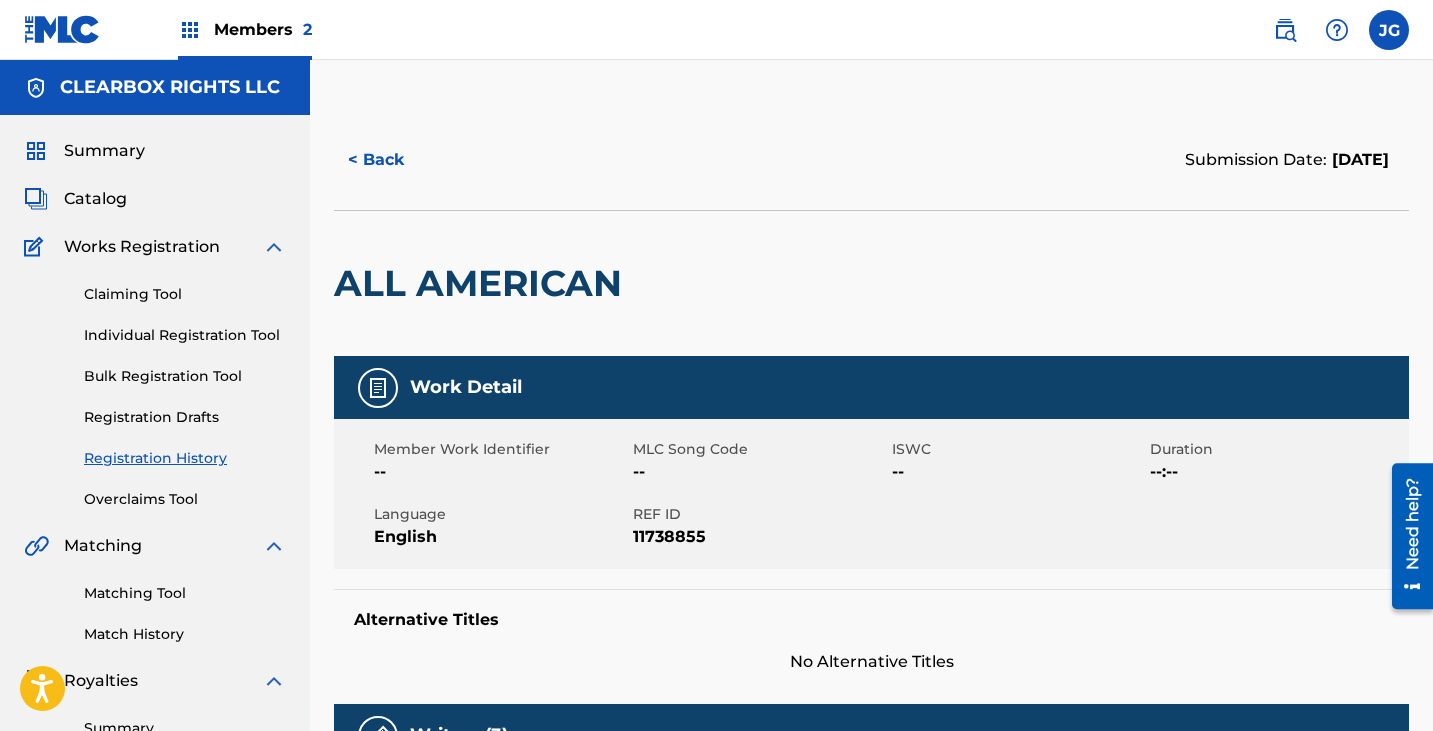 click on "< Back" at bounding box center [394, 160] 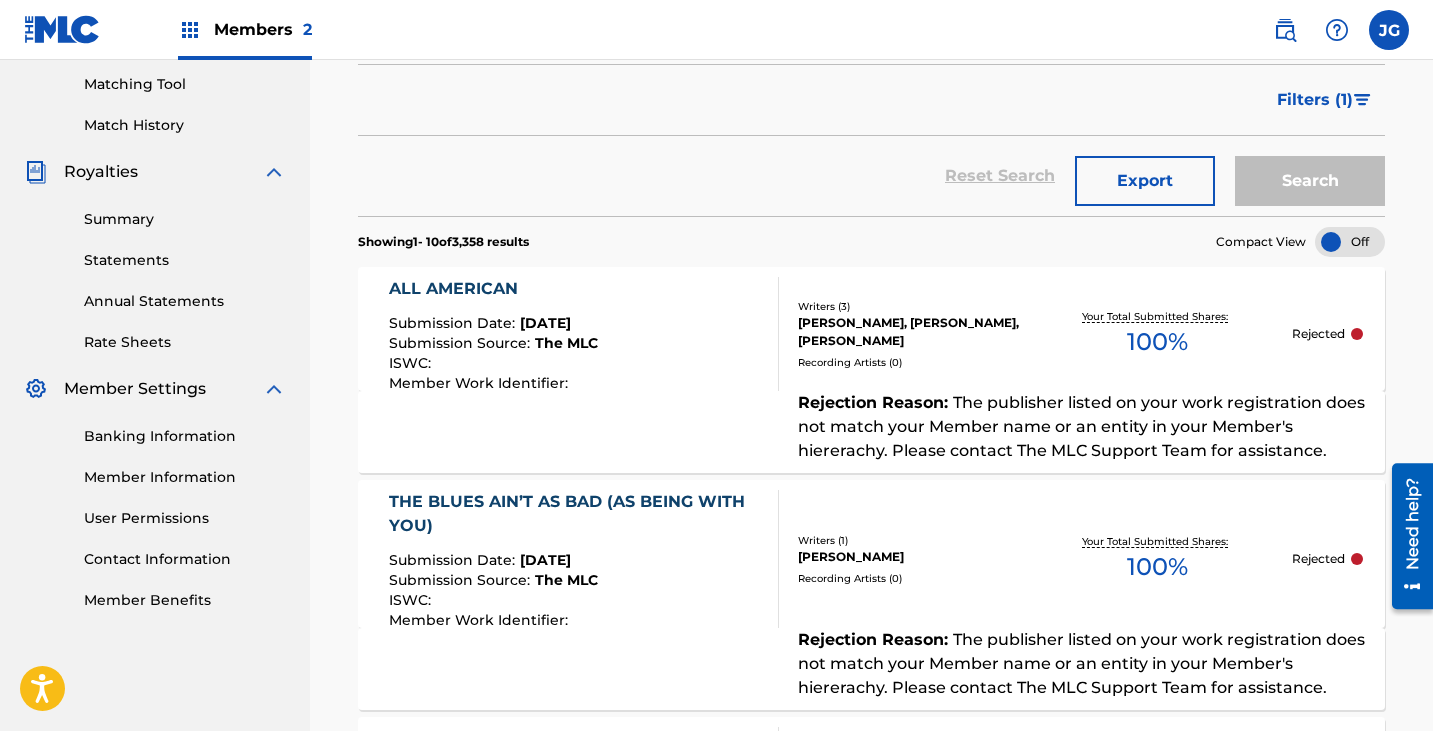 scroll, scrollTop: 1109, scrollLeft: 0, axis: vertical 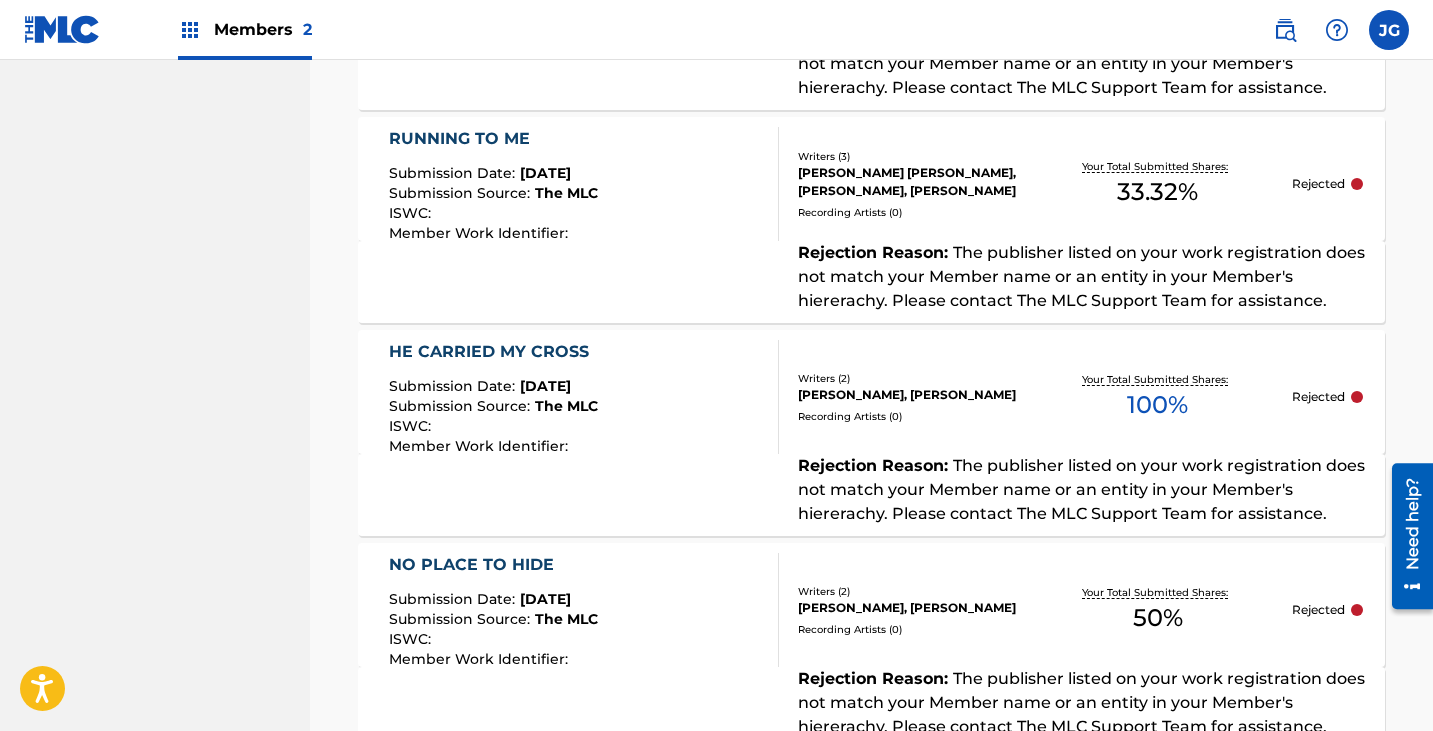 click on "HE CARRIED MY CROSS Submission Date : [DATE] Submission Source : The MLC ISWC : Member Work Identifier :" at bounding box center (584, 397) 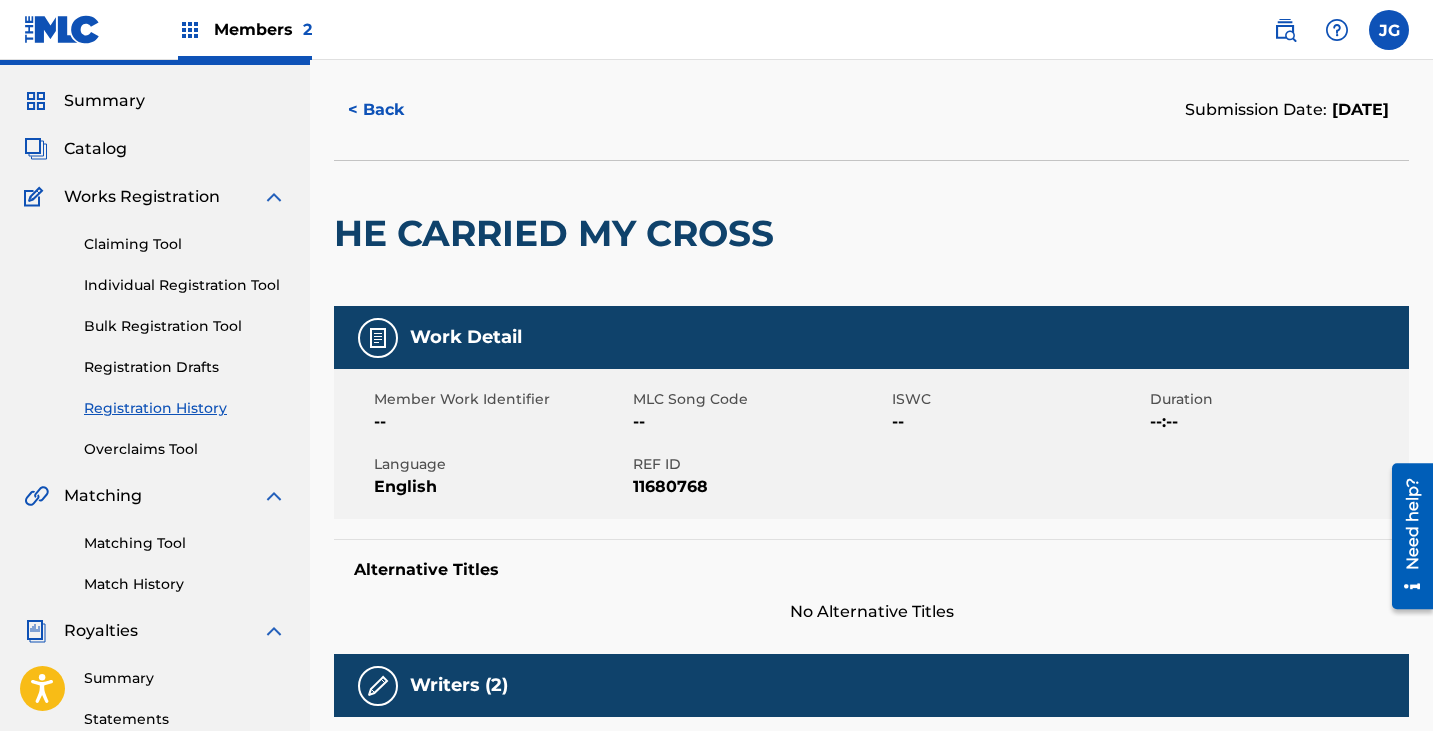 scroll, scrollTop: 0, scrollLeft: 0, axis: both 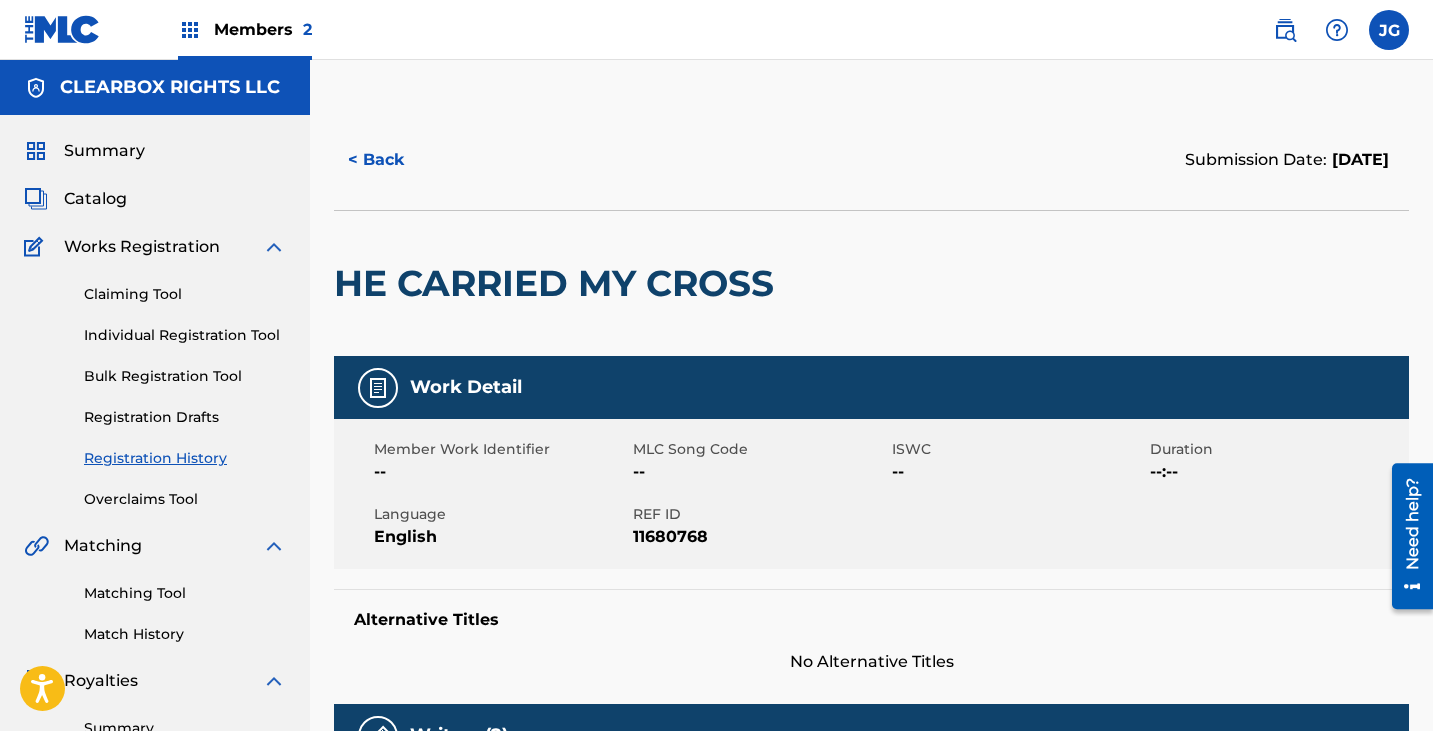 click on "< Back" at bounding box center [394, 160] 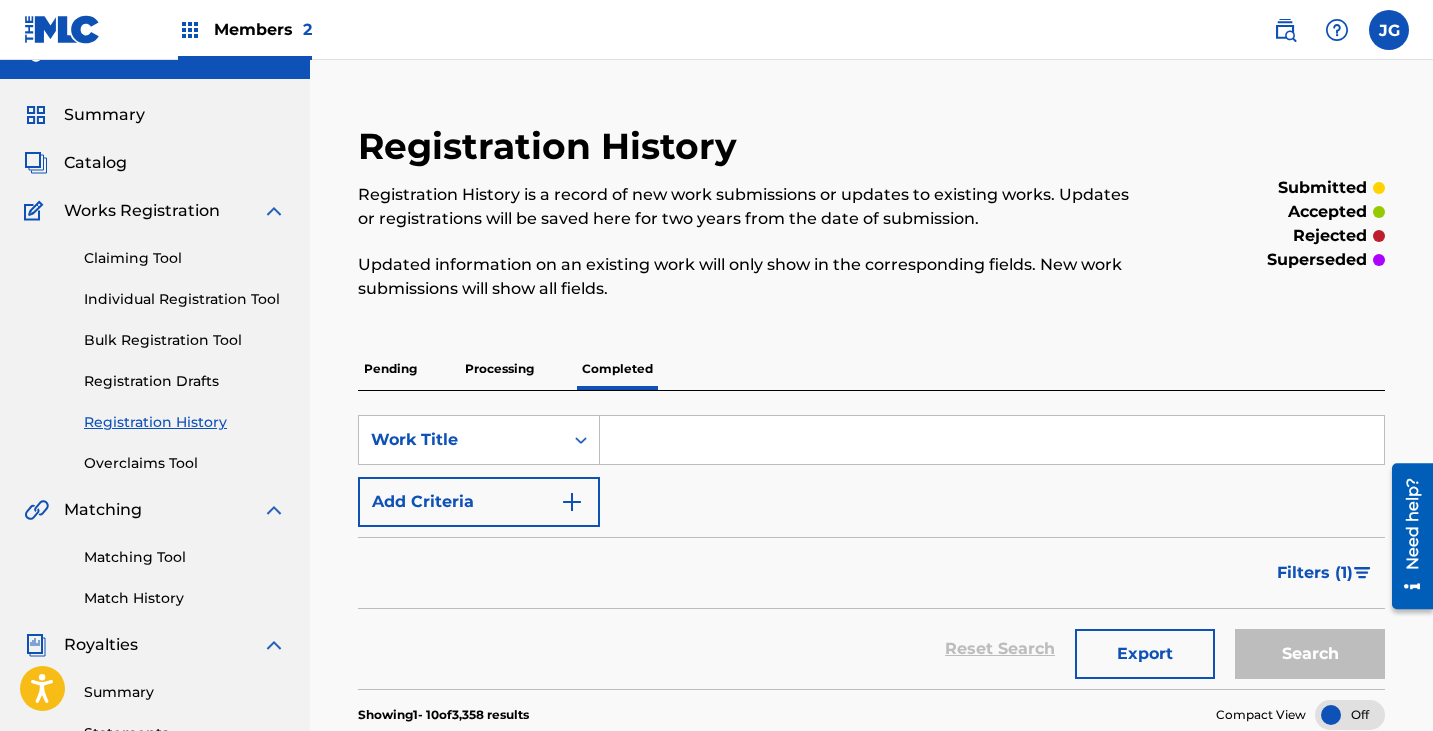 scroll, scrollTop: 9, scrollLeft: 0, axis: vertical 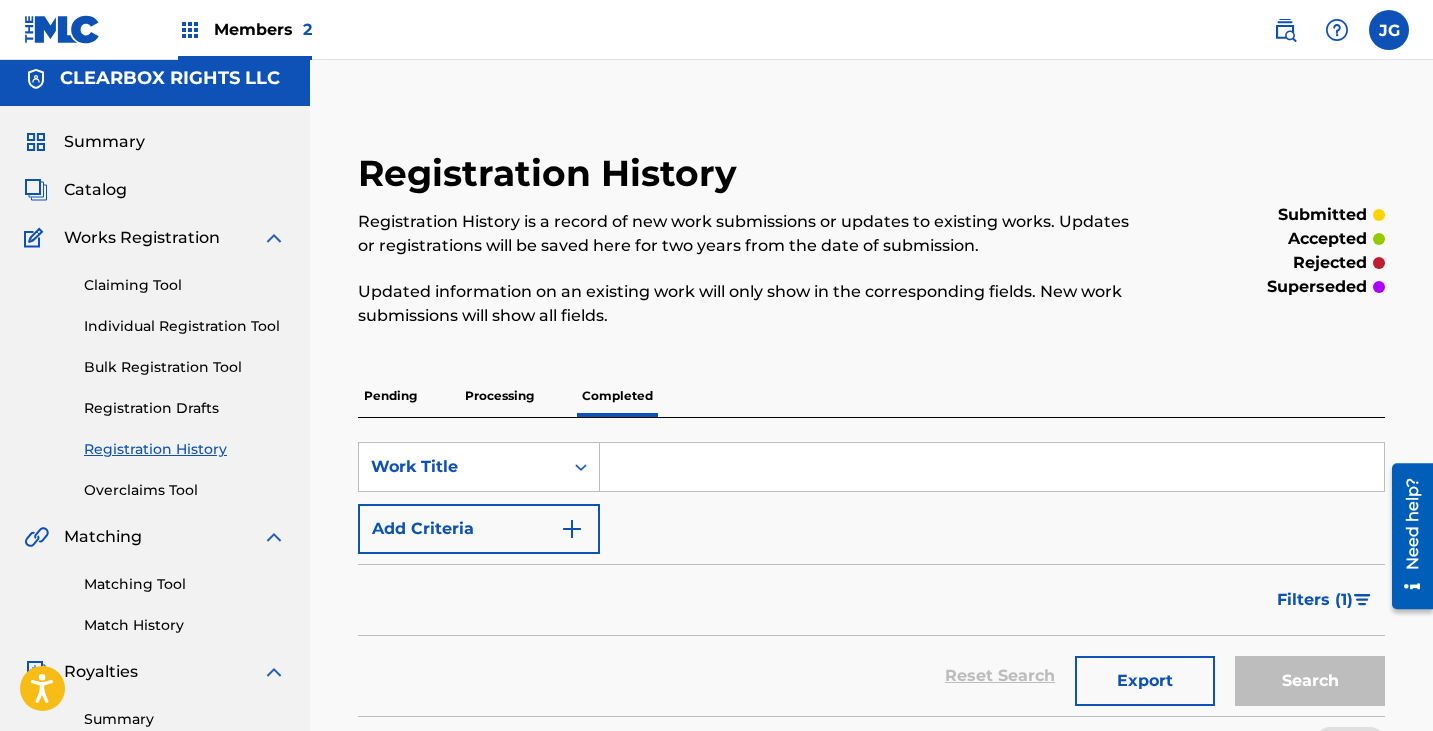 click on "Catalog" at bounding box center [95, 190] 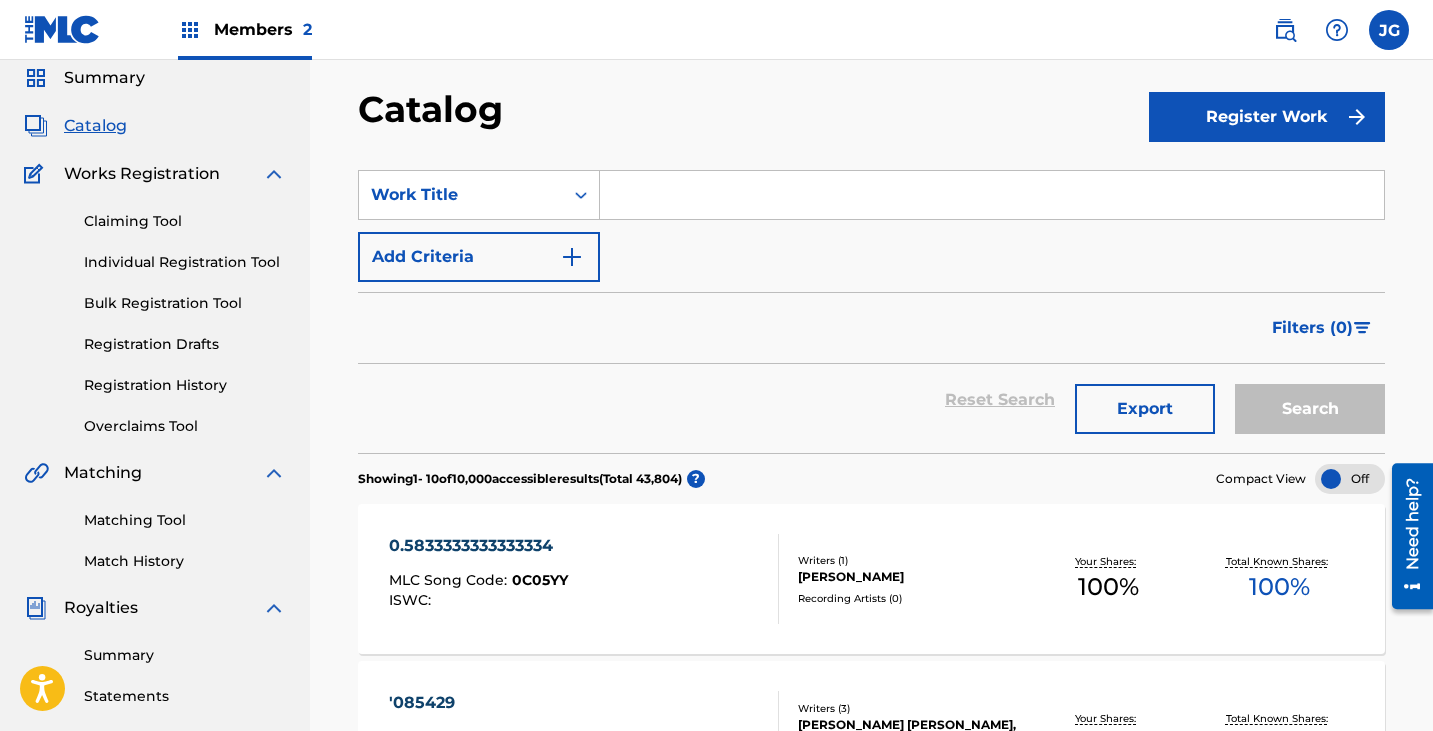 scroll, scrollTop: 0, scrollLeft: 0, axis: both 